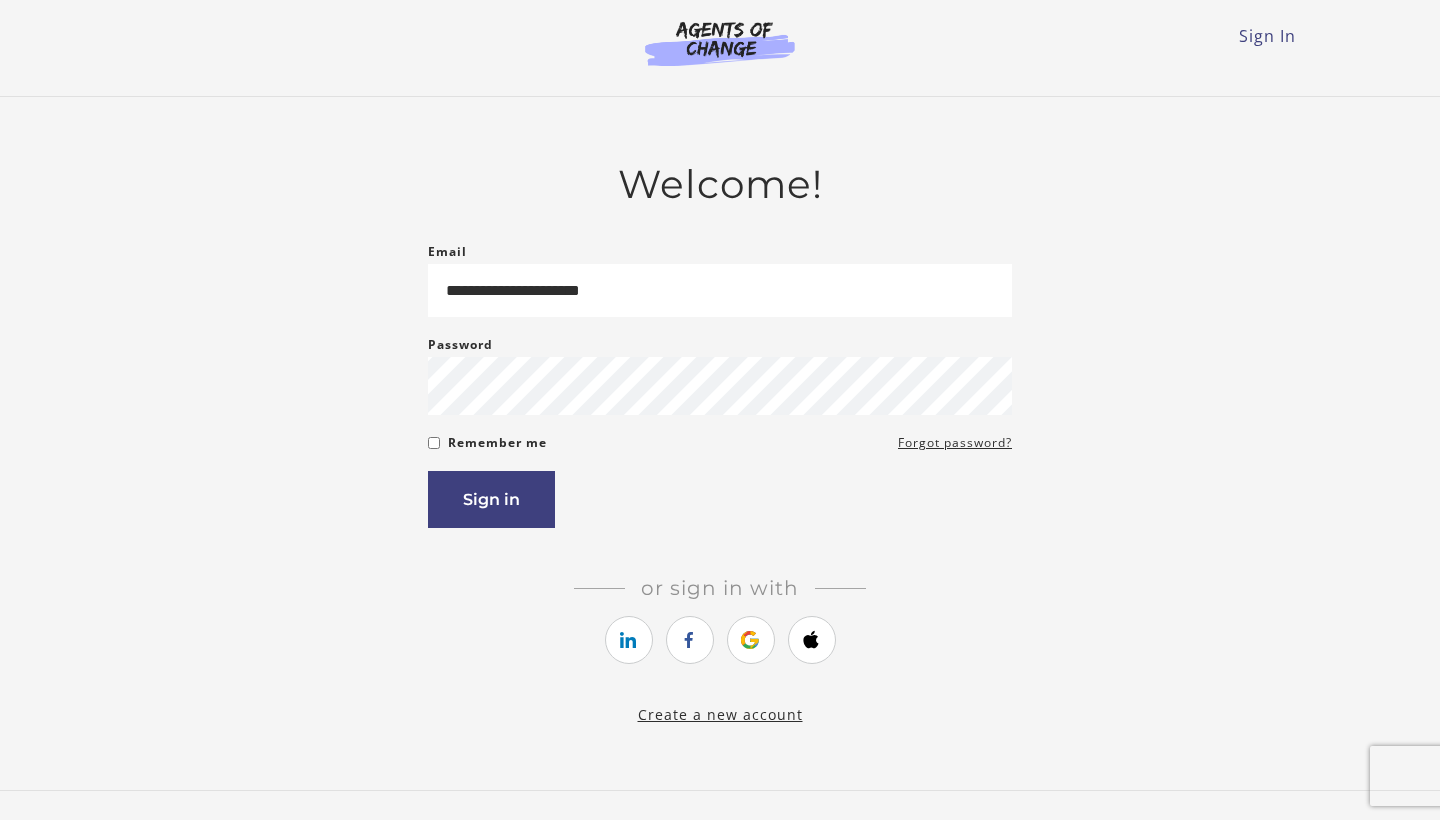 scroll, scrollTop: 0, scrollLeft: 0, axis: both 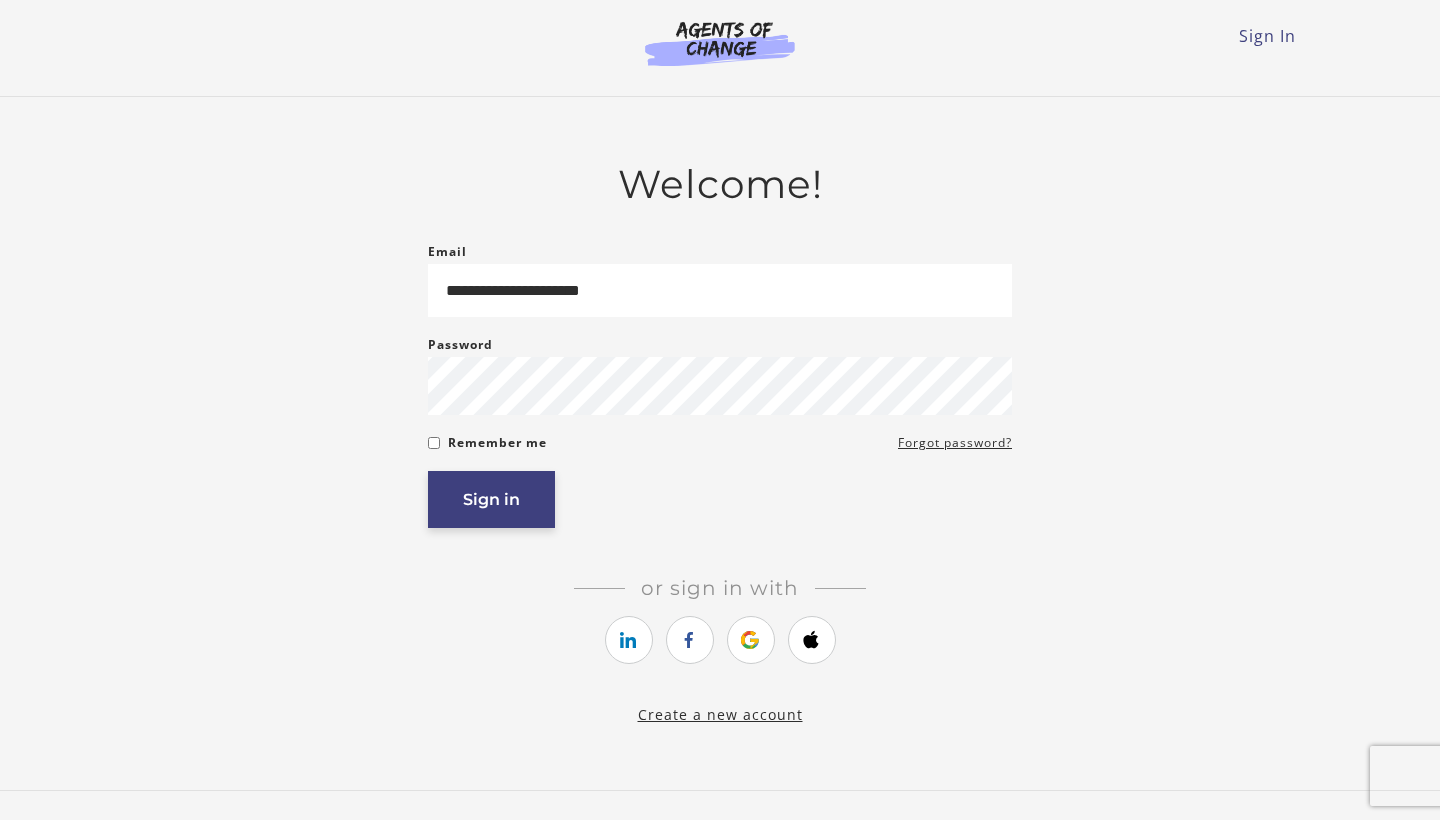 click on "Sign in" at bounding box center [491, 499] 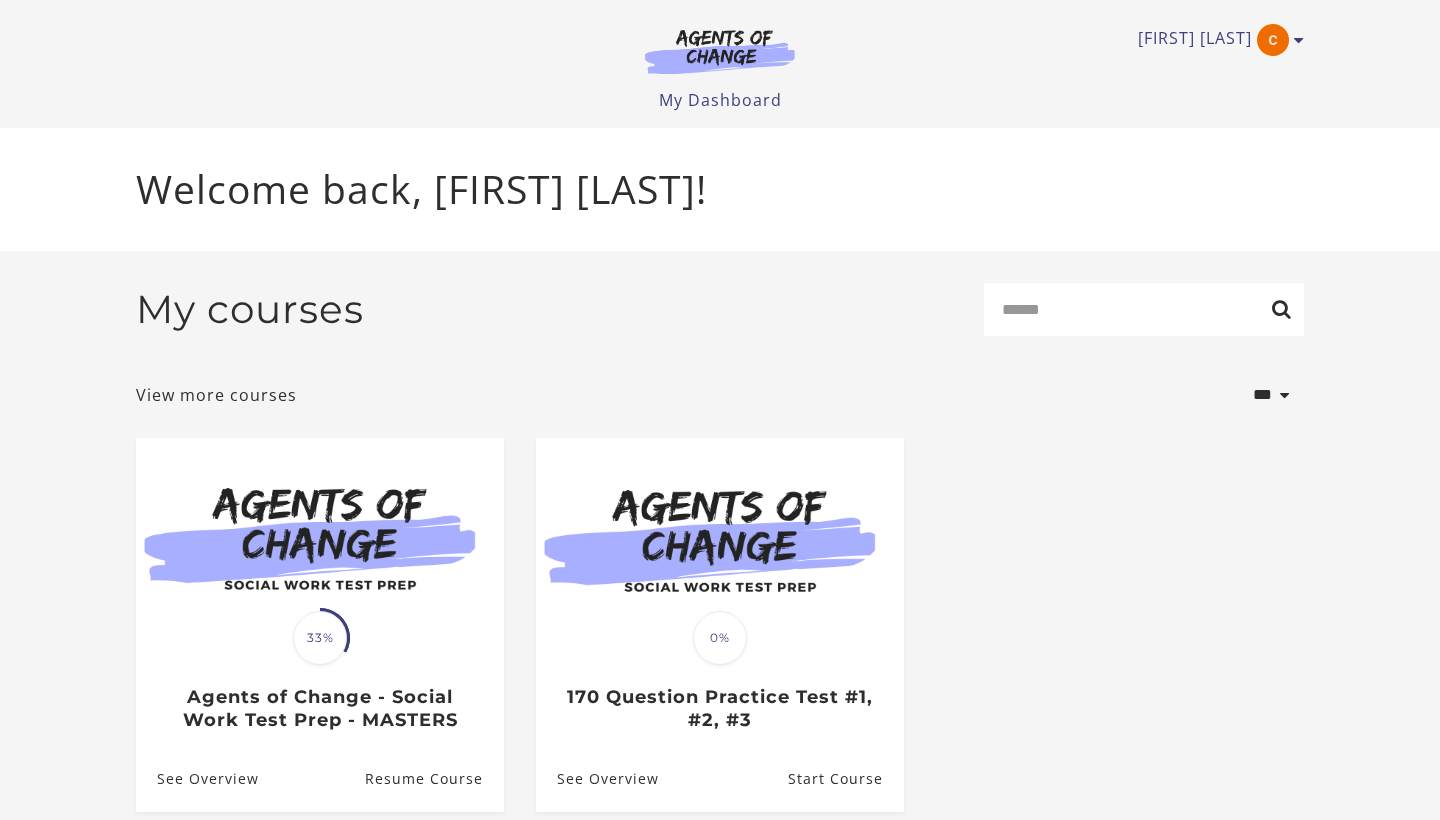 scroll, scrollTop: 0, scrollLeft: 0, axis: both 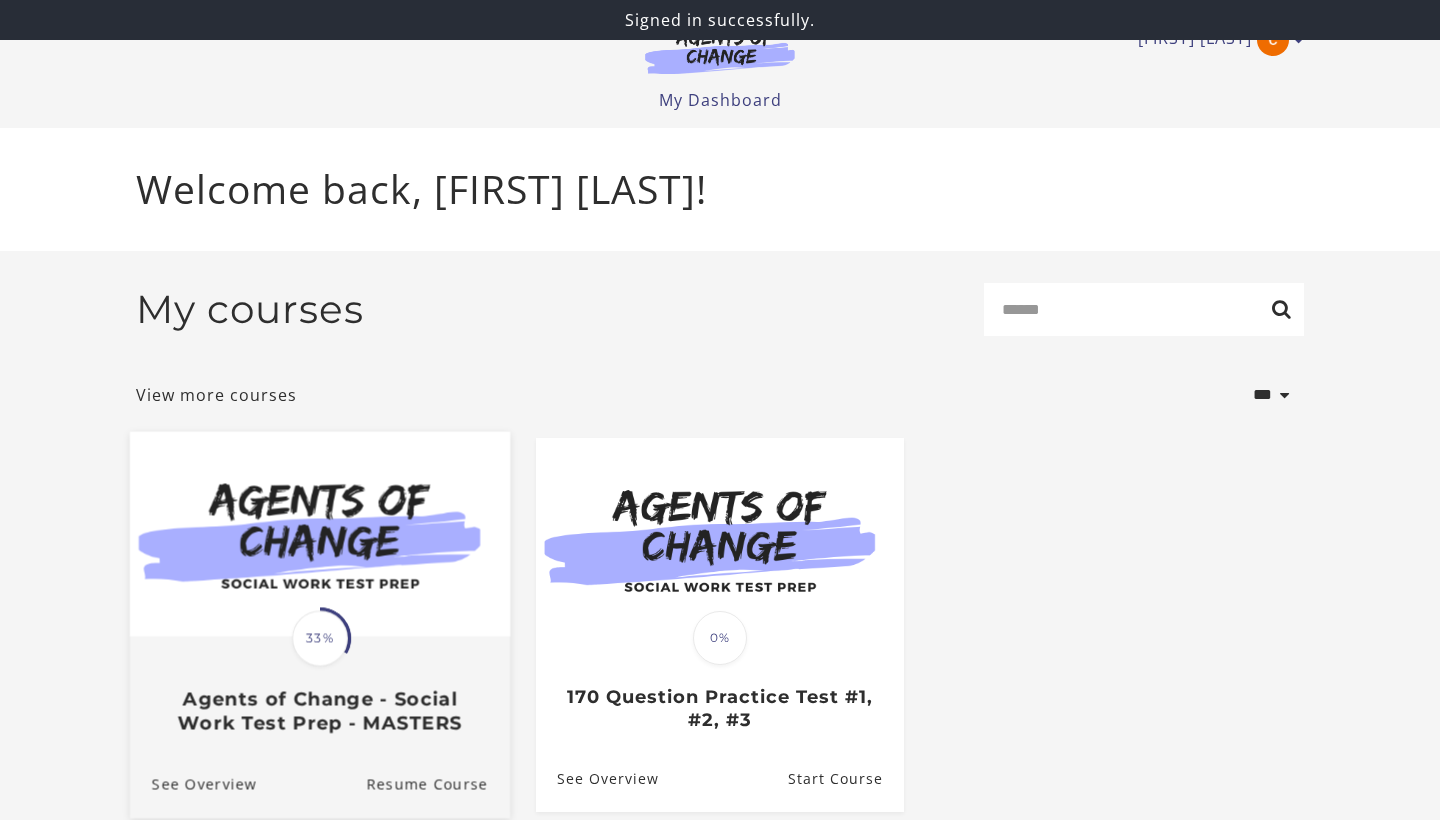 click at bounding box center (320, 533) 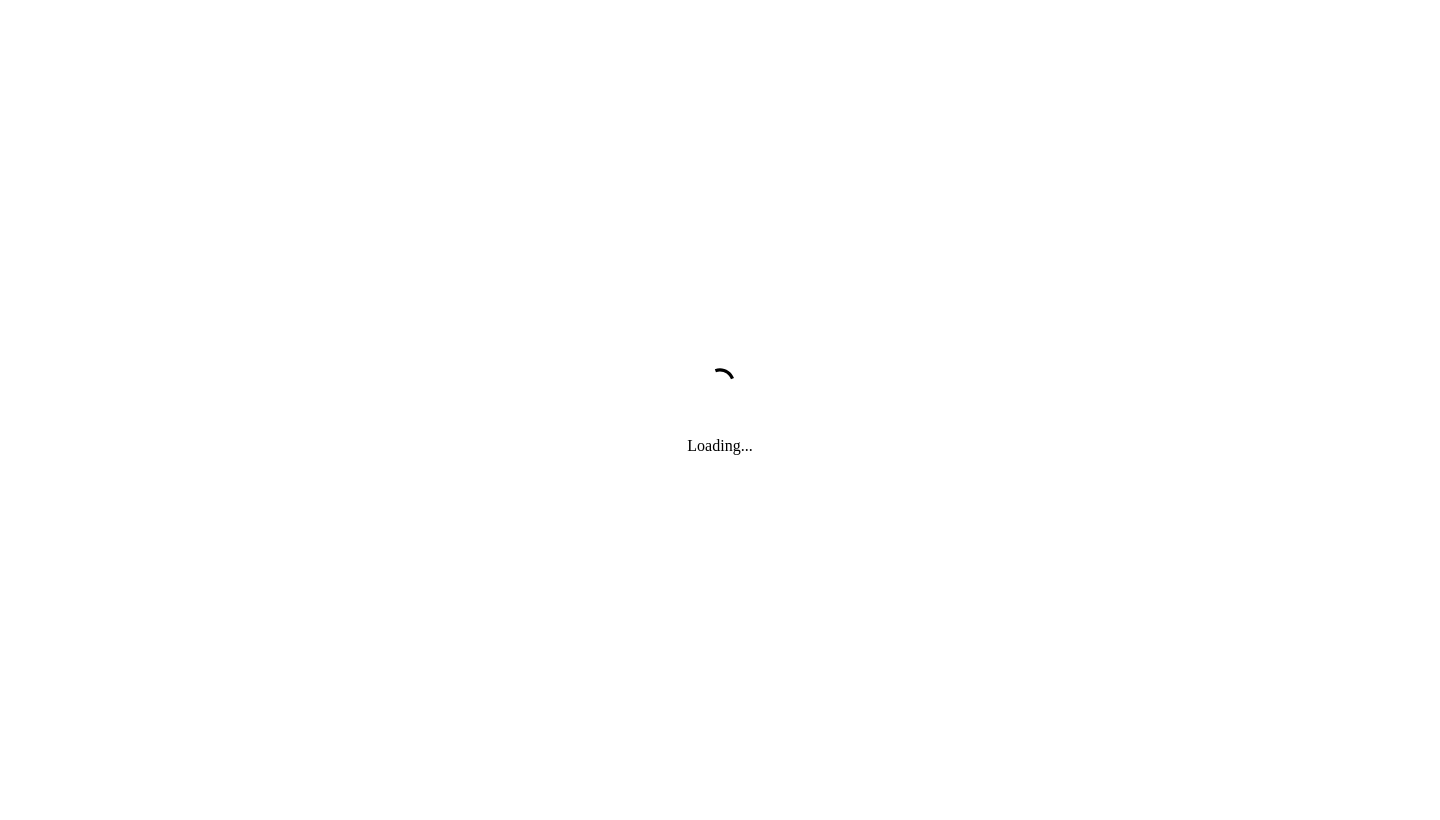 scroll, scrollTop: 0, scrollLeft: 0, axis: both 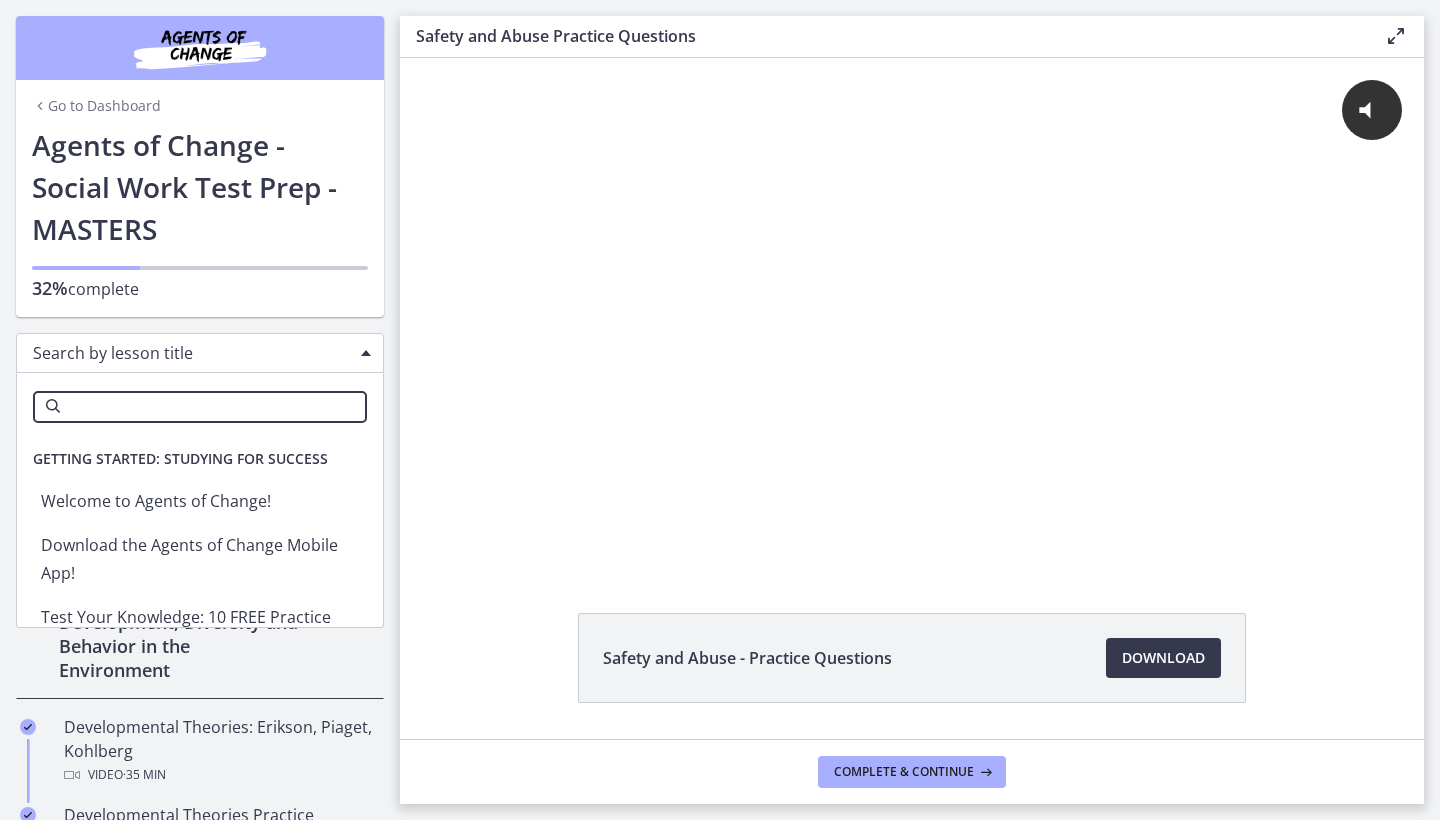 click on "Search by lesson title" at bounding box center (200, 353) 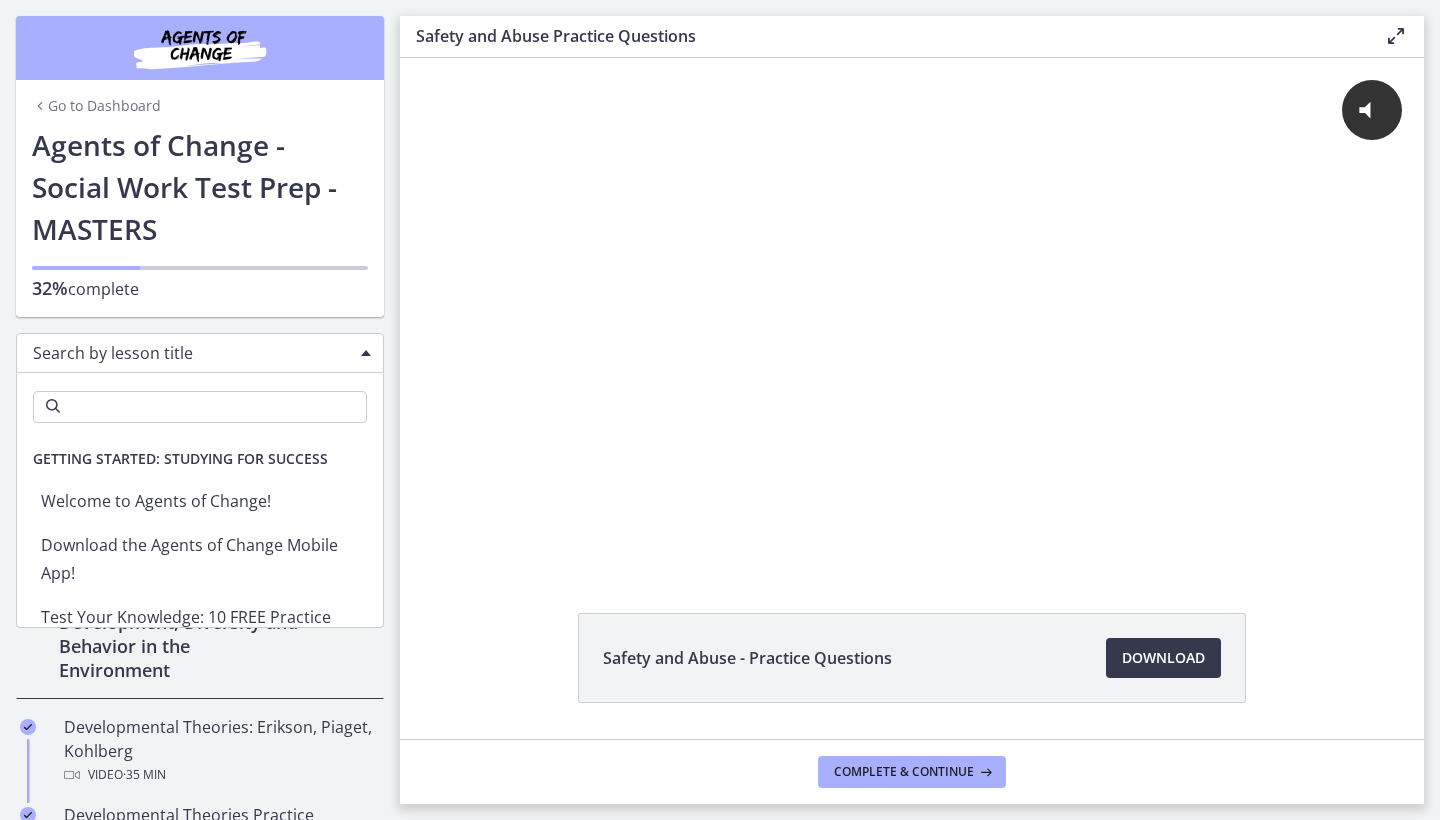 click on "Search by lesson title" at bounding box center (200, 353) 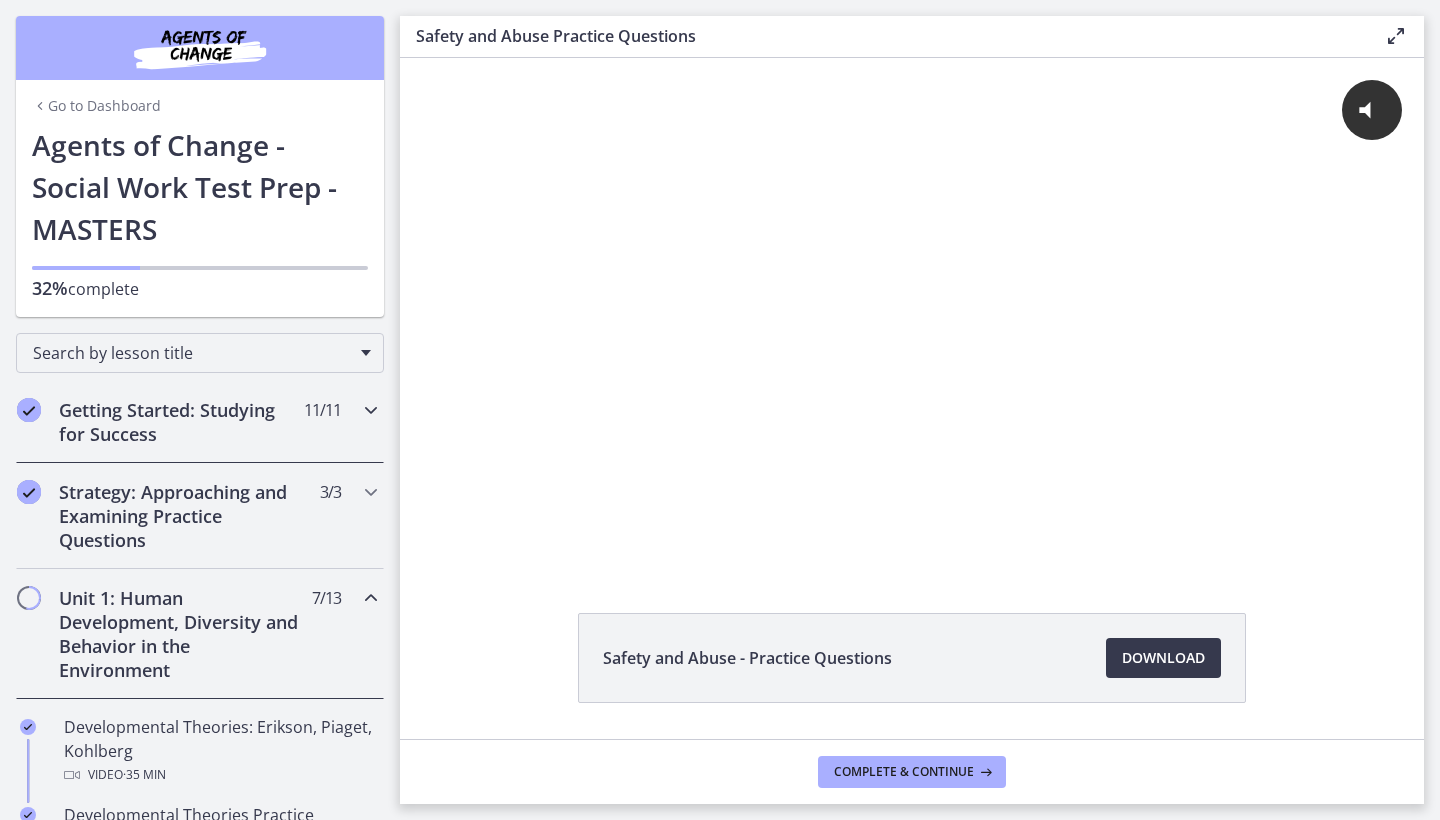 click at bounding box center [371, 410] 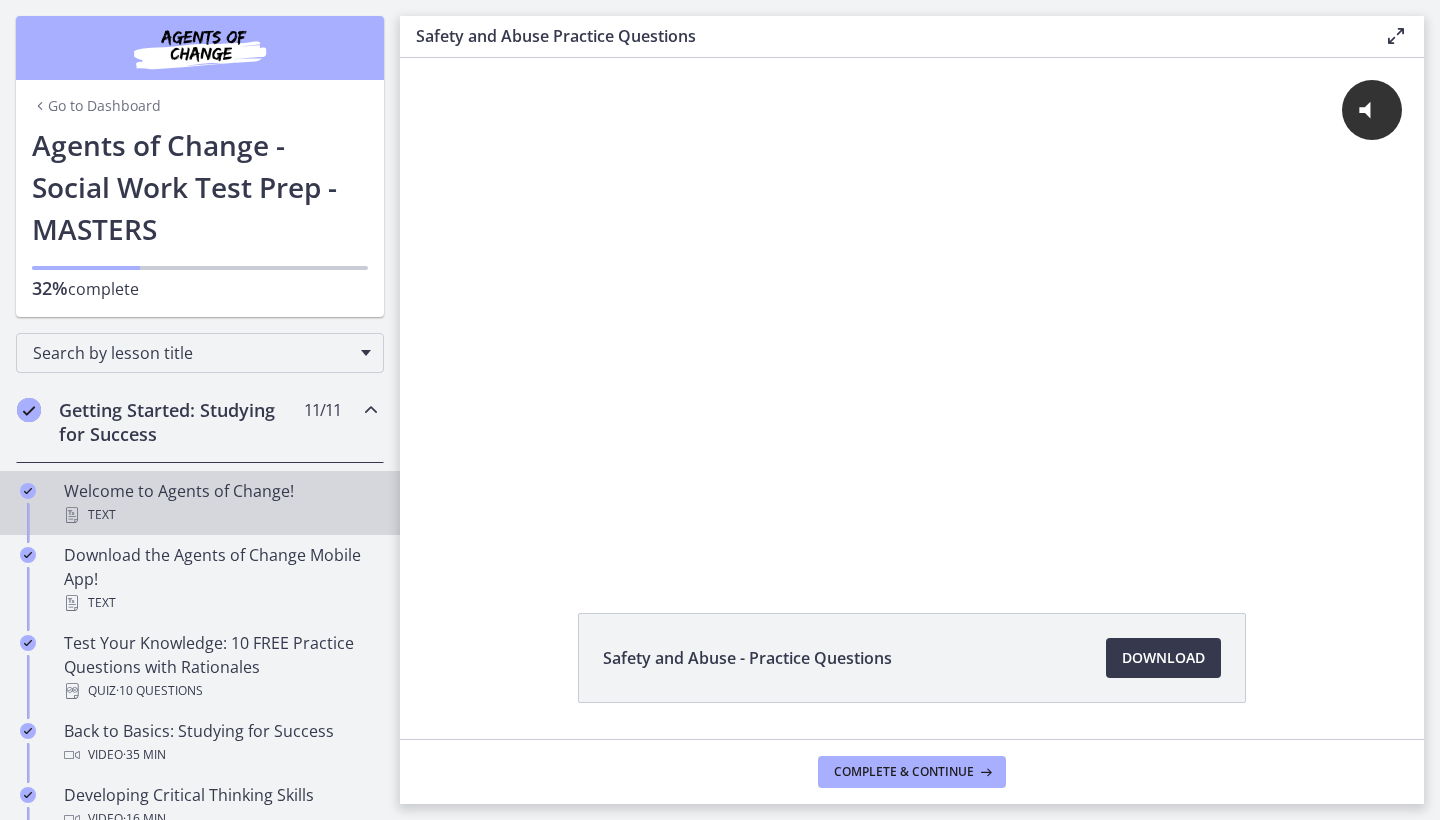 click on "Text" at bounding box center [220, 515] 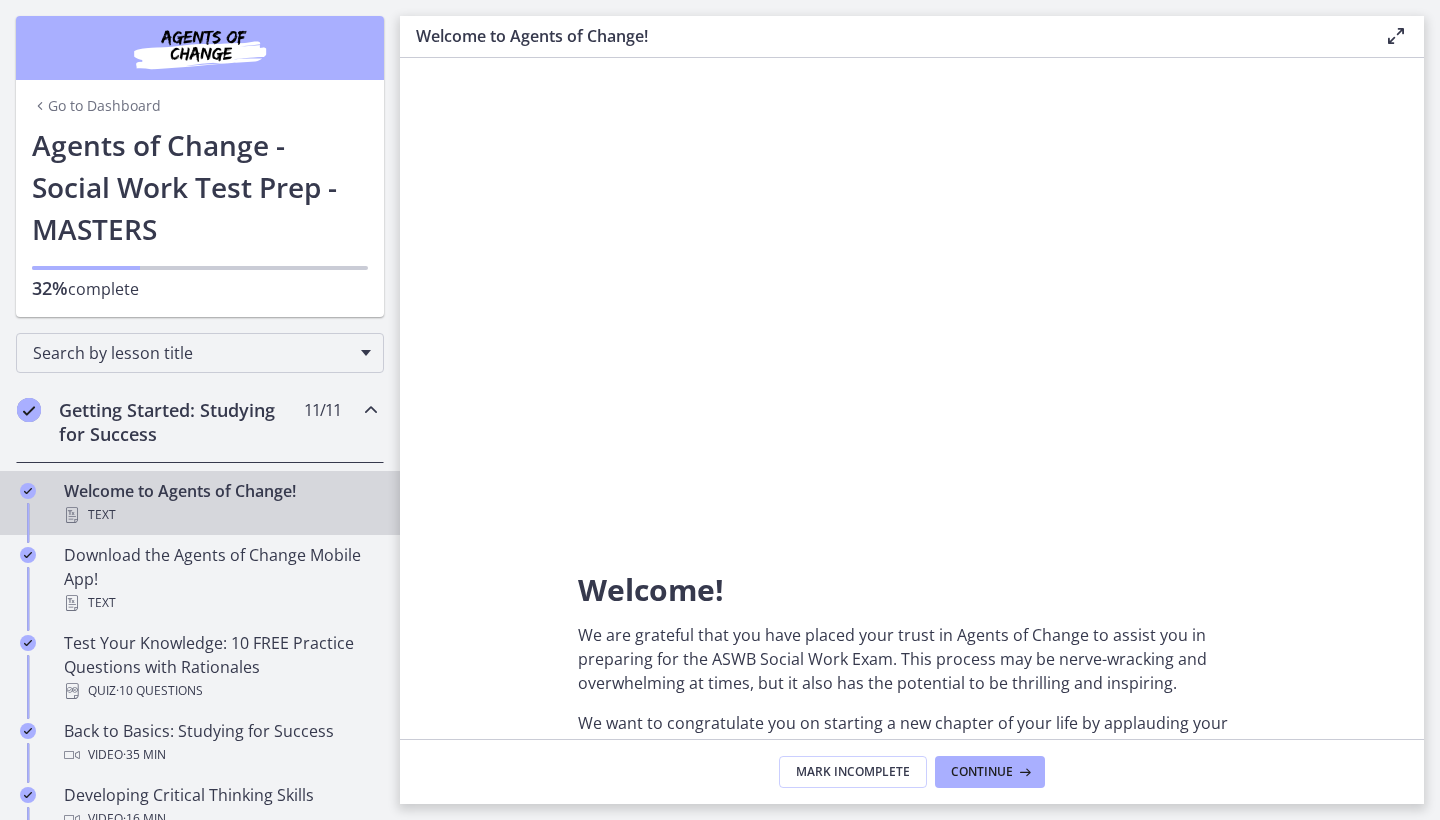 scroll, scrollTop: 0, scrollLeft: 0, axis: both 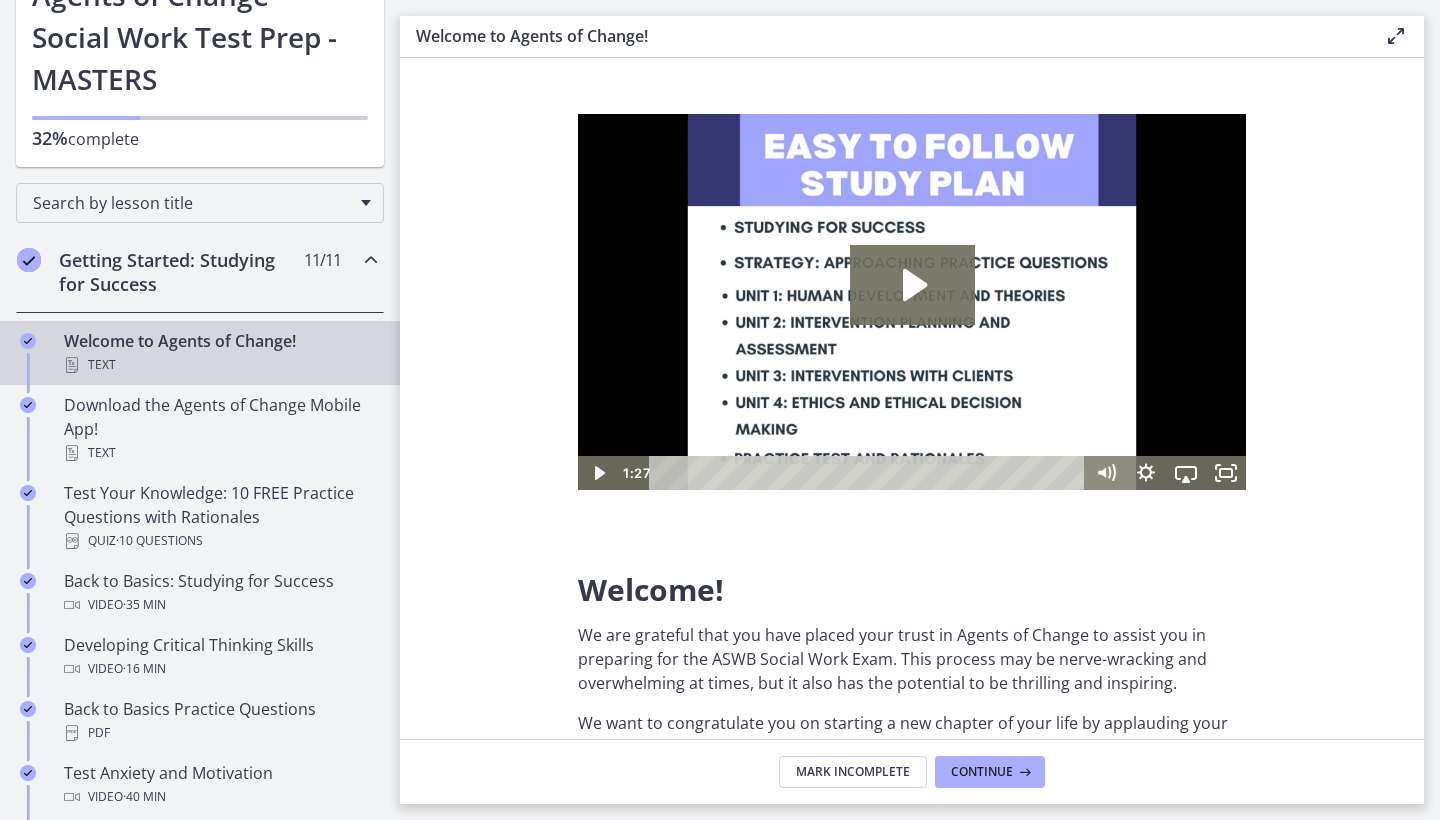 click at bounding box center (371, 260) 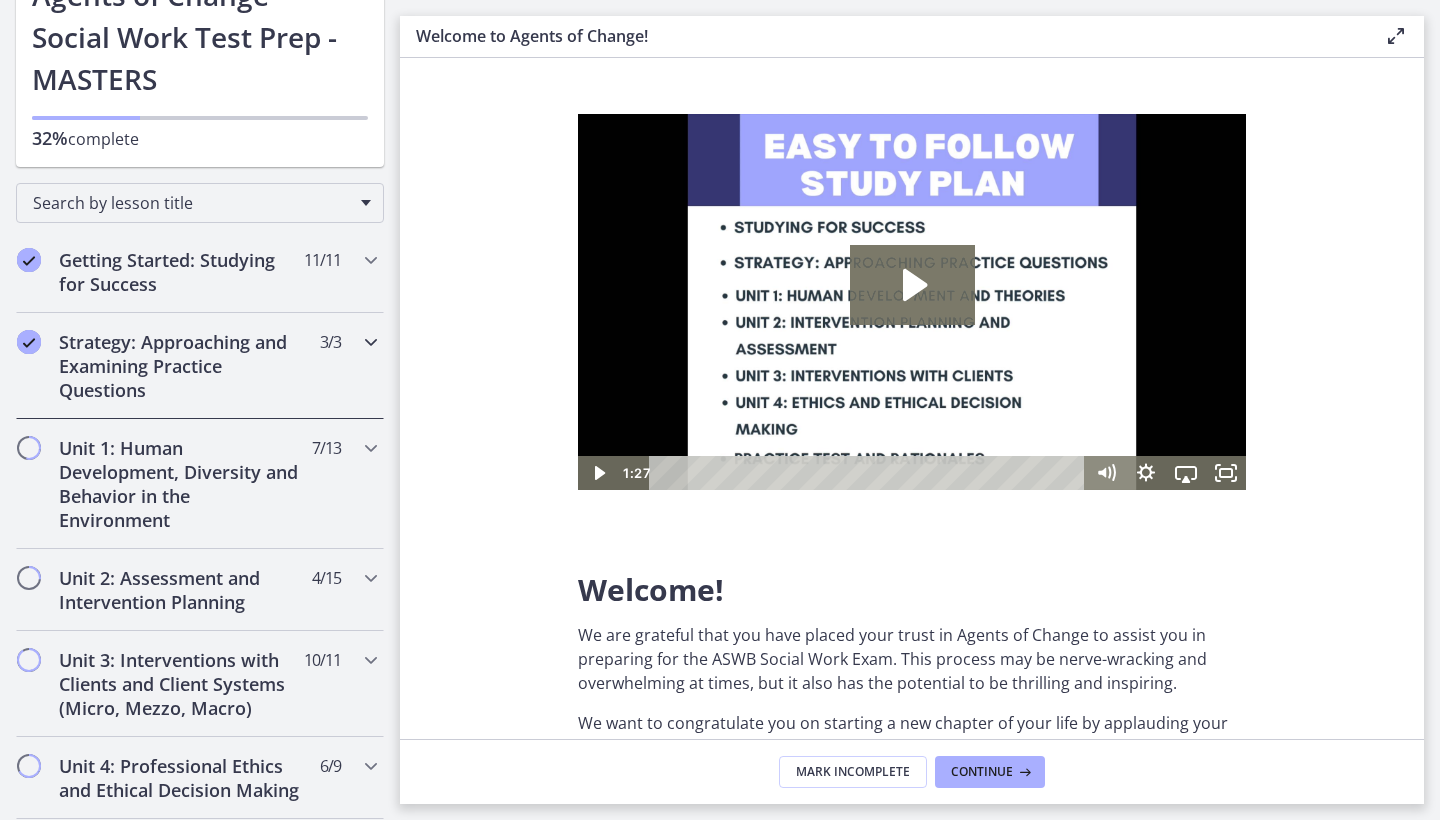 click on "Strategy: Approaching and Examining Practice Questions
3  /  3
Completed" at bounding box center (200, 366) 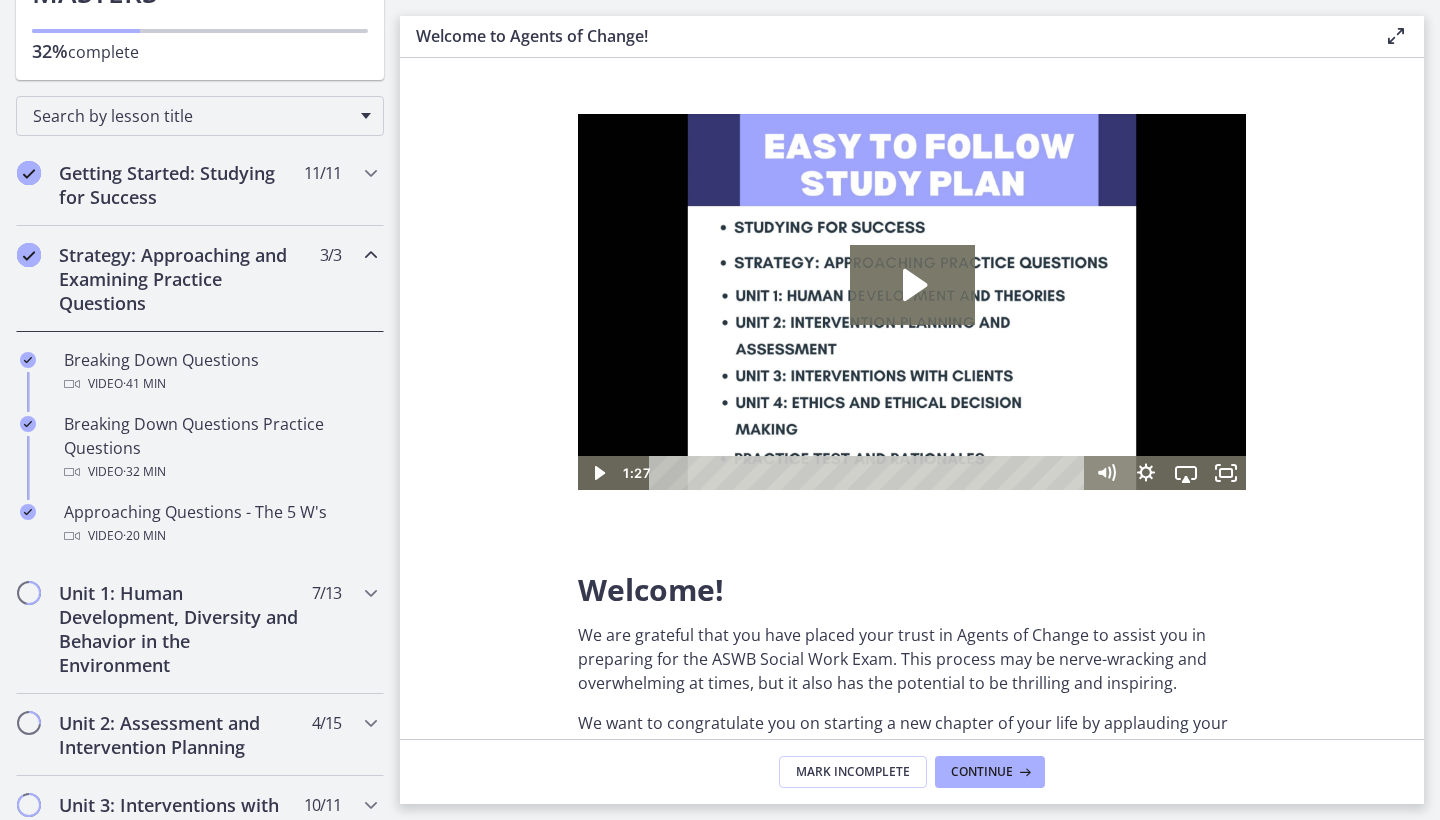 scroll, scrollTop: 240, scrollLeft: 0, axis: vertical 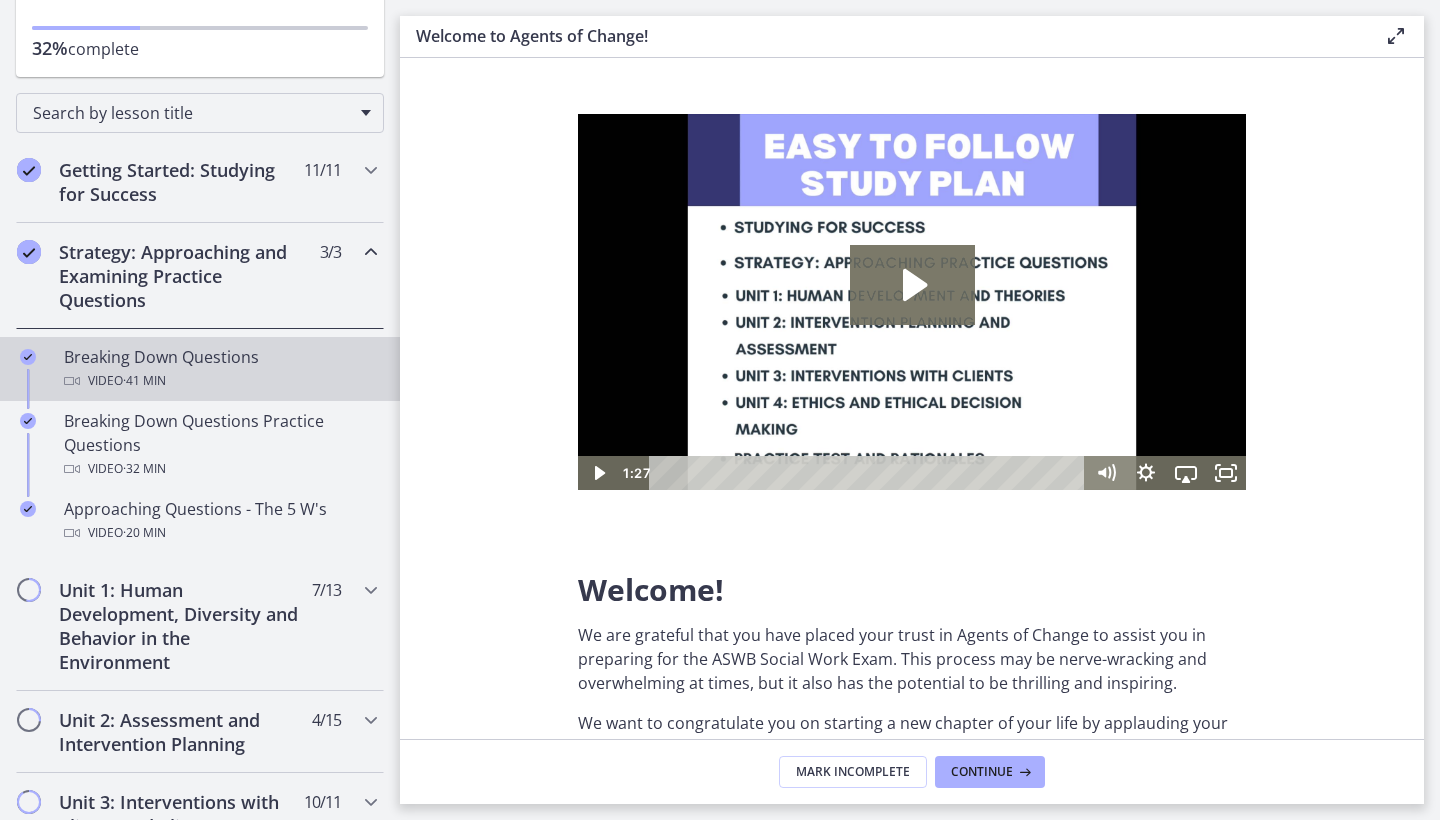 click on "Breaking Down Questions
Video
·  41 min" at bounding box center [220, 369] 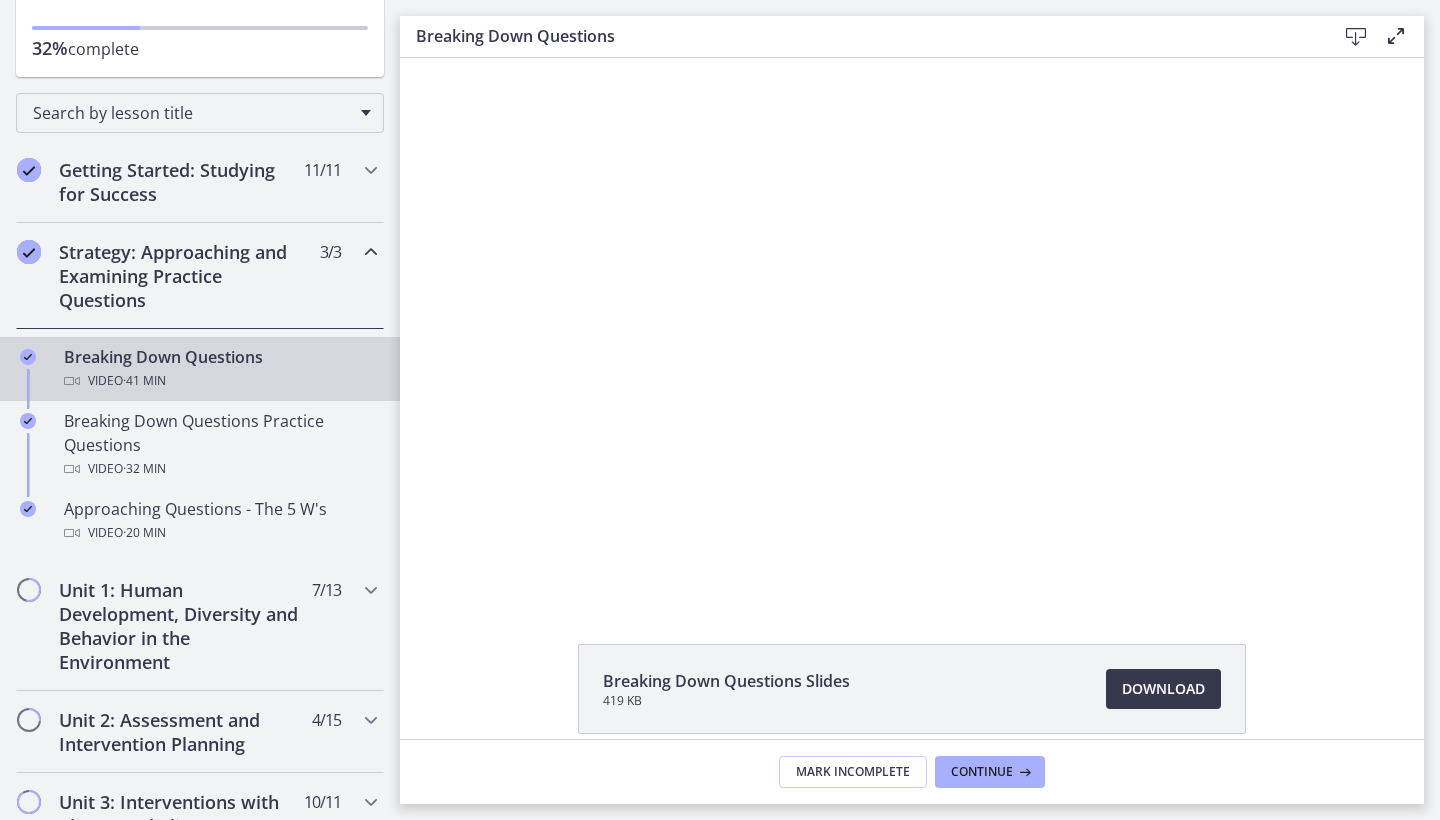 scroll, scrollTop: 0, scrollLeft: 0, axis: both 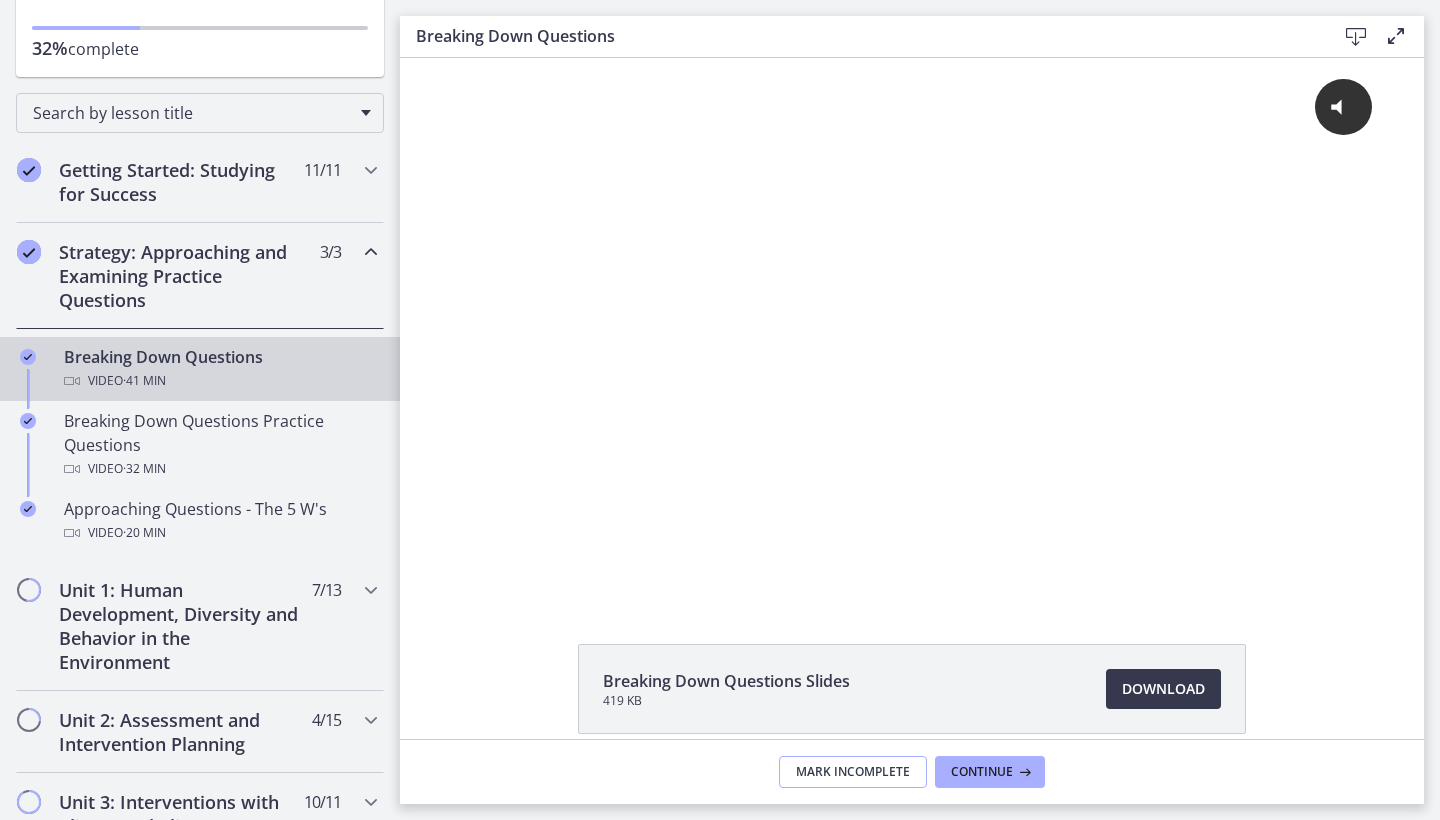 click on "Mark Incomplete" at bounding box center [853, 772] 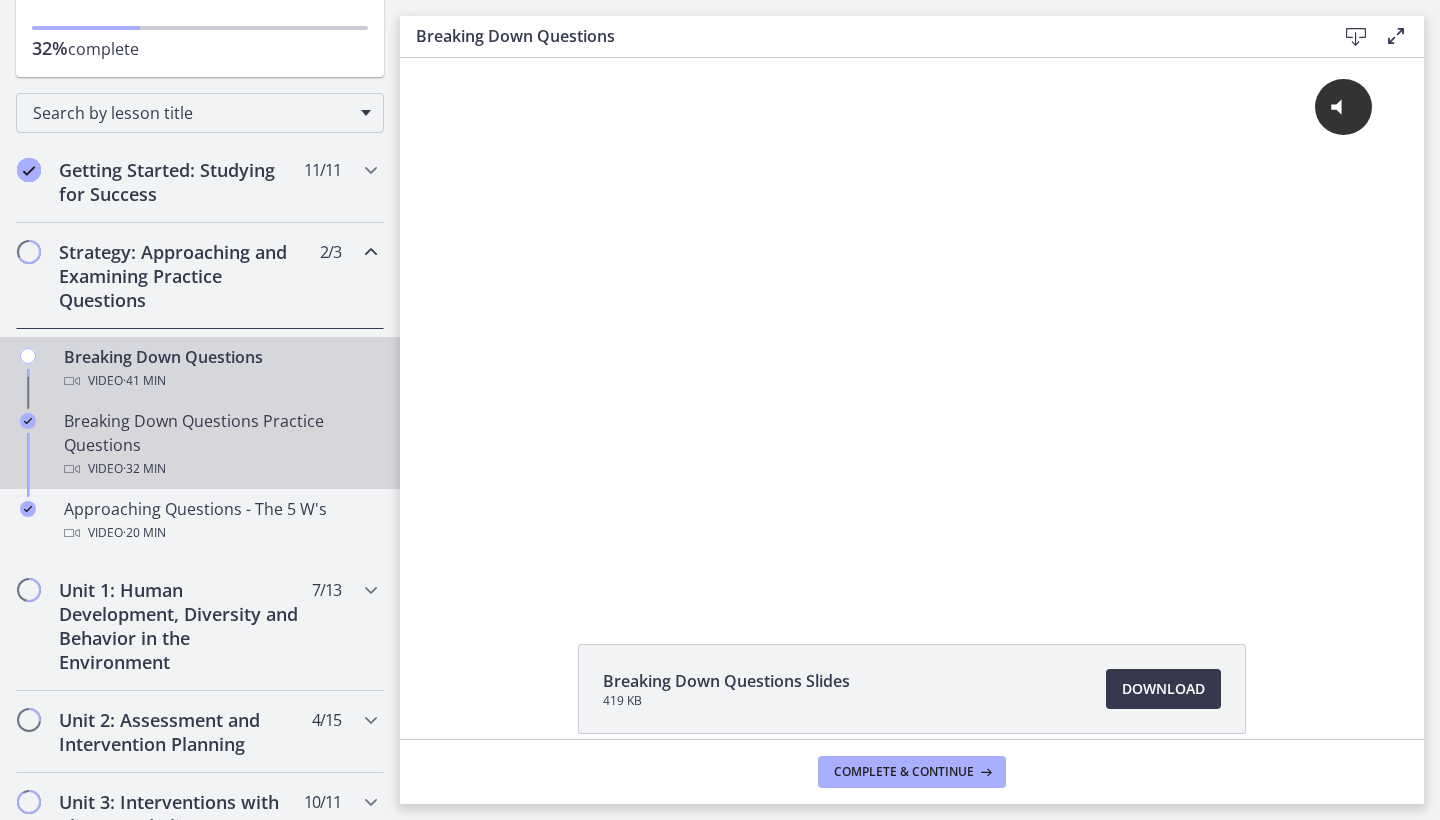 click on "Breaking Down Questions Practice Questions
Video
·  32 min" at bounding box center (220, 445) 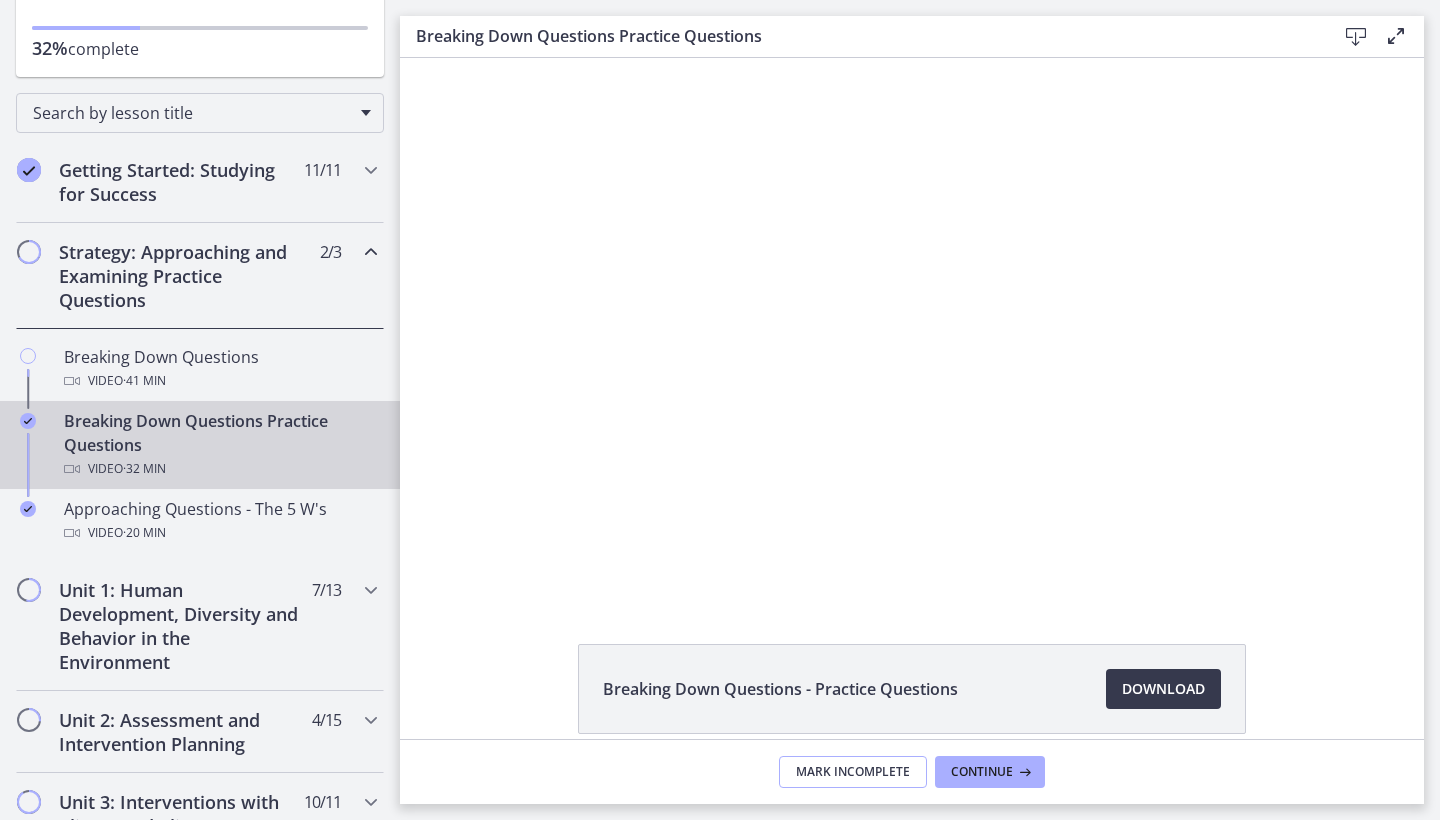 scroll, scrollTop: 0, scrollLeft: 0, axis: both 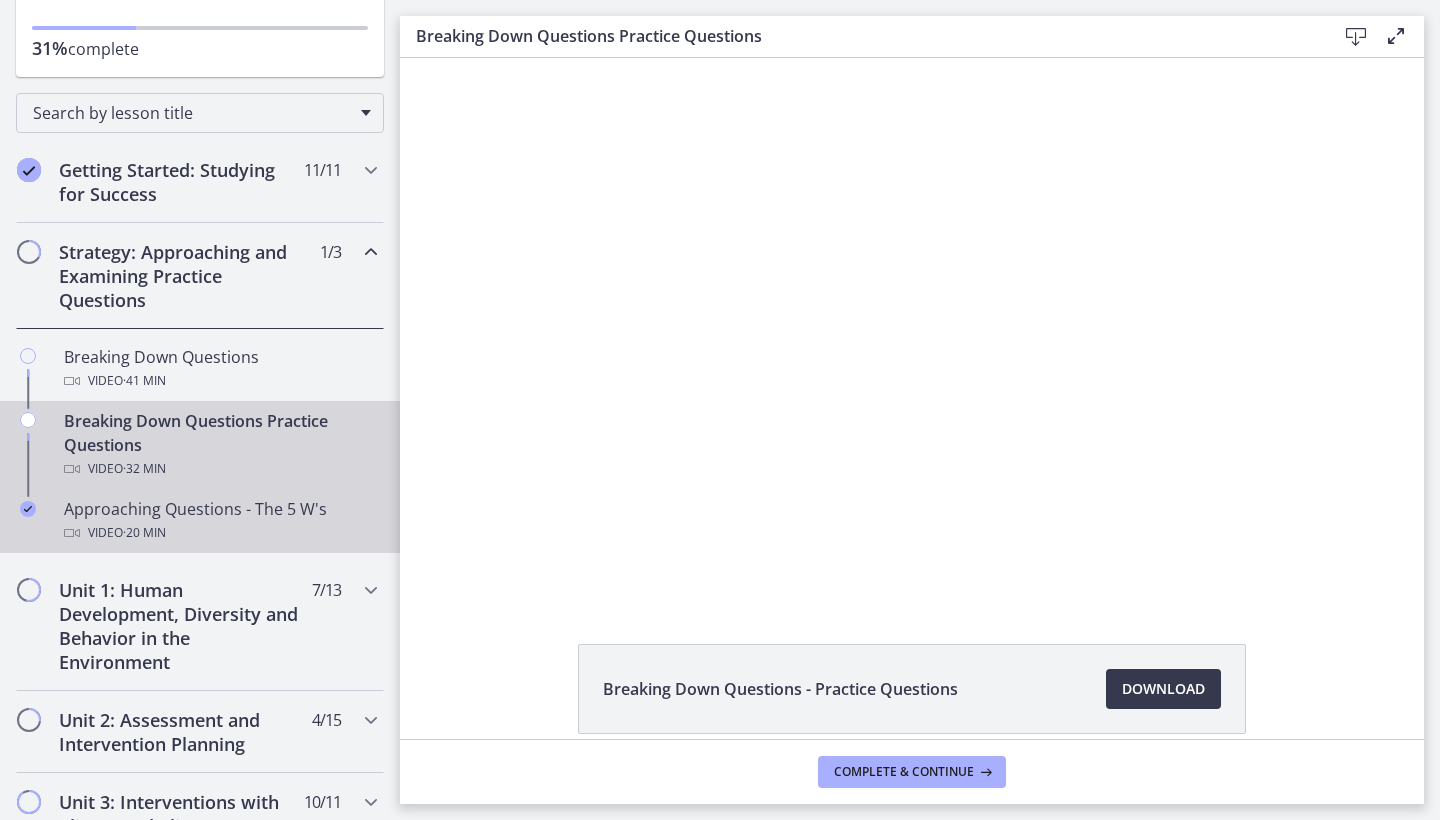 click on "Approaching Questions - The 5 W's
Video
·  20 min" at bounding box center (220, 521) 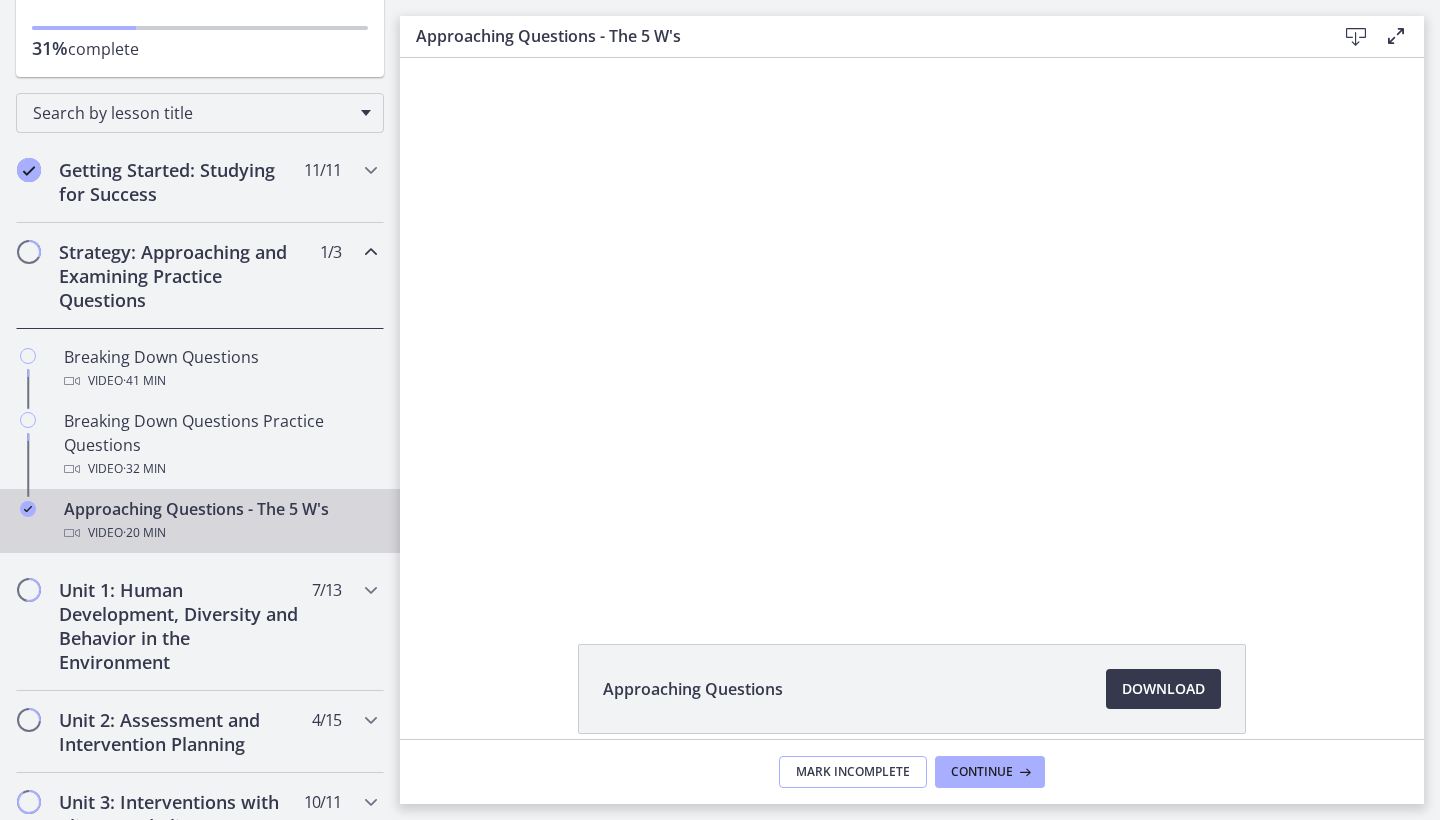 scroll, scrollTop: 0, scrollLeft: 0, axis: both 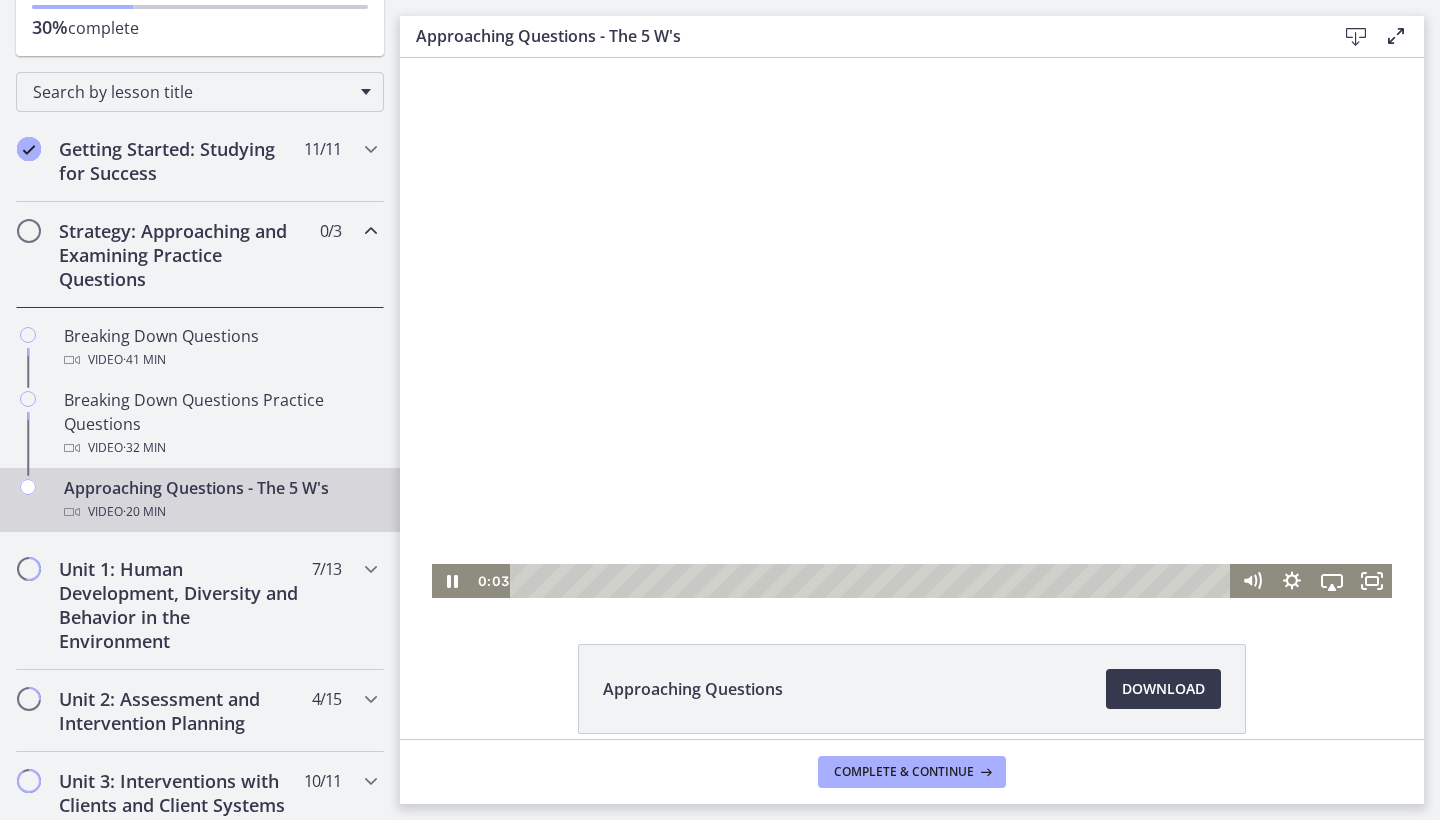 click at bounding box center (912, 328) 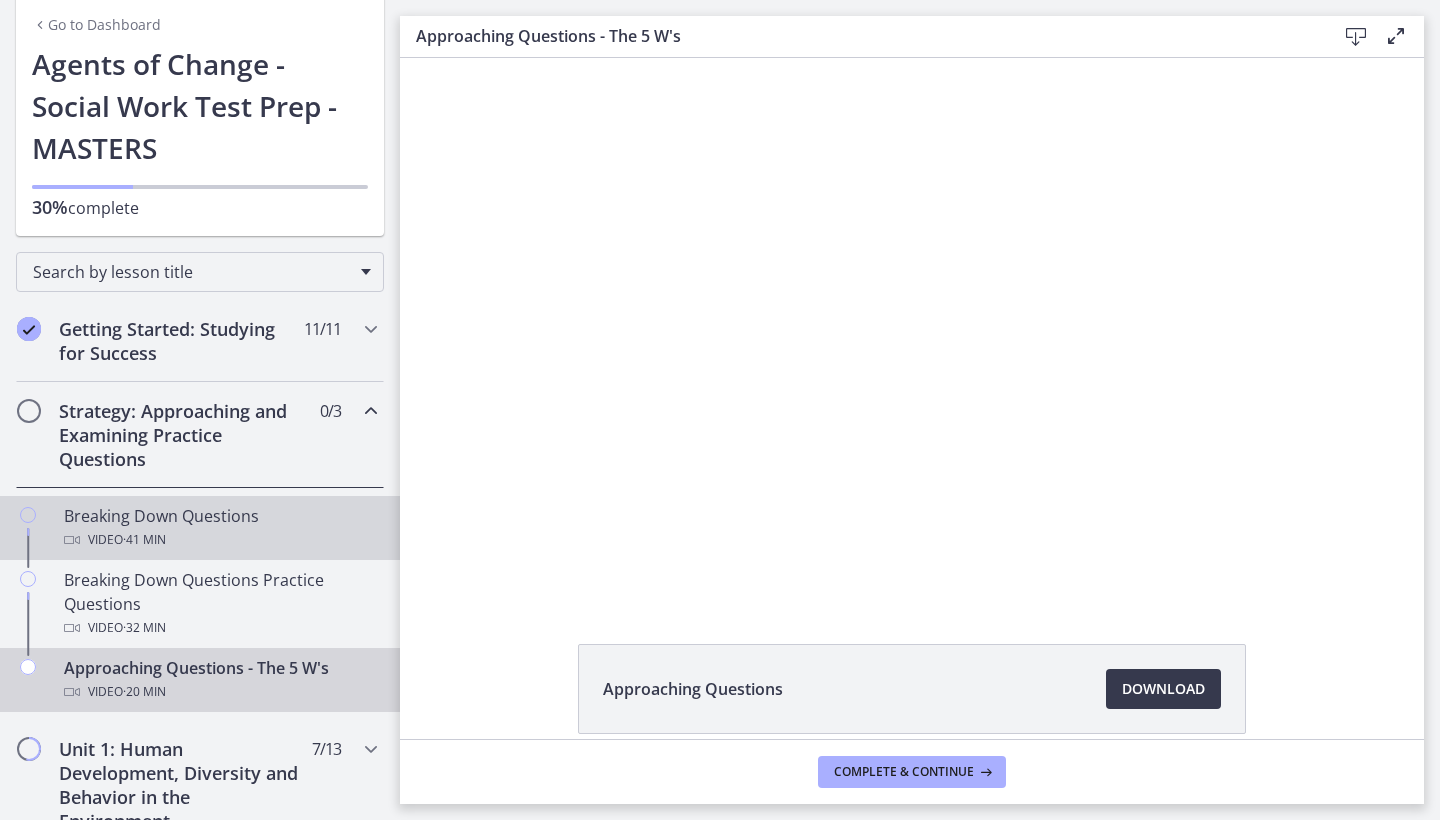 scroll, scrollTop: 75, scrollLeft: 0, axis: vertical 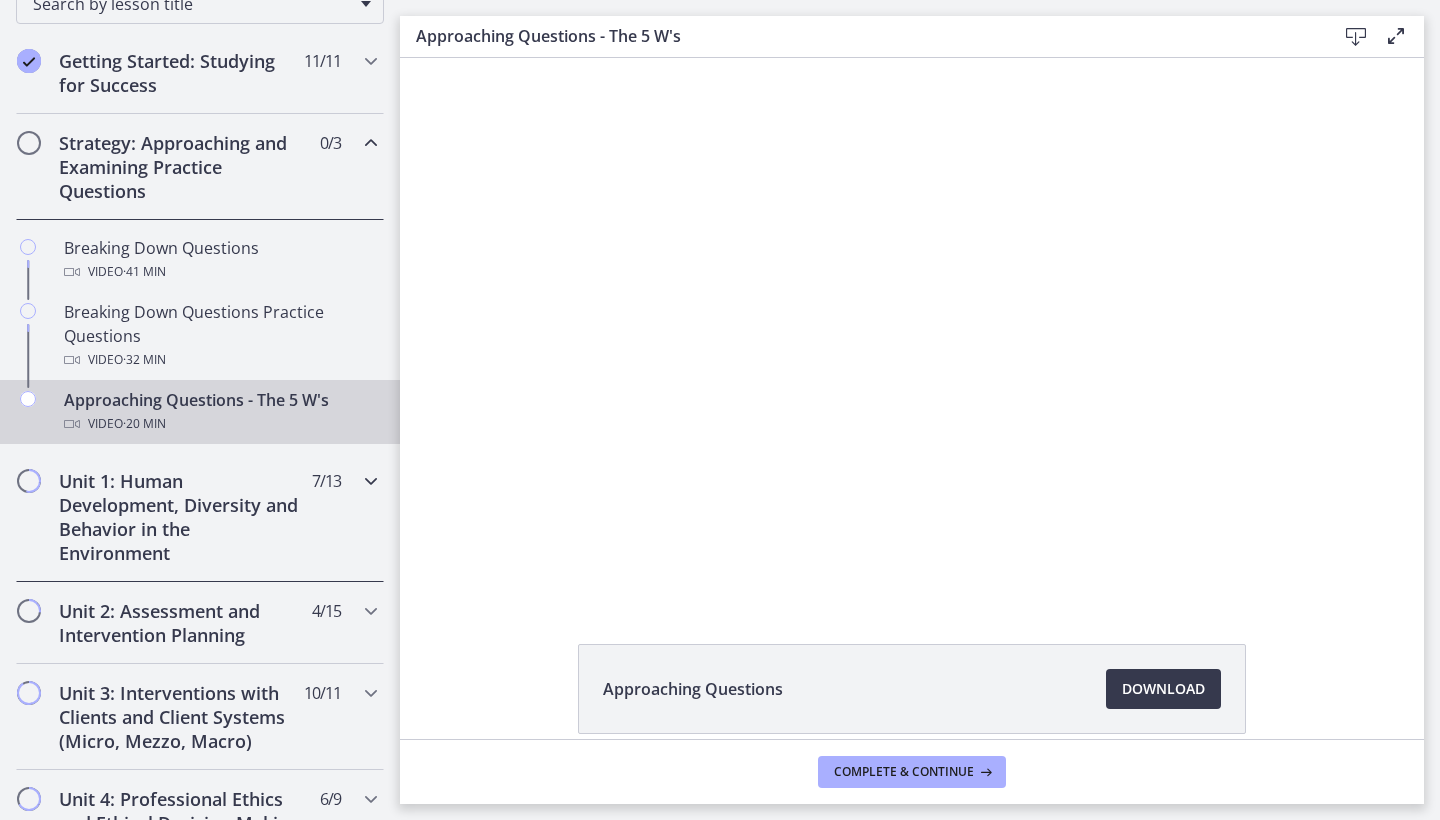 click on "Unit 1: Human Development, Diversity and Behavior in the Environment" at bounding box center (181, 517) 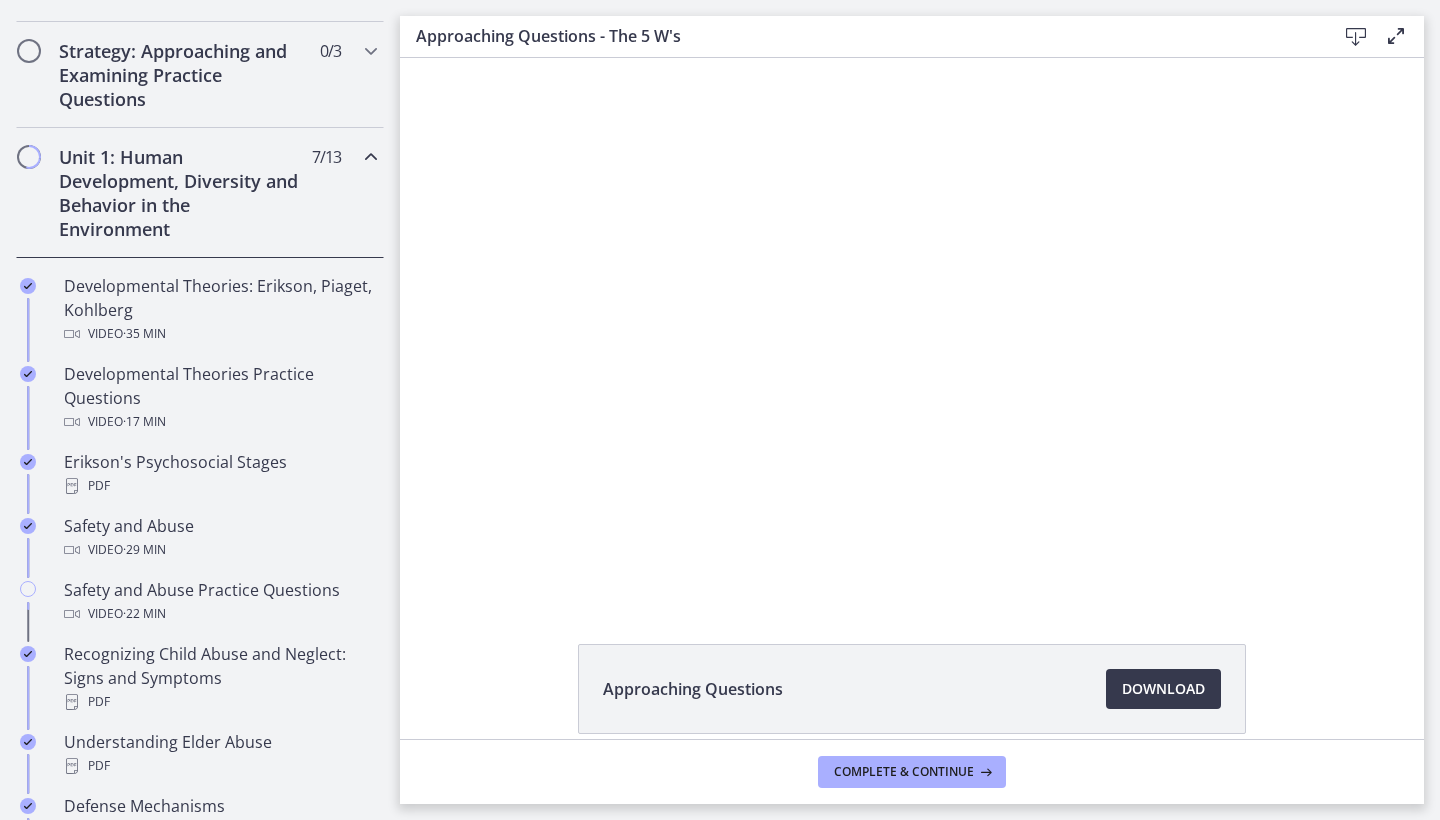 scroll, scrollTop: 442, scrollLeft: 0, axis: vertical 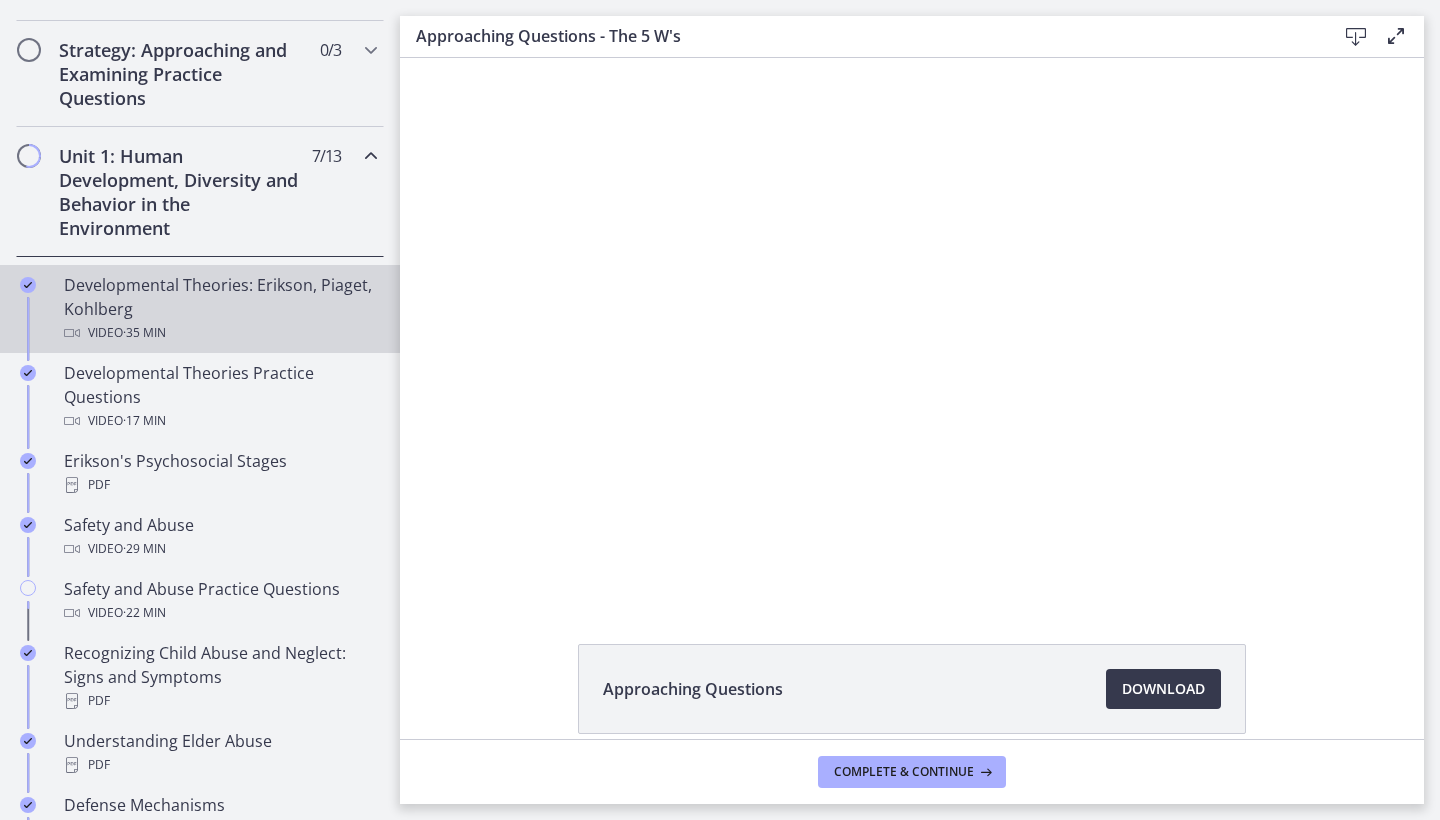 click on "Developmental Theories: Erikson, Piaget, Kohlberg
Video
·  35 min" at bounding box center [220, 309] 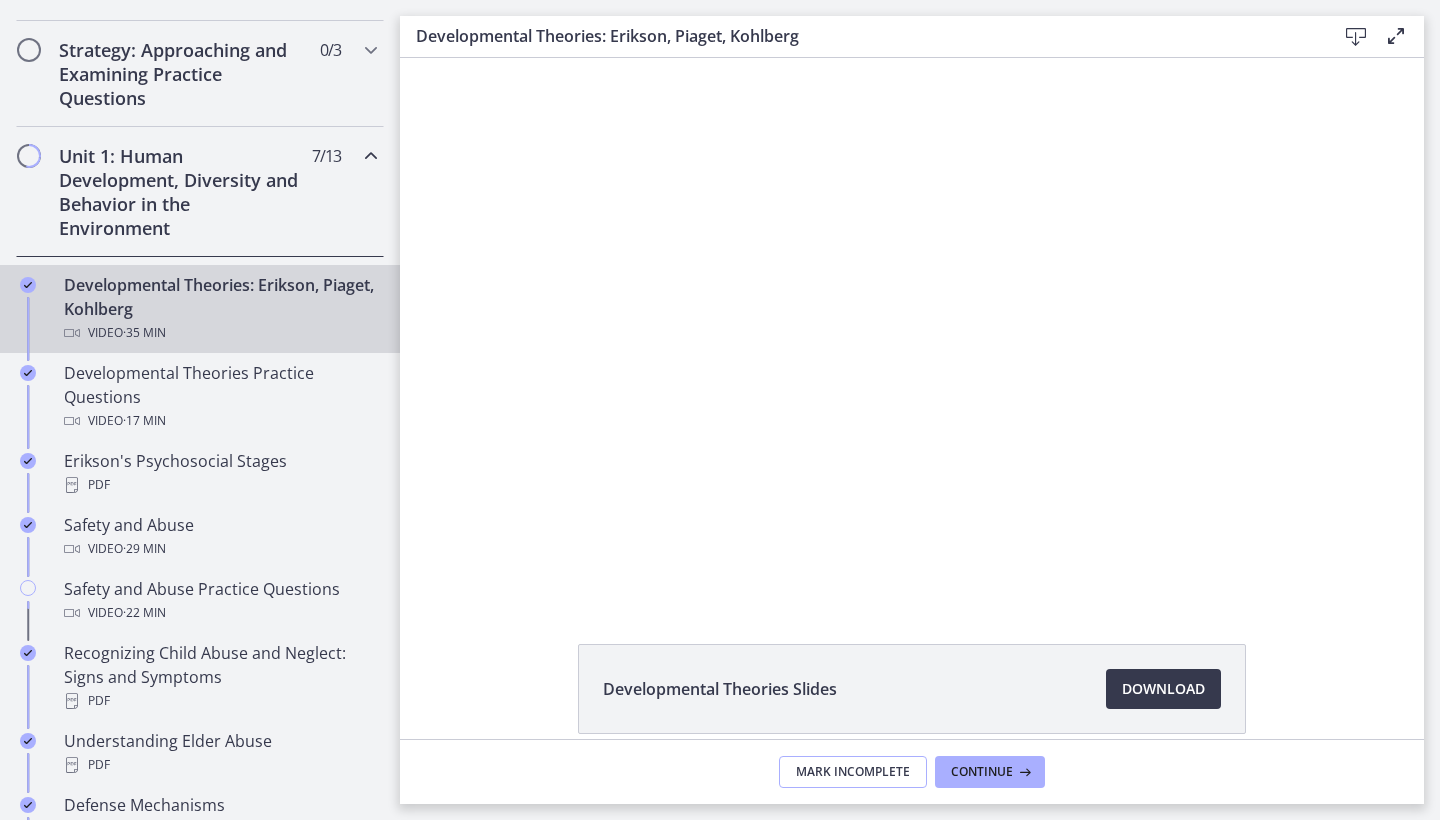 scroll, scrollTop: 0, scrollLeft: 0, axis: both 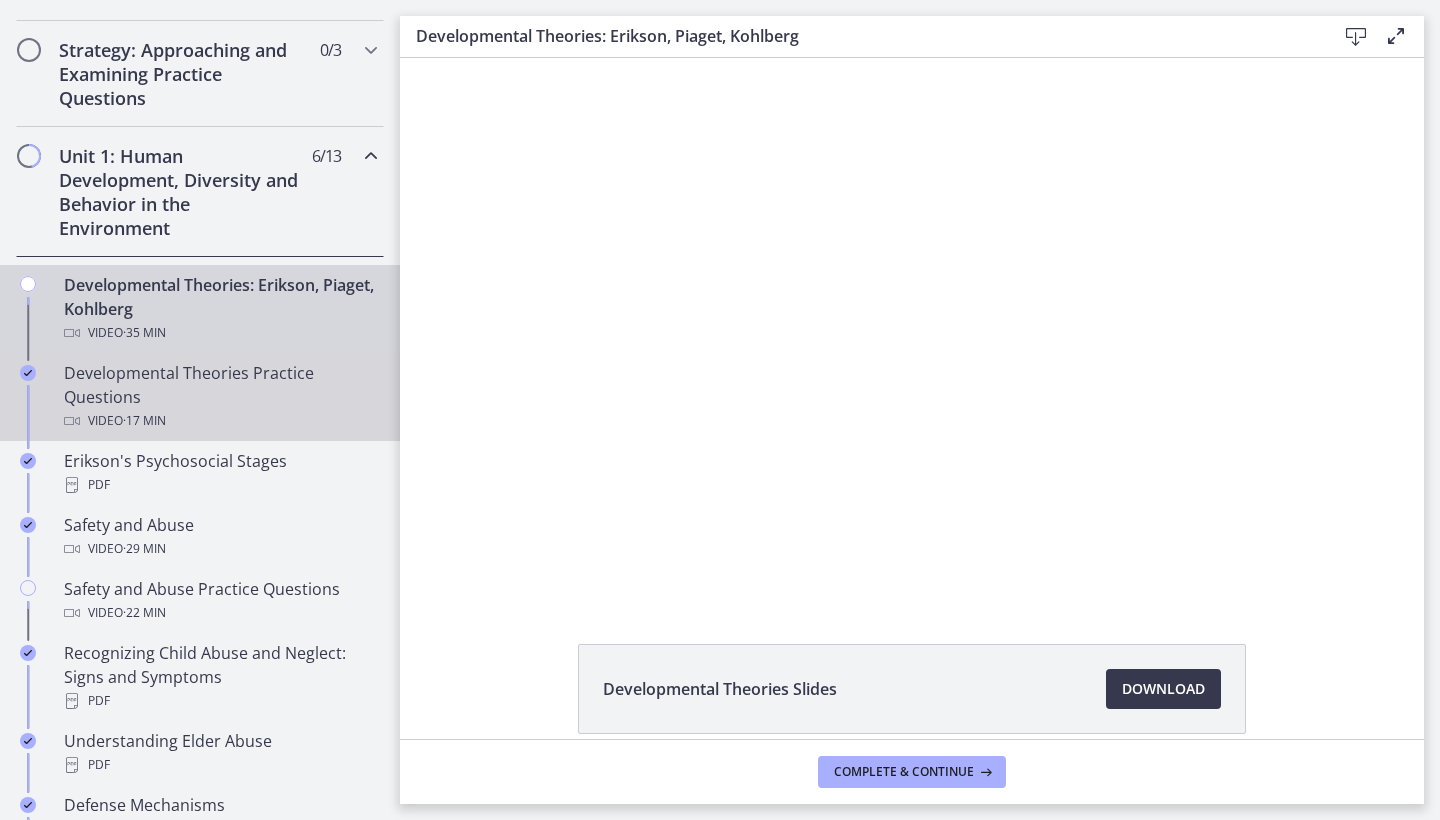 click on "Video
·  17 min" at bounding box center [220, 421] 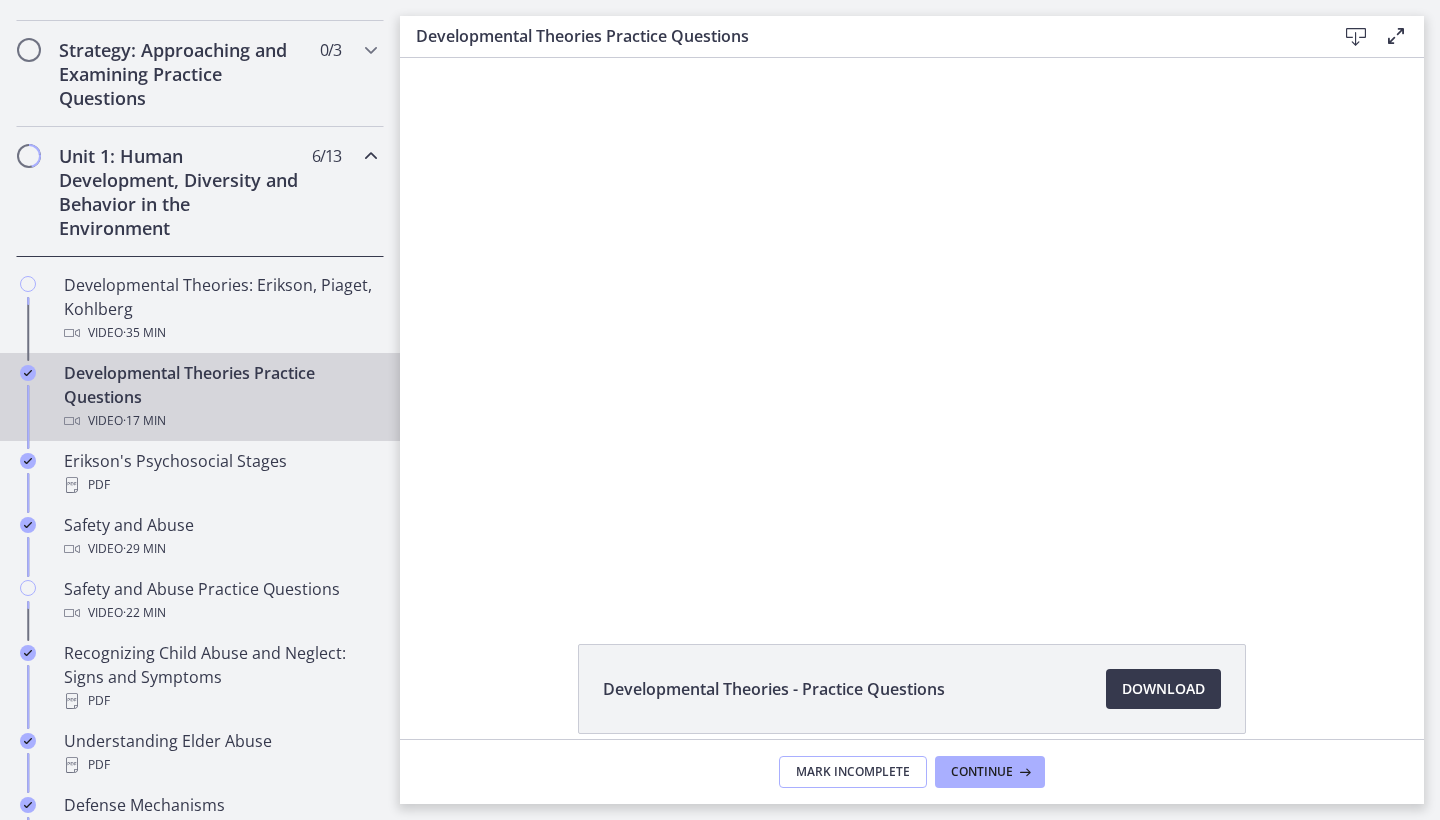 scroll, scrollTop: 0, scrollLeft: 0, axis: both 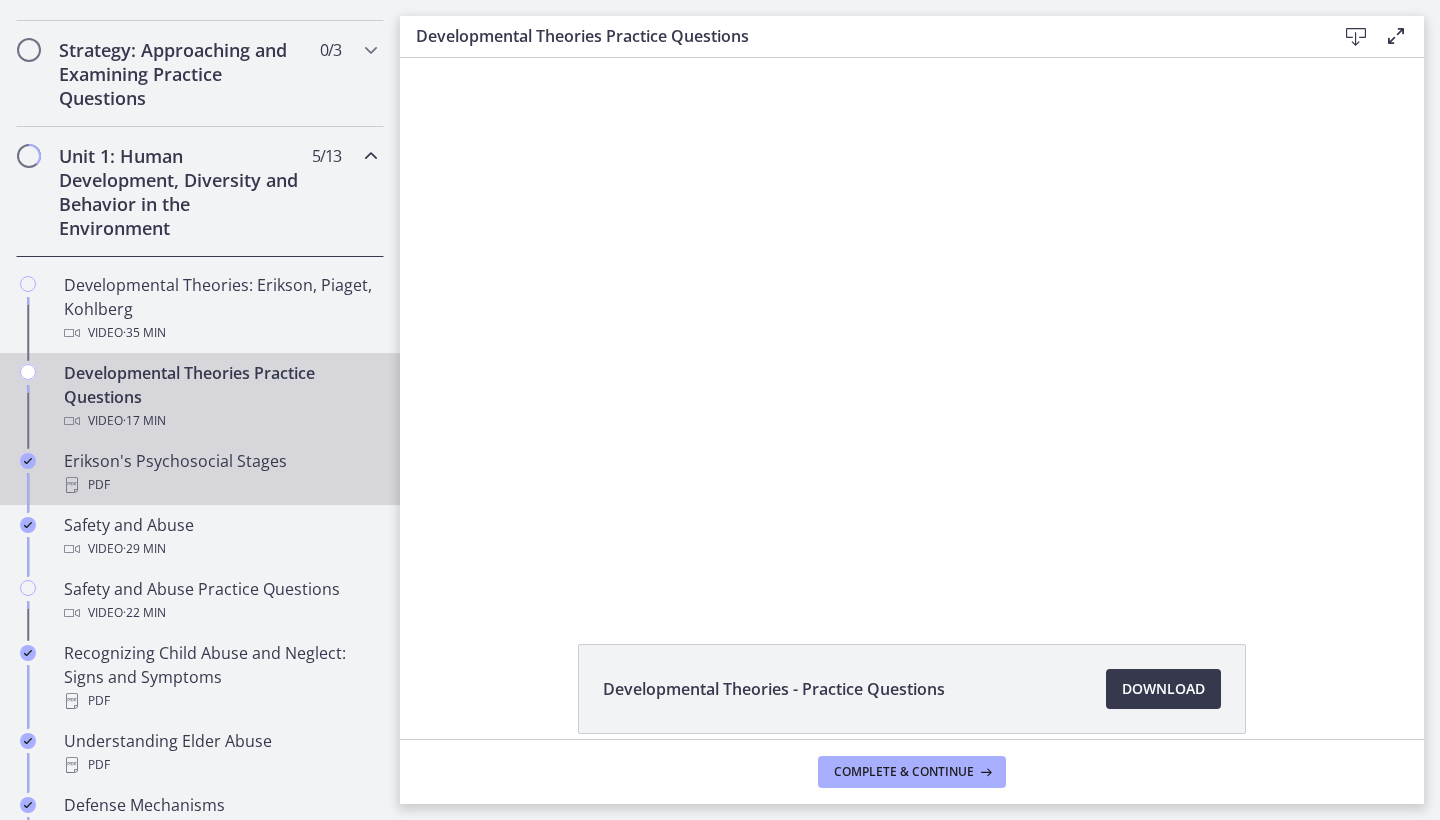 click on "Erikson's Psychosocial Stages
PDF" at bounding box center (220, 473) 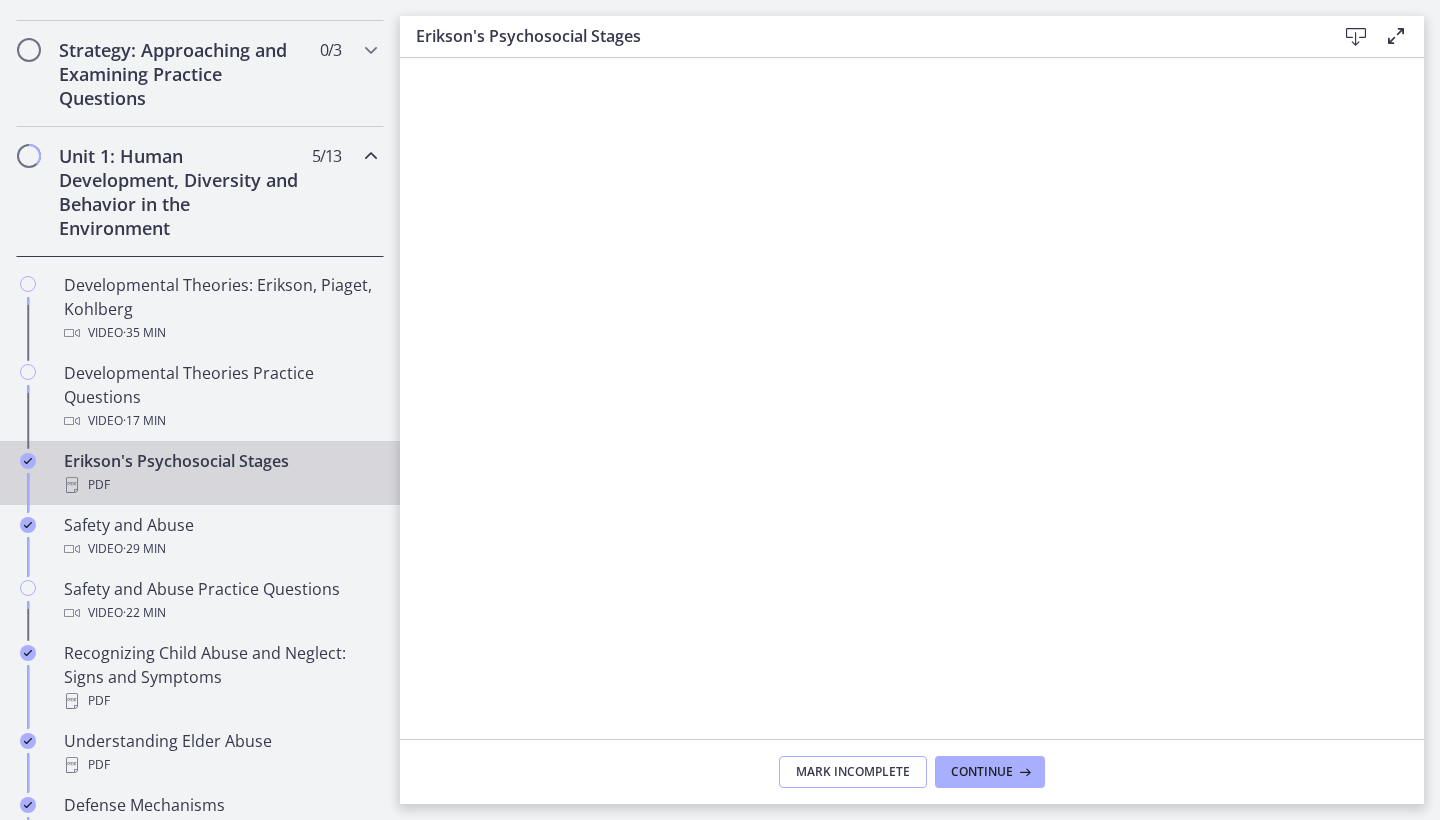 click on "Mark Incomplete" at bounding box center [853, 772] 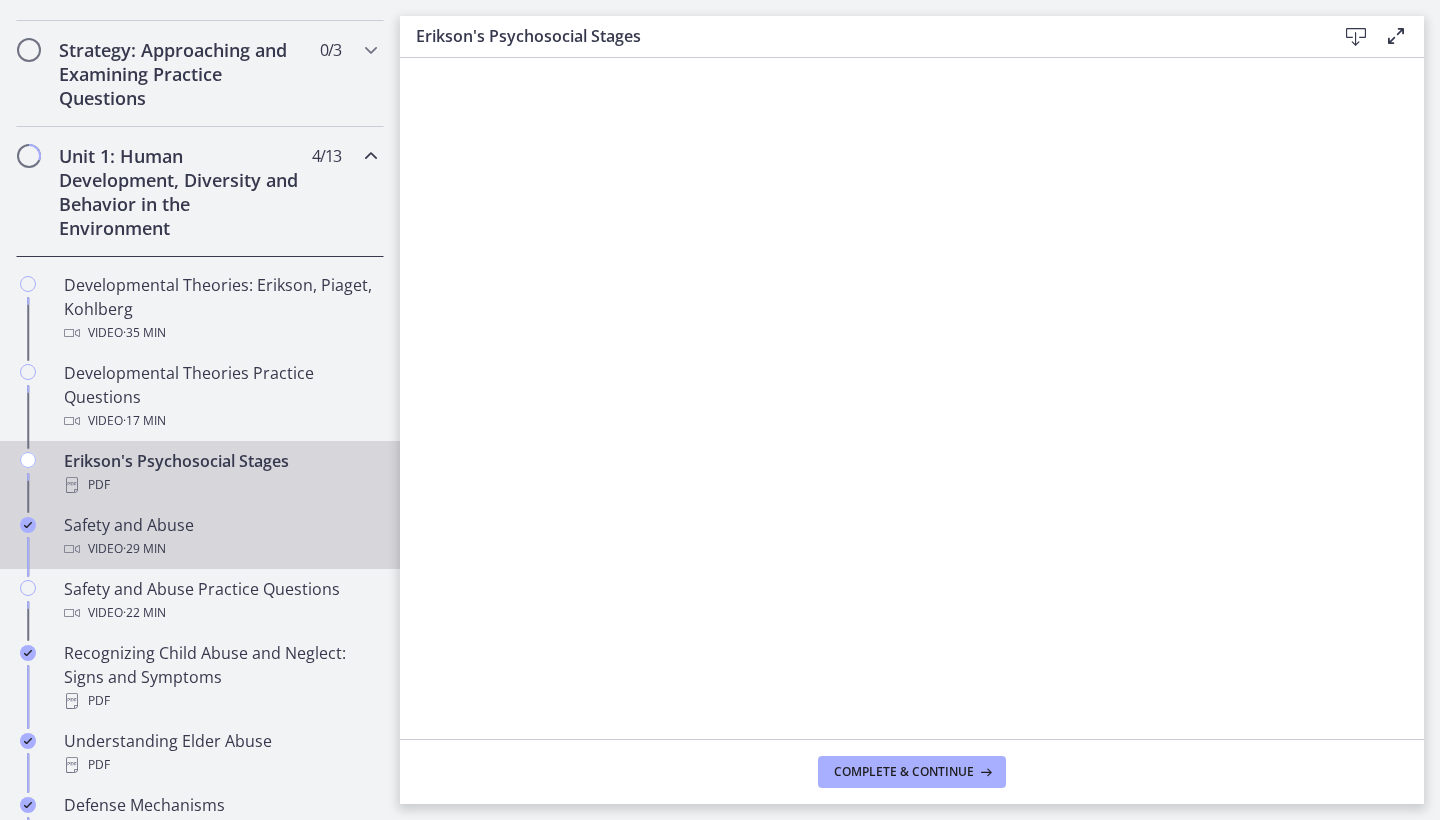 click on "Video
·  29 min" at bounding box center [220, 549] 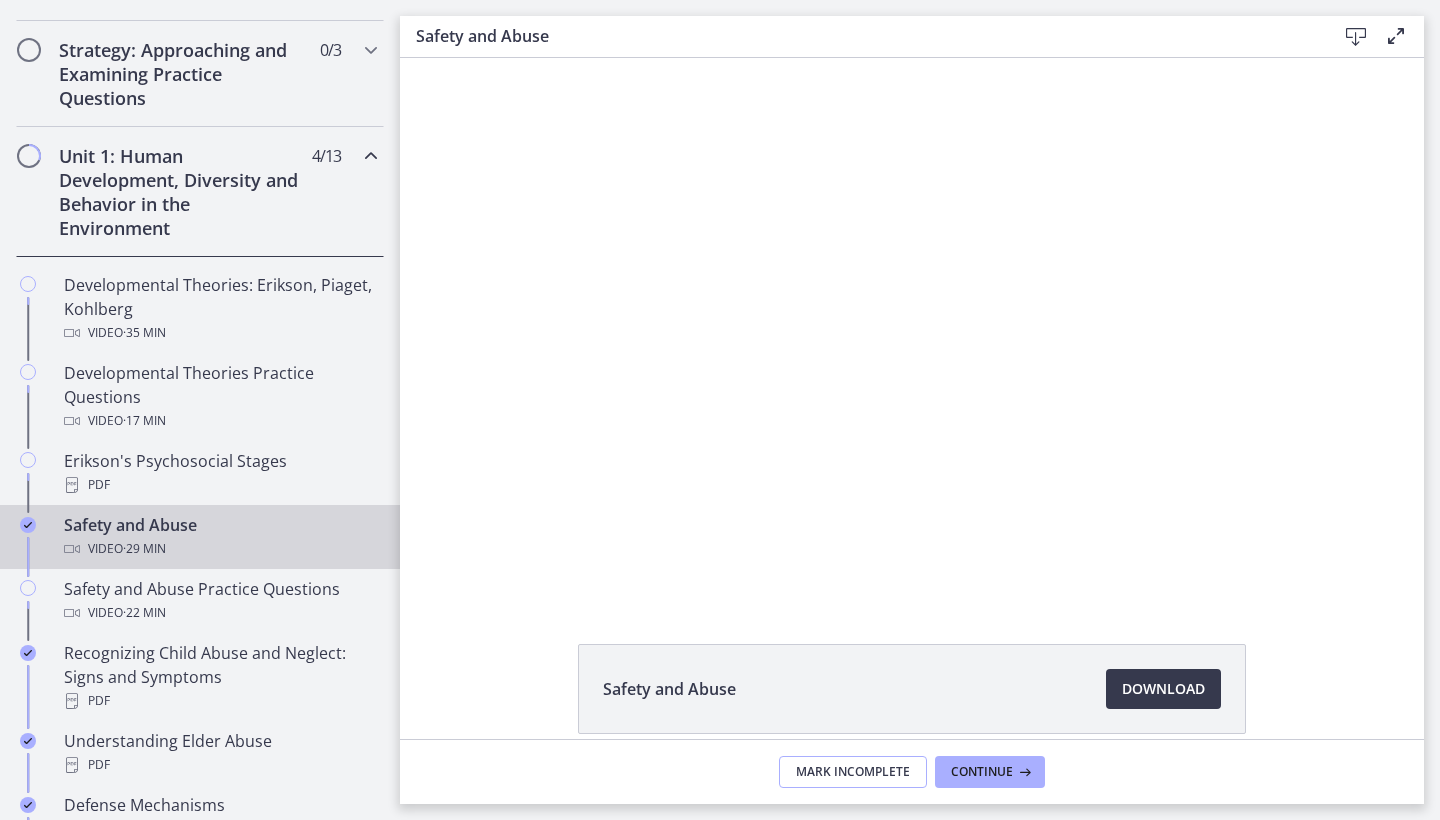 scroll, scrollTop: 0, scrollLeft: 0, axis: both 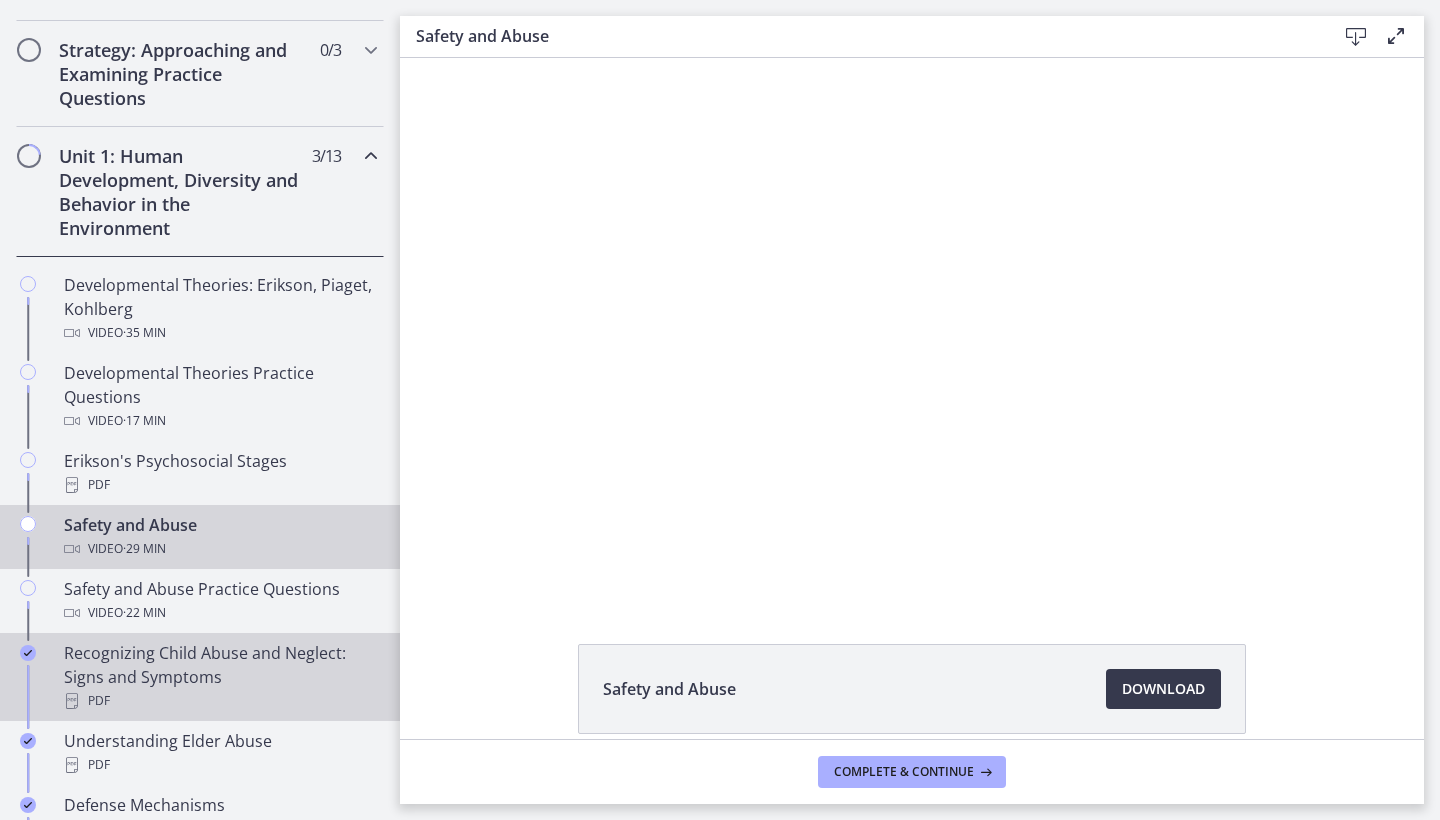 click on "Recognizing Child Abuse and Neglect: Signs and Symptoms
PDF" at bounding box center (220, 677) 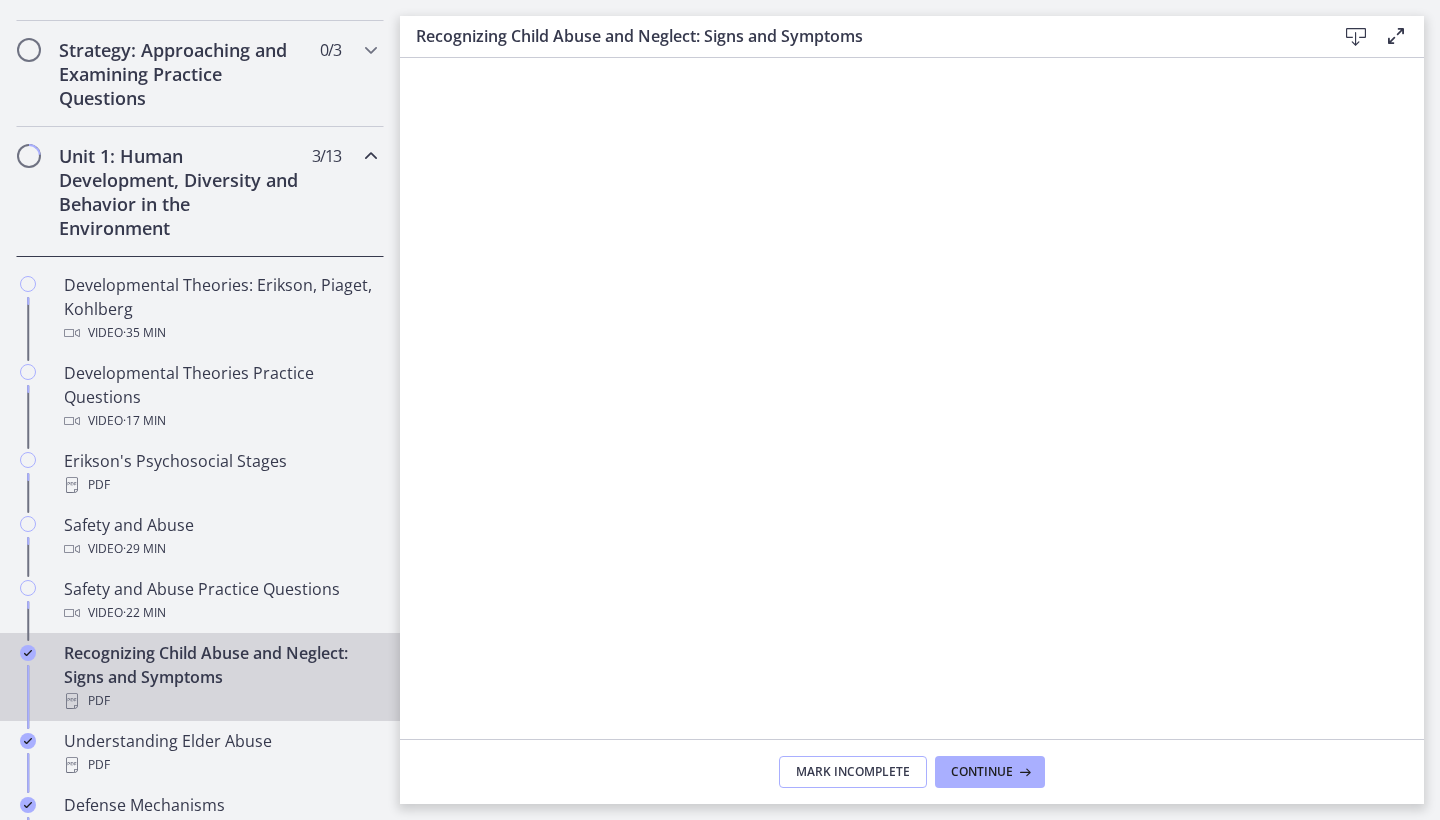 click on "Mark Incomplete" at bounding box center (853, 772) 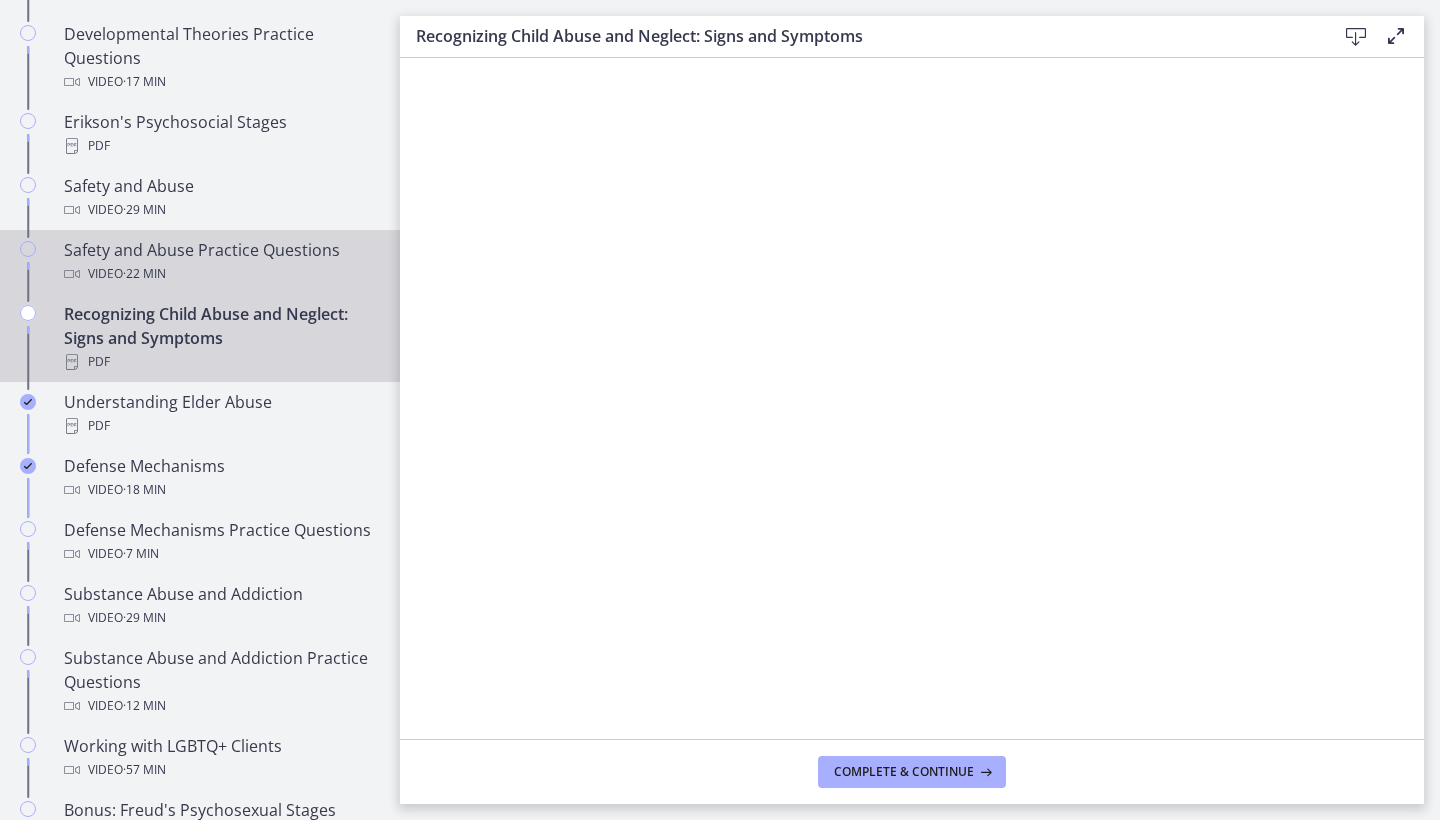 scroll, scrollTop: 783, scrollLeft: 0, axis: vertical 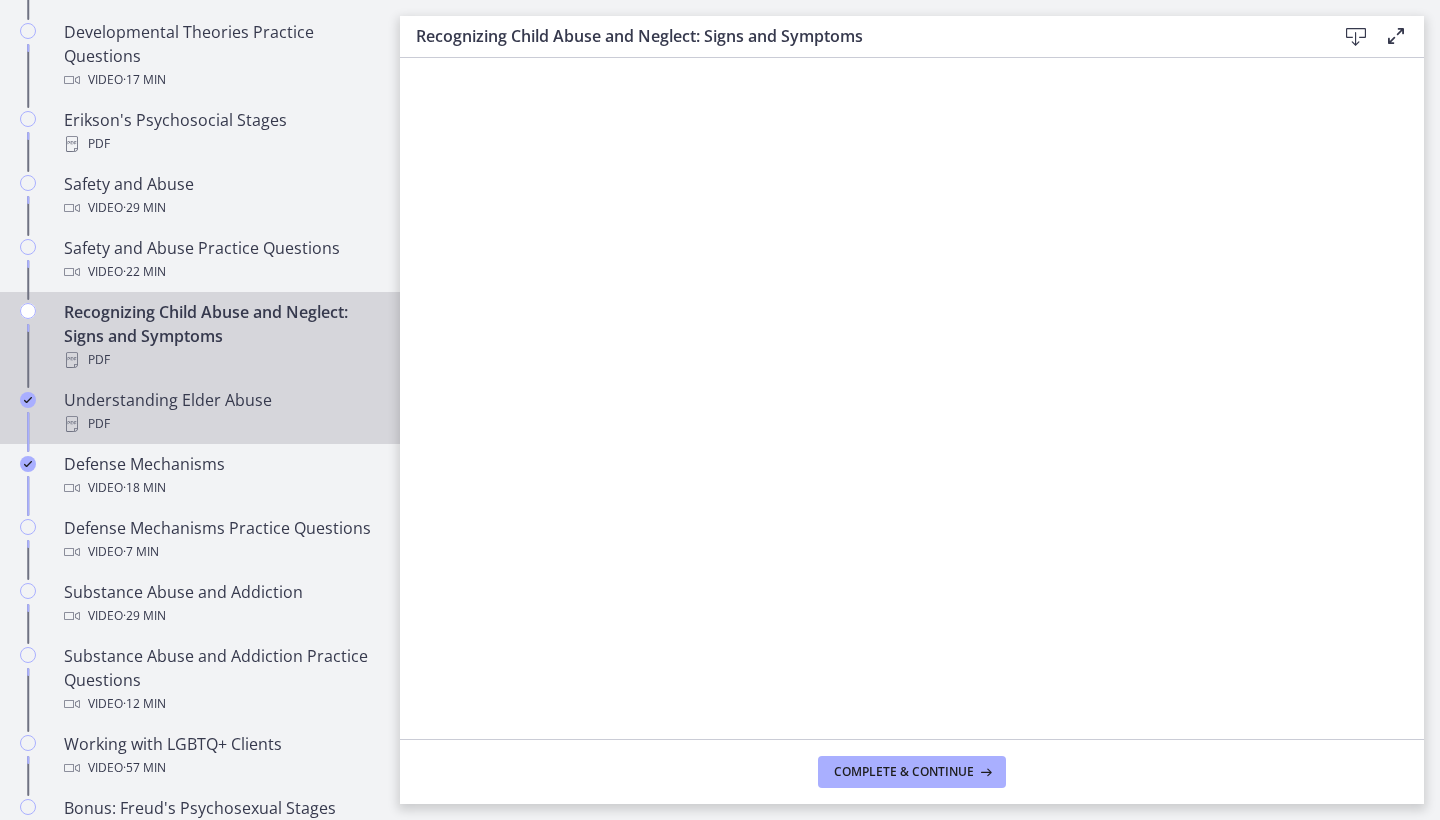 click on "Understanding Elder Abuse
PDF" at bounding box center [220, 412] 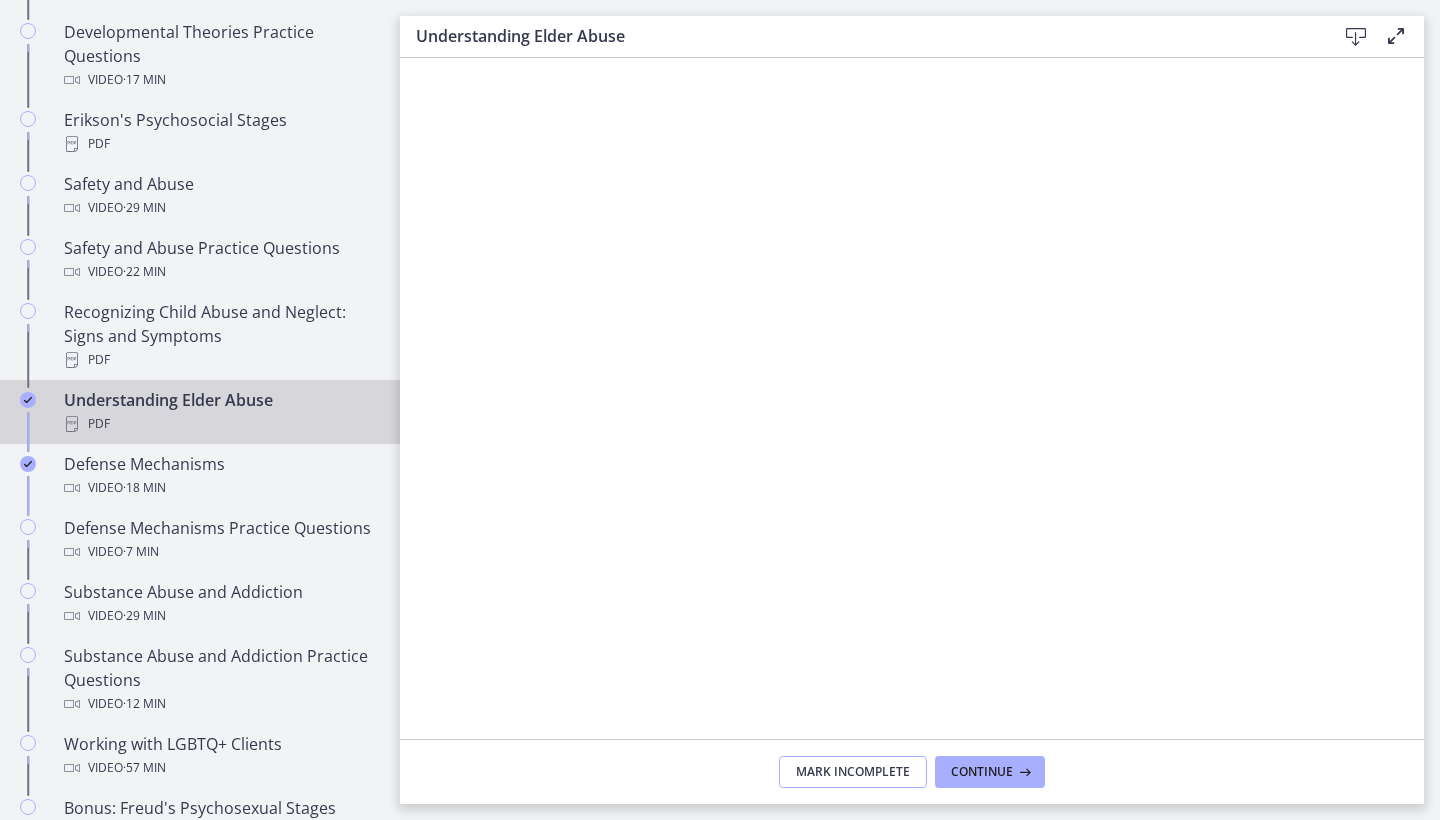 click on "Mark Incomplete" at bounding box center [853, 772] 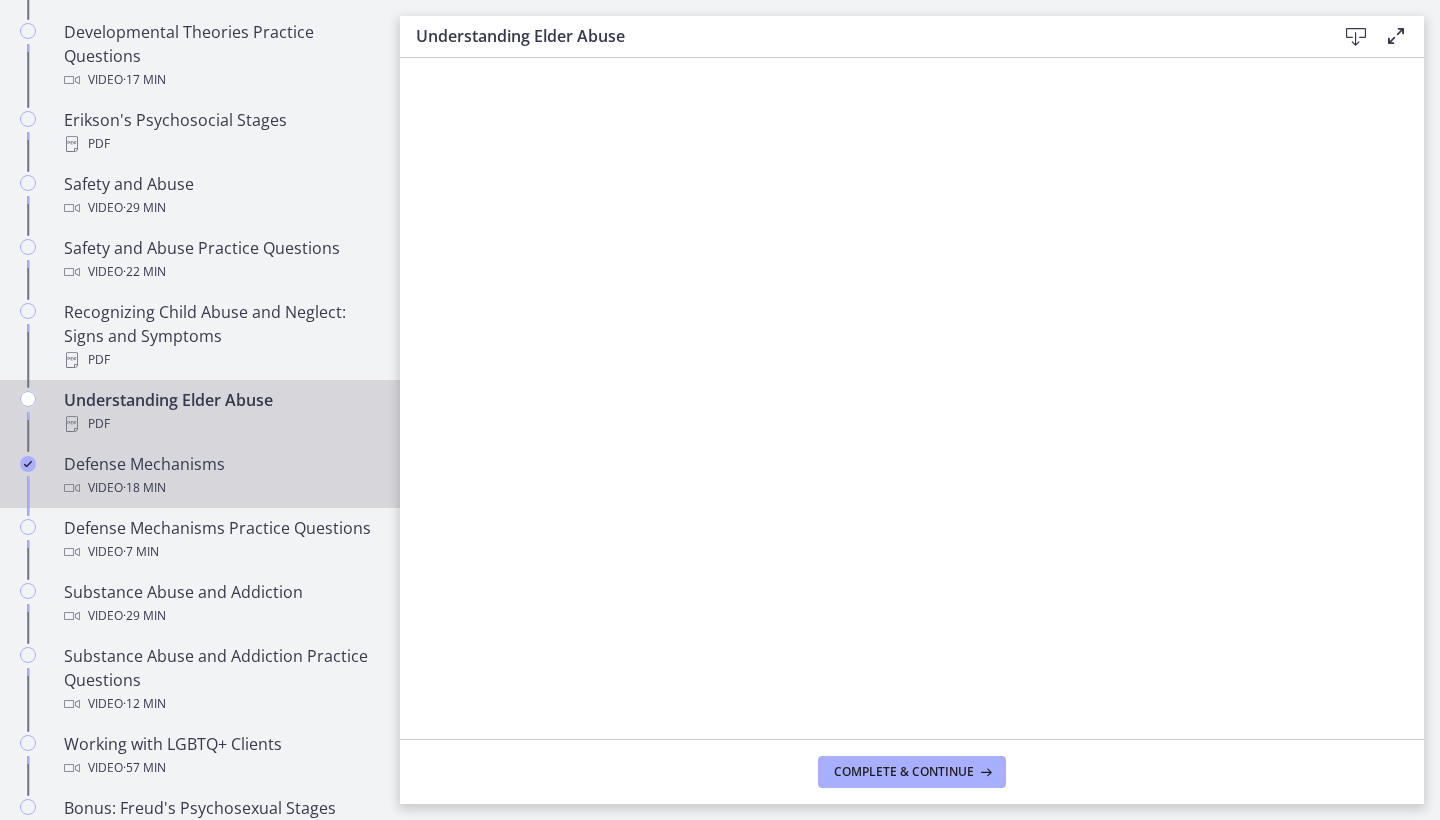 click on "Defense Mechanisms
Video
·  18 min" at bounding box center [220, 476] 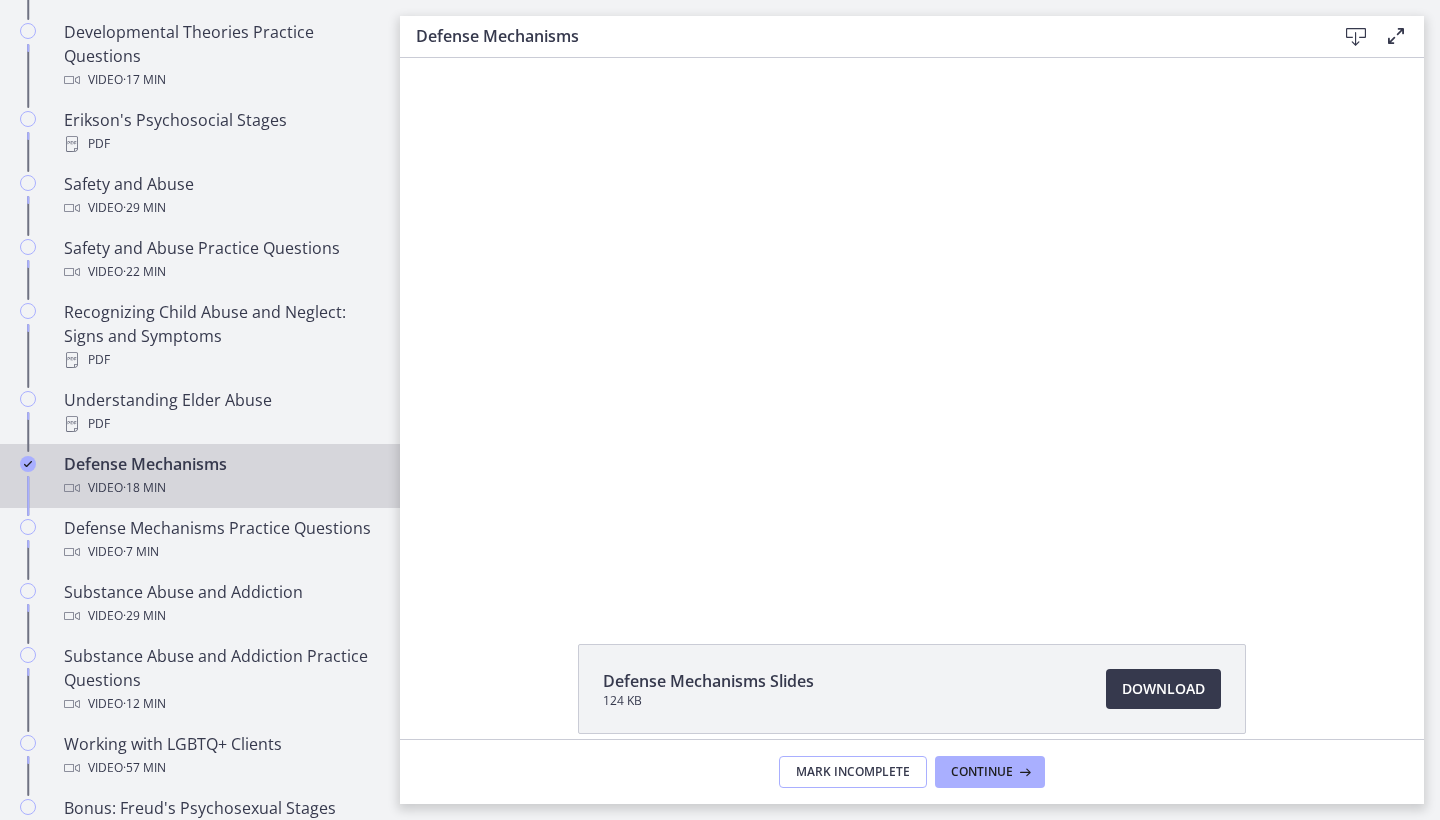 scroll, scrollTop: 0, scrollLeft: 0, axis: both 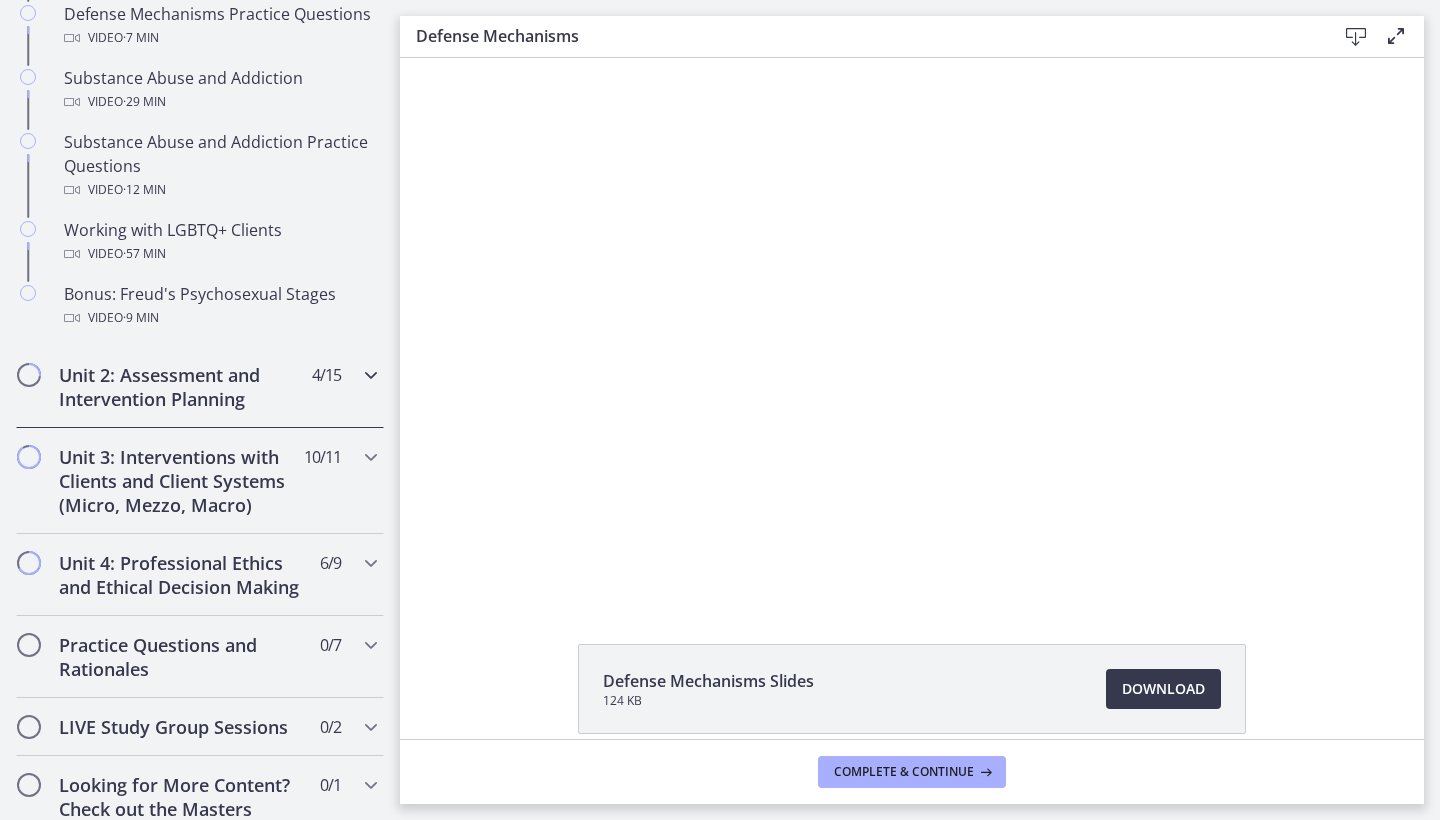 click on "Unit 2: Assessment and Intervention Planning
4  /  15
Completed" at bounding box center (200, 387) 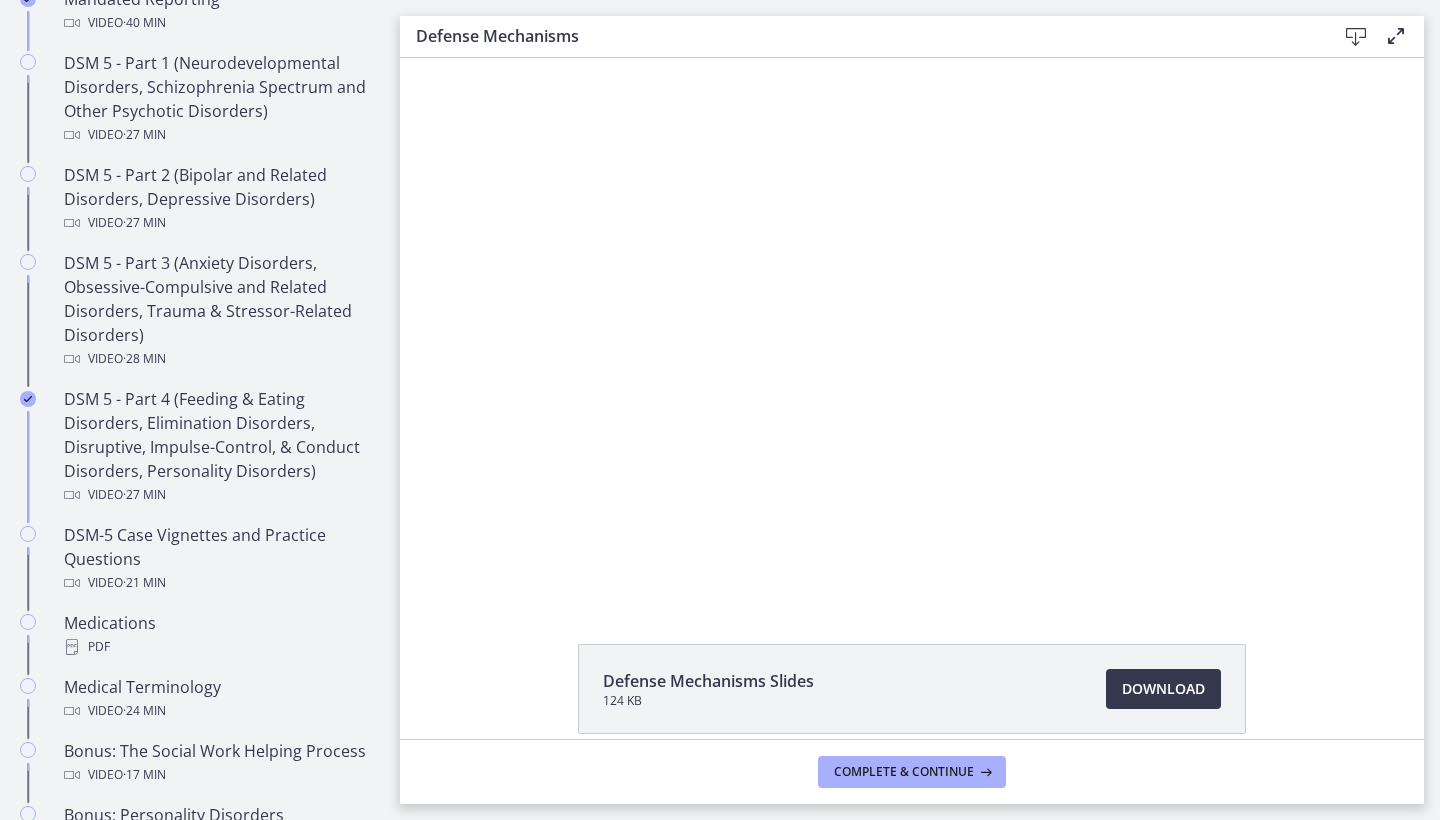 scroll, scrollTop: 892, scrollLeft: 0, axis: vertical 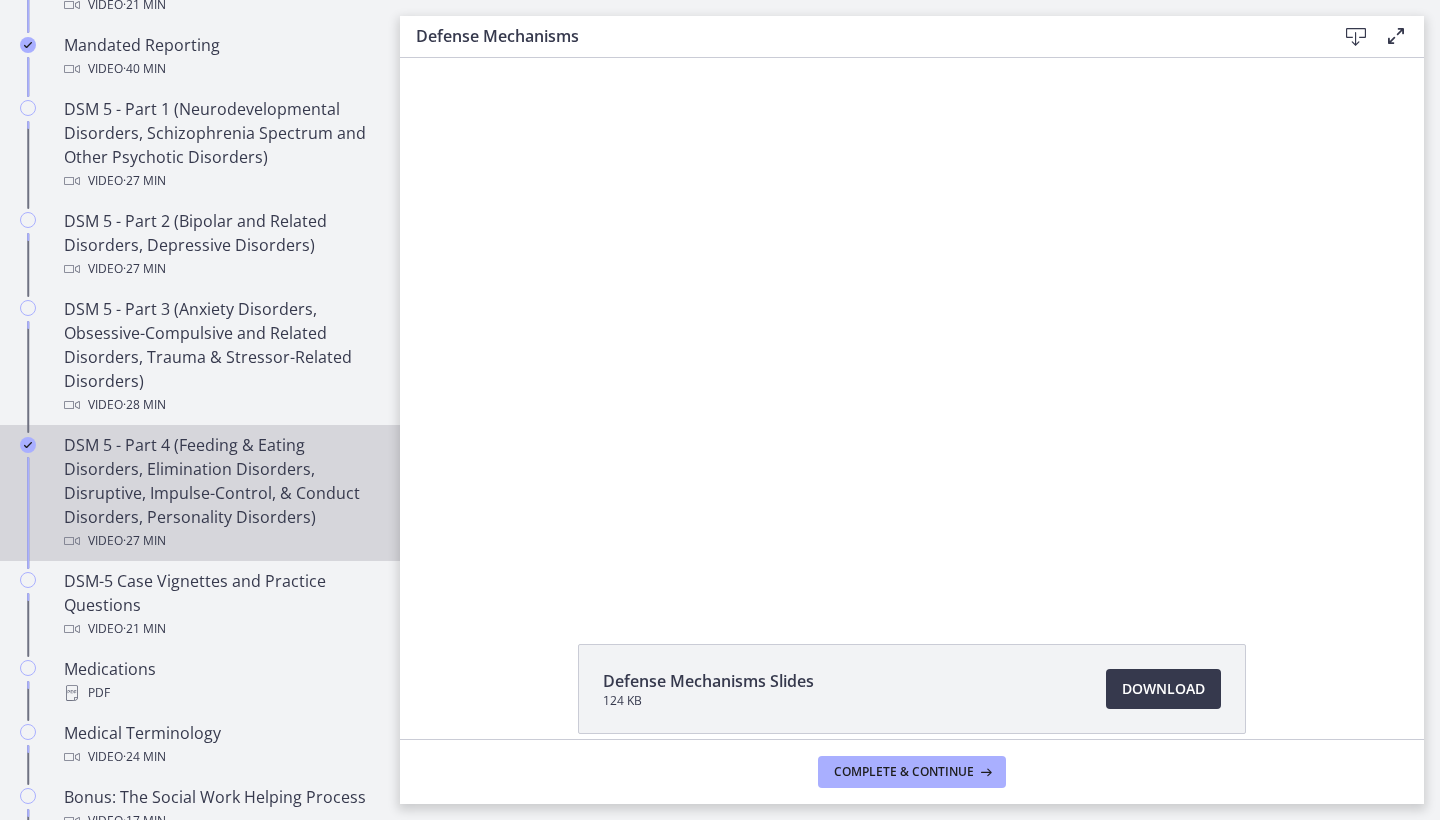 click on "DSM 5 - Part 4 (Feeding & Eating Disorders, Elimination Disorders, Disruptive, Impulse-Control, & Conduct Disorders, Personality Disorders)
Video
·  27 min" at bounding box center (220, 493) 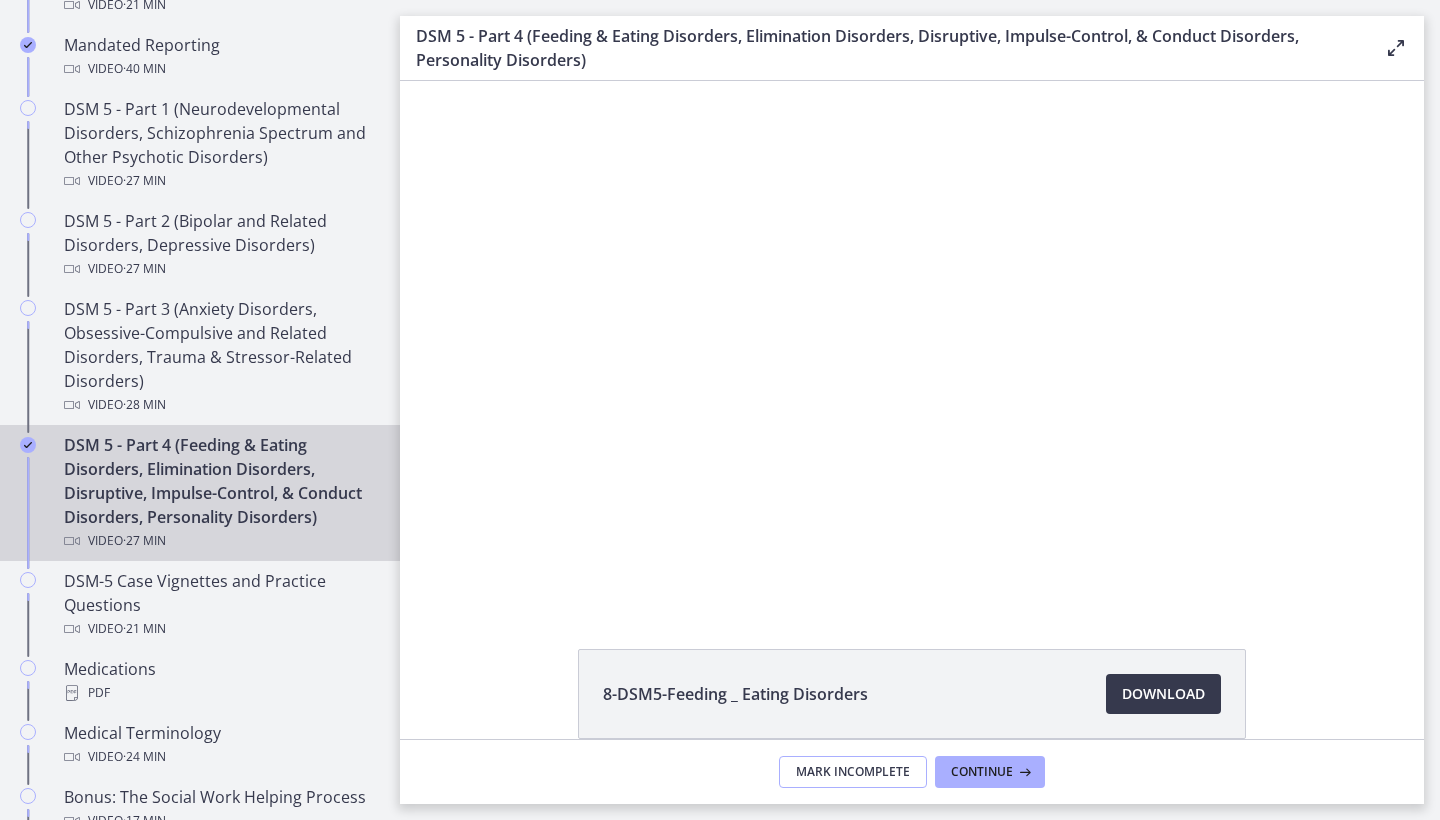 scroll, scrollTop: 0, scrollLeft: 0, axis: both 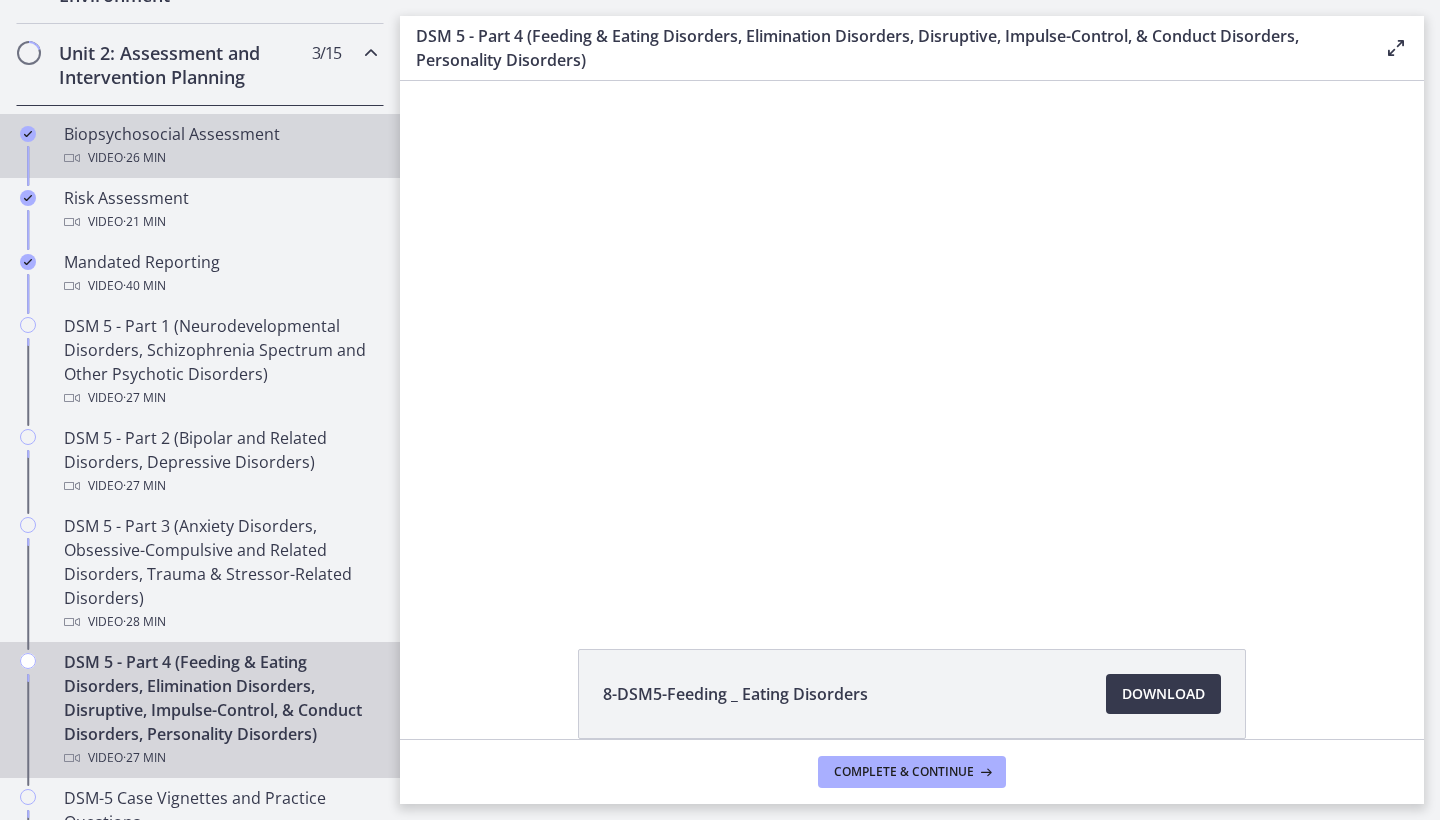 click on "Video
·  26 min" at bounding box center (220, 158) 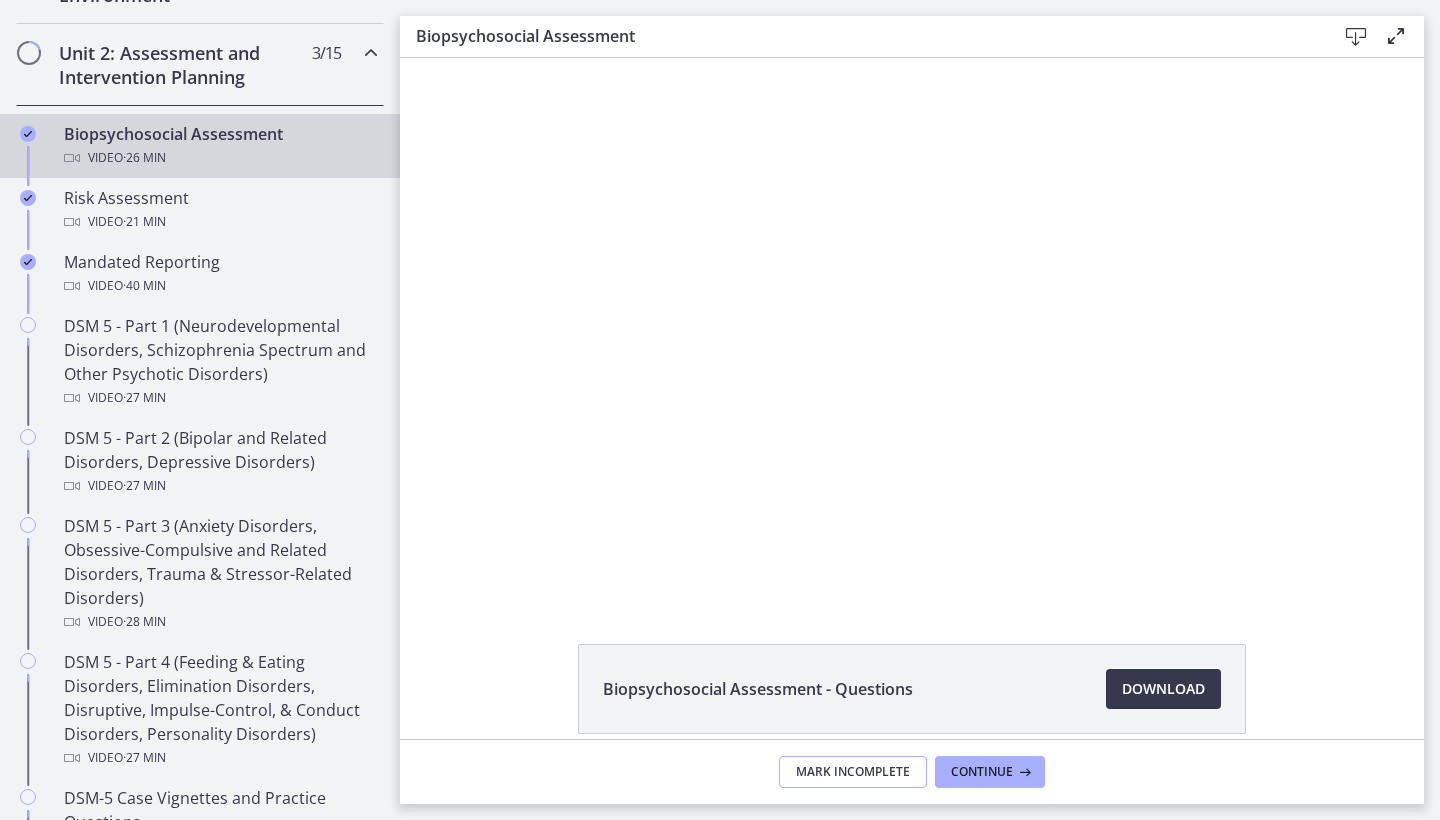 click on "Mark Incomplete" at bounding box center [853, 772] 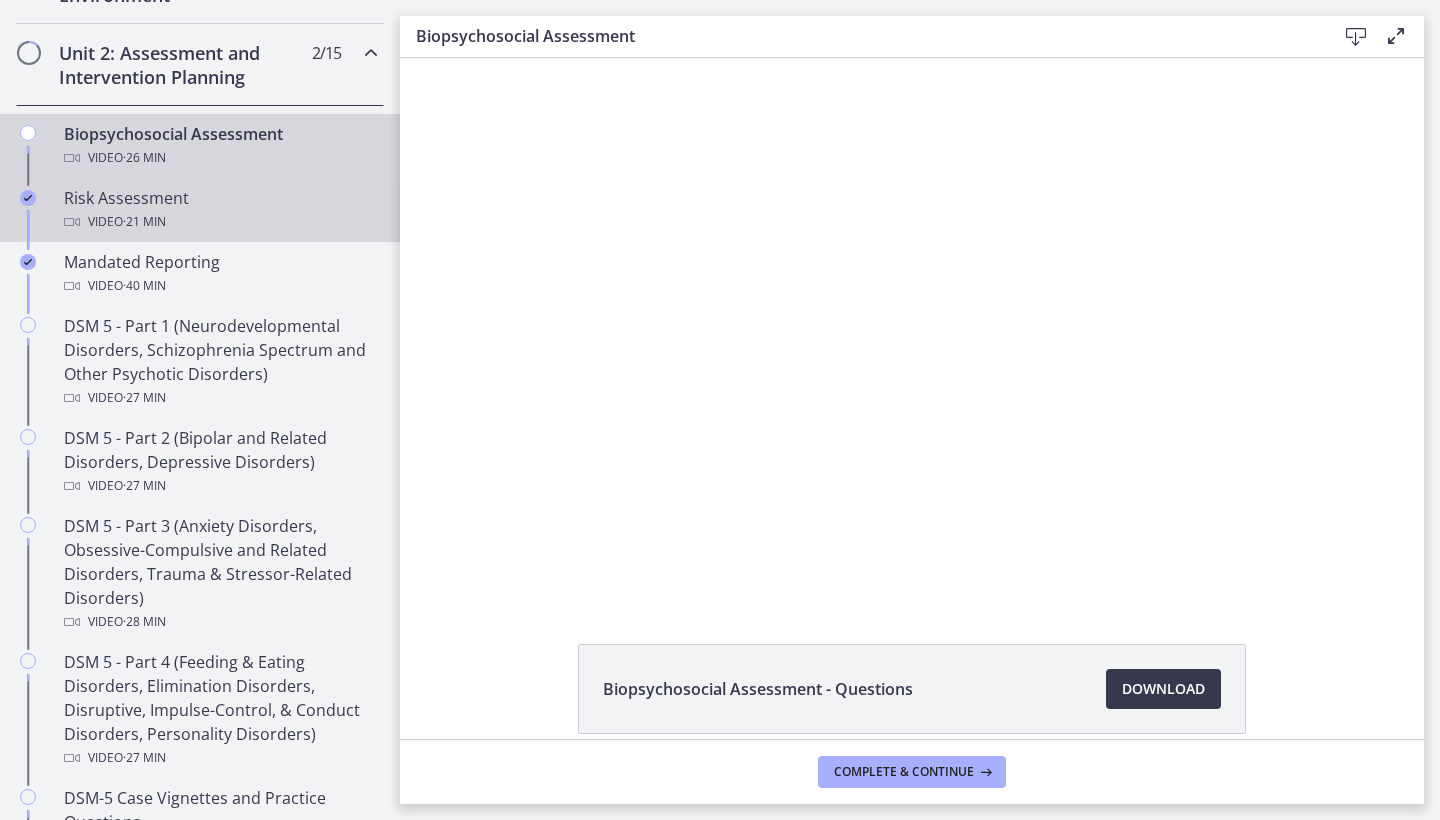 click on "Risk Assessment
Video
·  21 min" at bounding box center [220, 210] 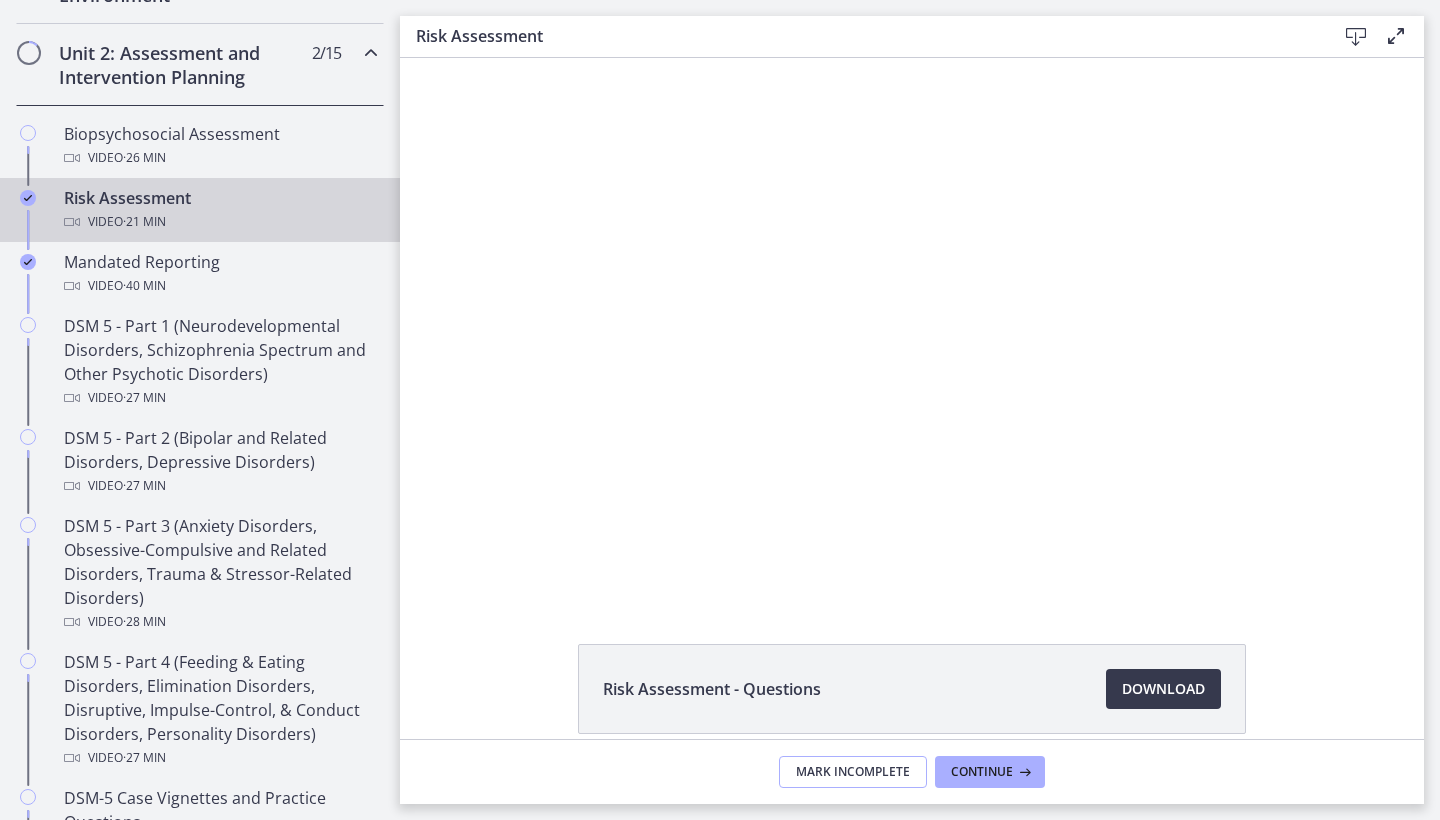 scroll, scrollTop: 0, scrollLeft: 0, axis: both 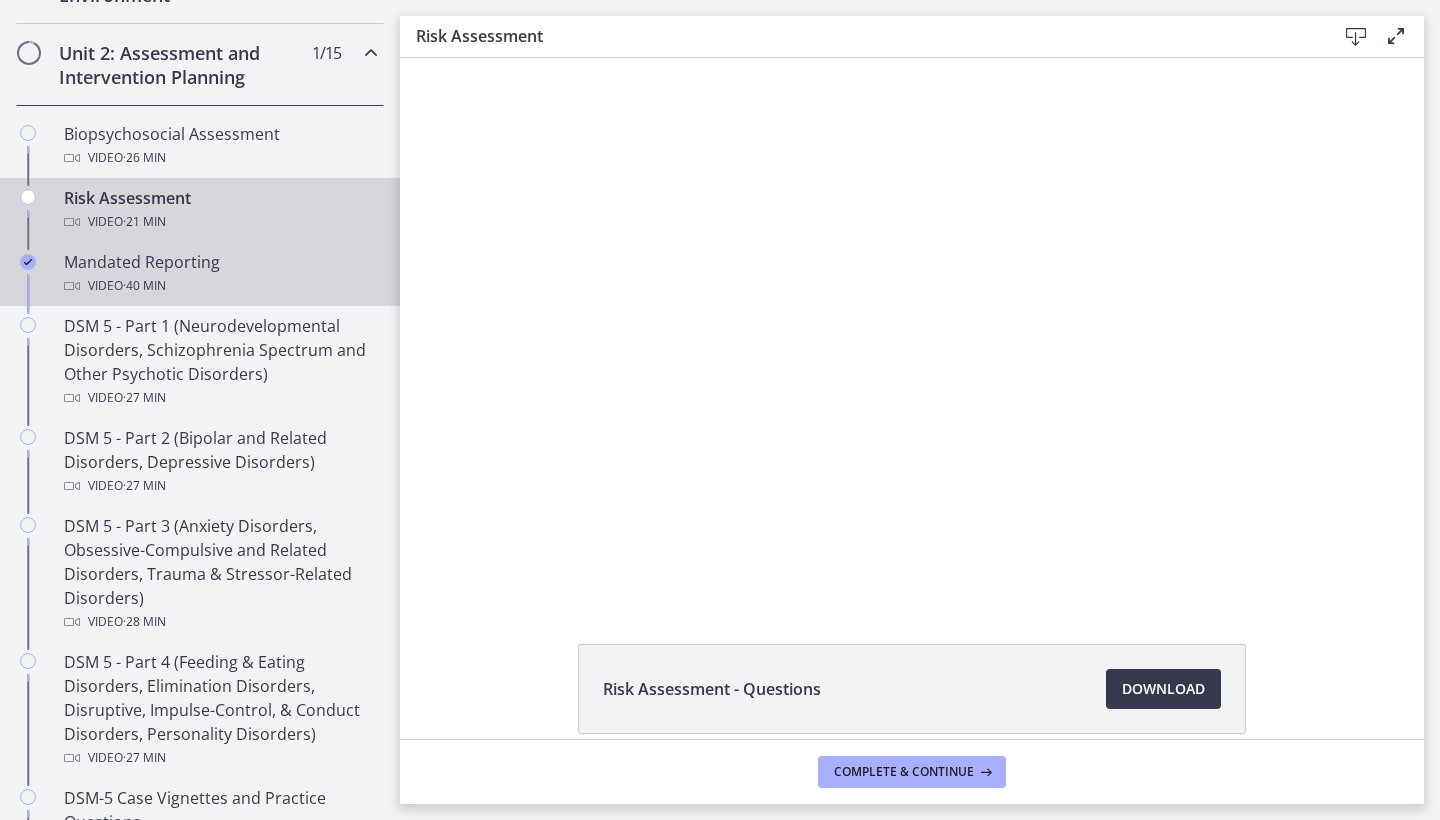 click on "Video
·  40 min" at bounding box center [220, 286] 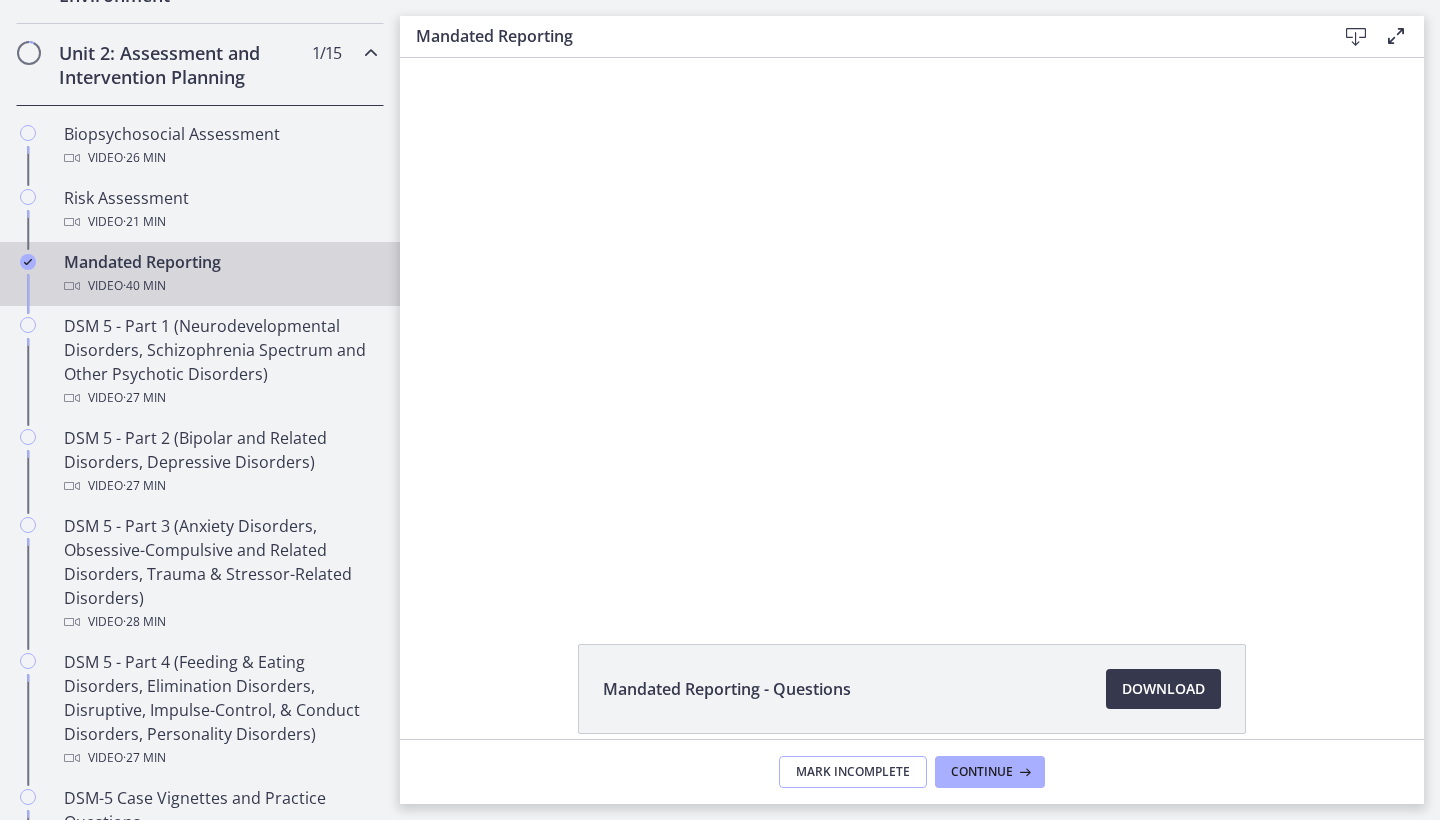 scroll, scrollTop: 0, scrollLeft: 0, axis: both 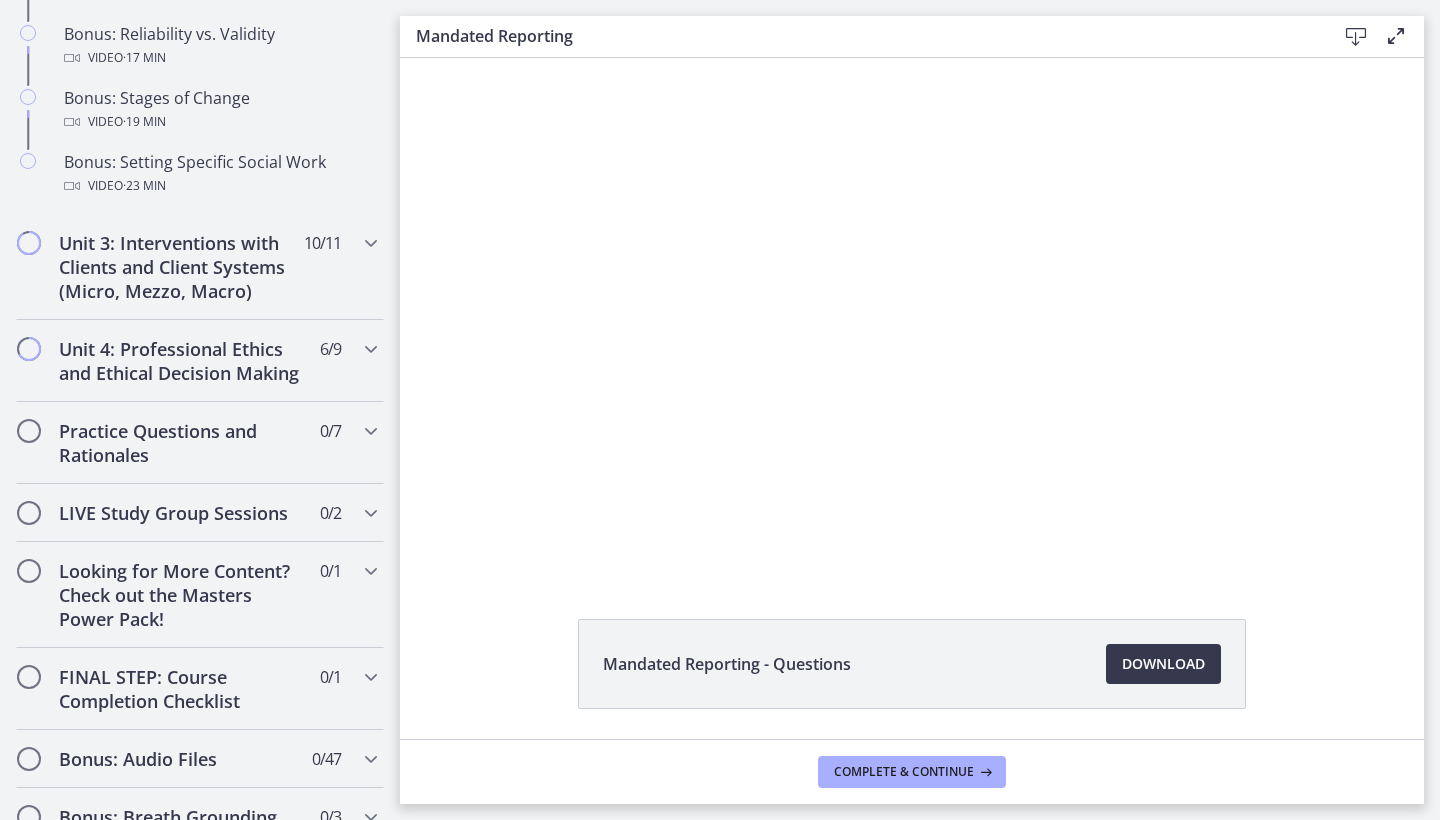 click on "Bonus: Setting Specific Social Work
Video
·  23 min" at bounding box center [200, 178] 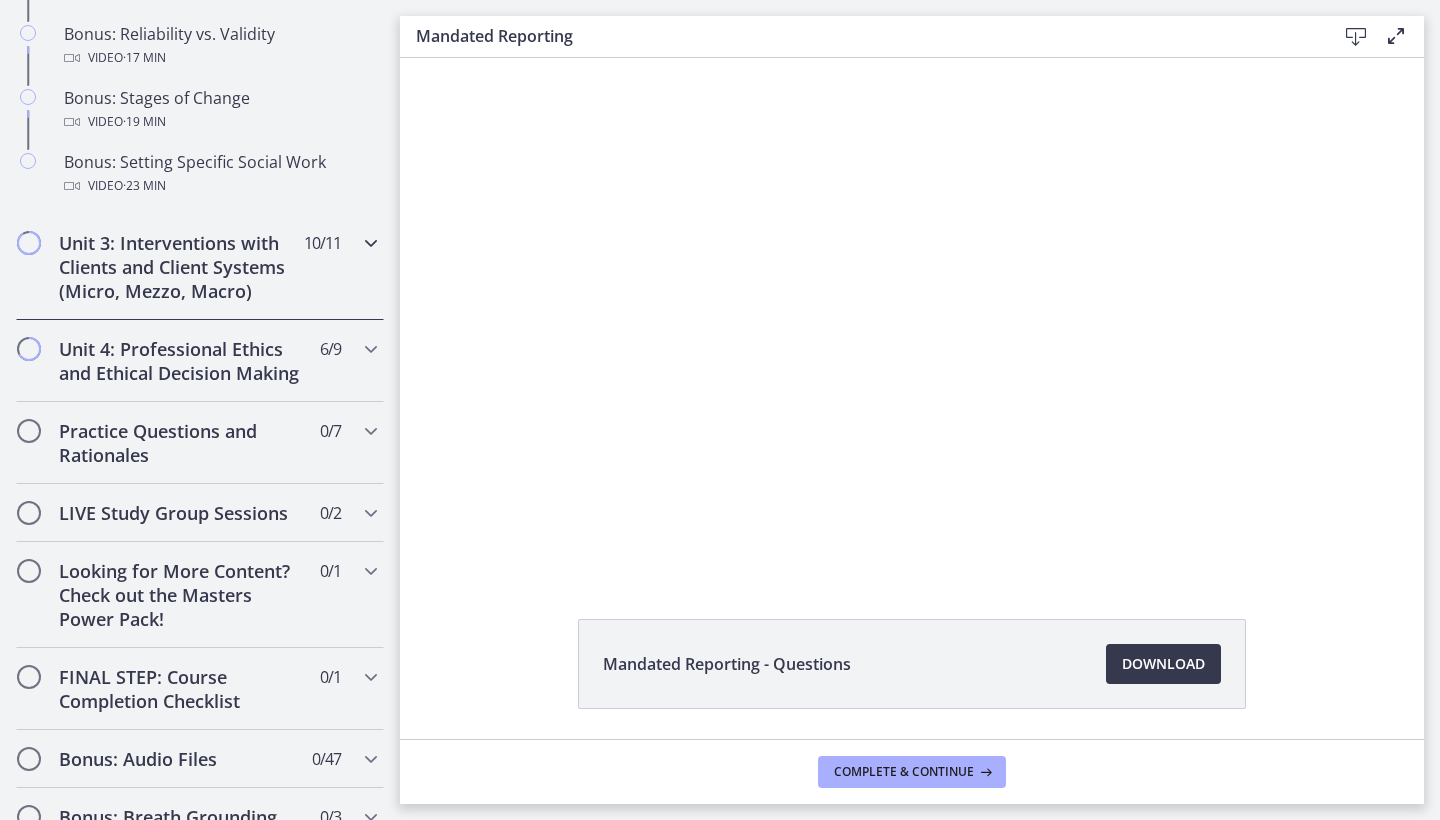 click on "Unit 3: Interventions with Clients and Client Systems (Micro, Mezzo, Macro)" at bounding box center [181, 267] 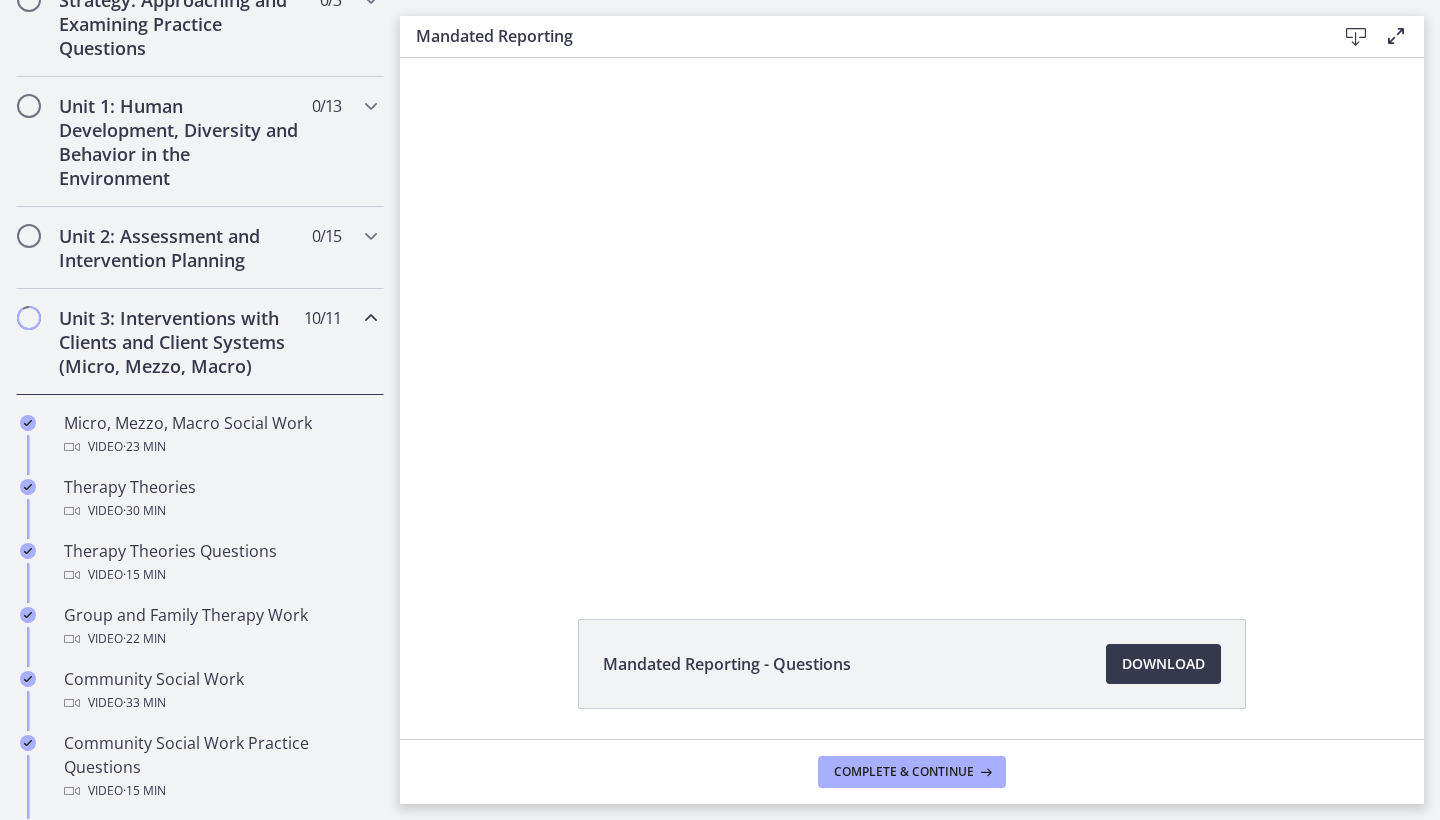 scroll, scrollTop: 494, scrollLeft: 0, axis: vertical 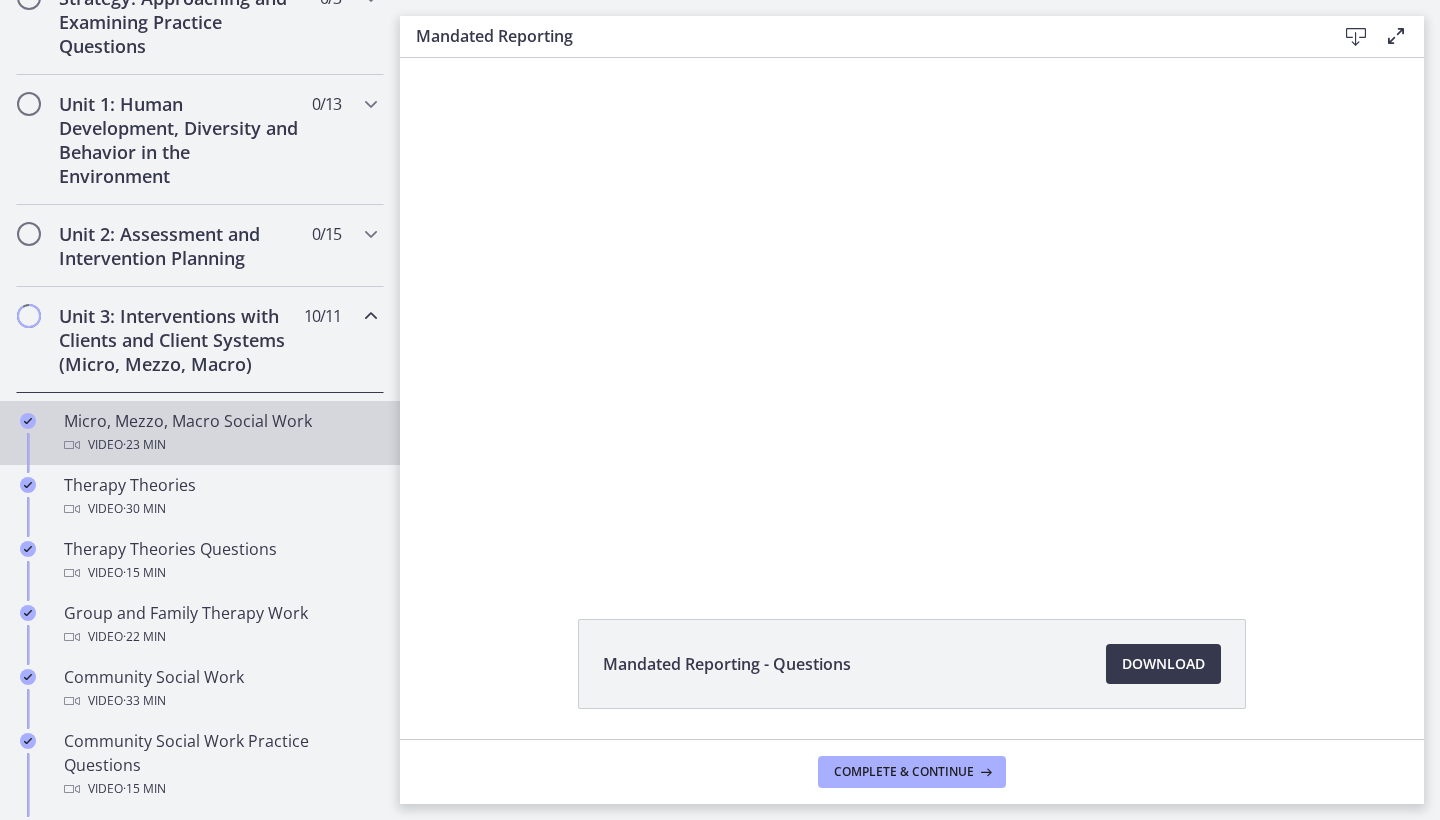 click on "Micro, Mezzo, Macro Social Work
Video
·  23 min" at bounding box center [220, 433] 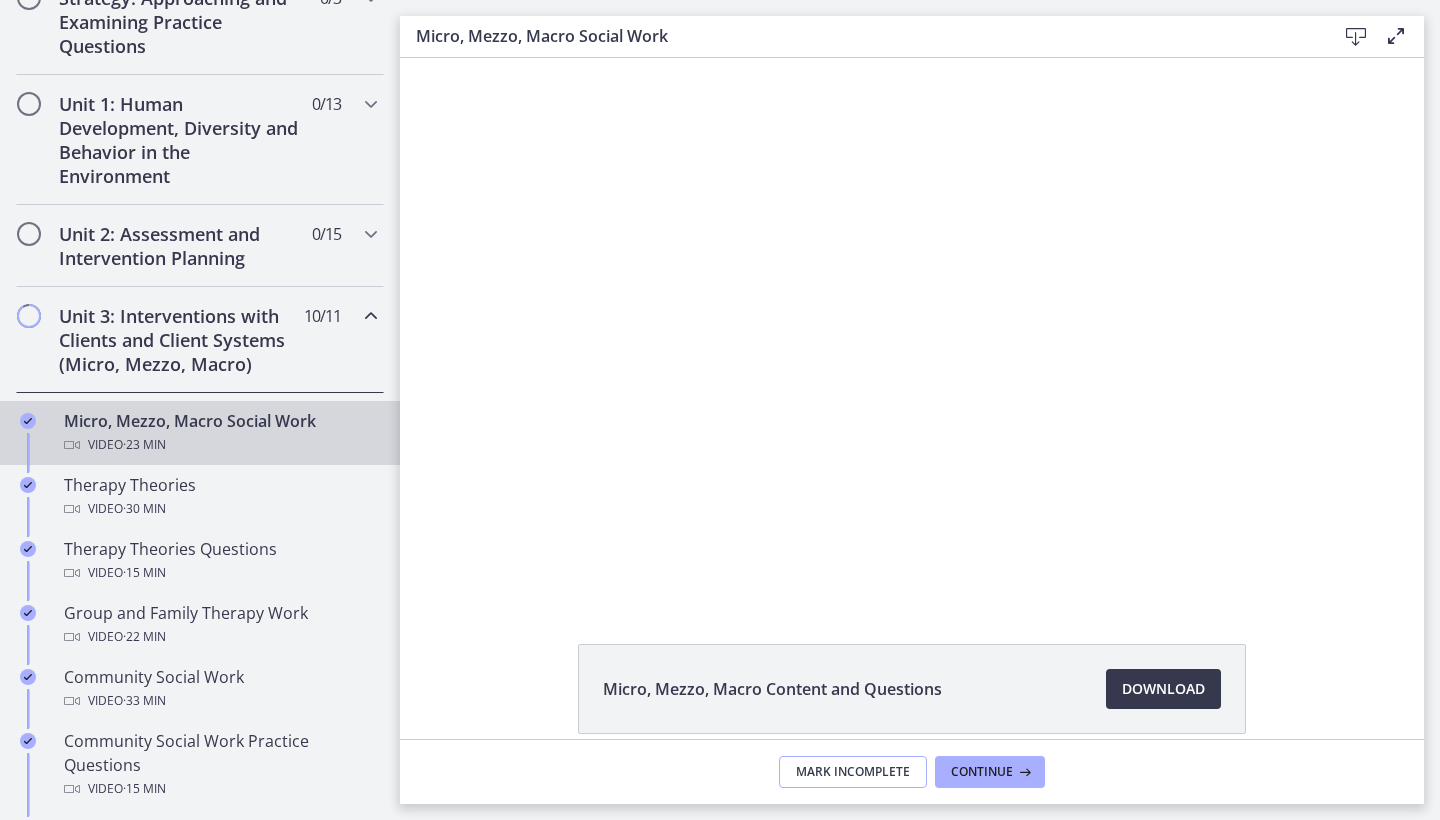 click on "Mark Incomplete" at bounding box center [853, 772] 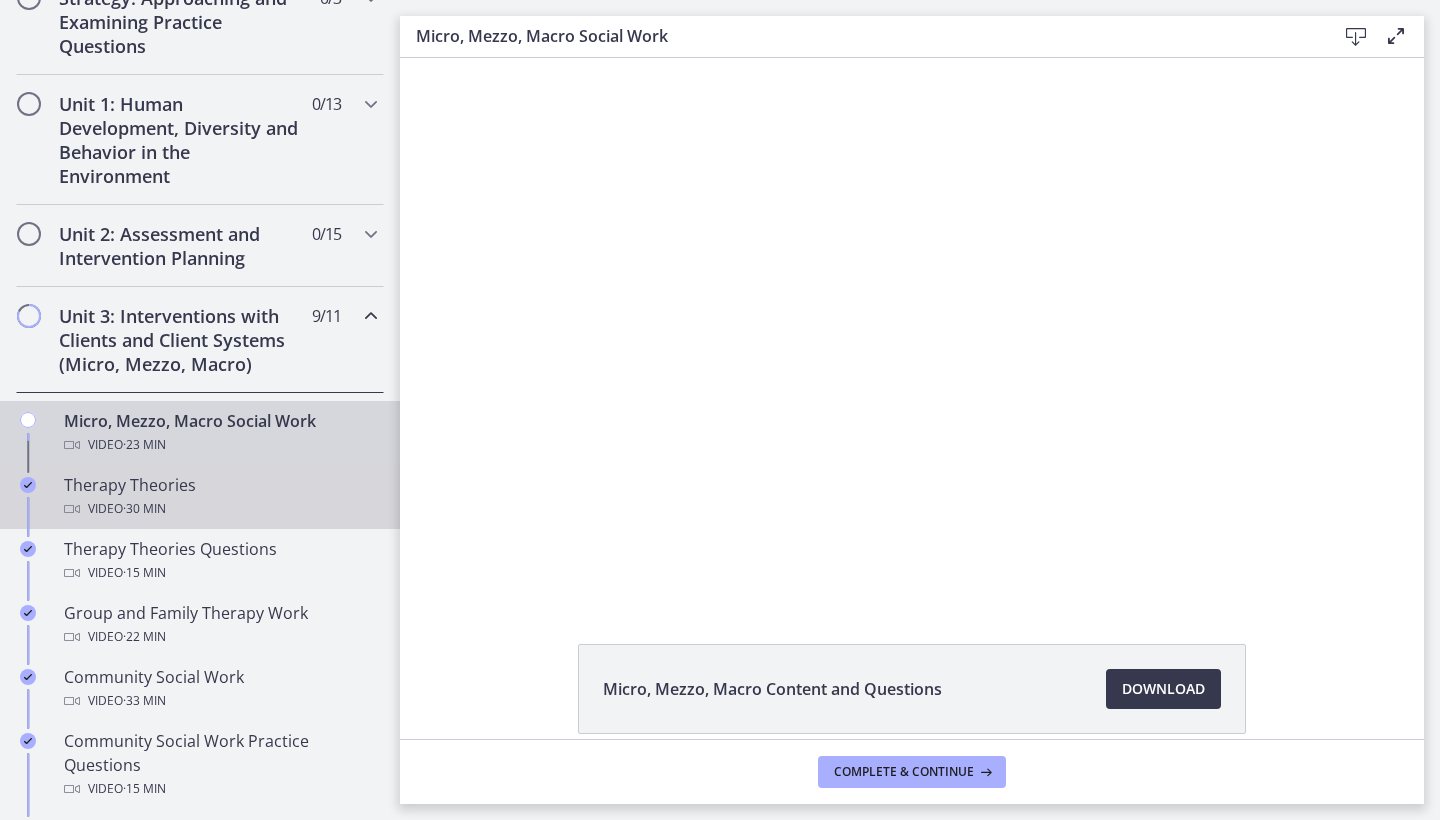 click on "Video
·  30 min" at bounding box center (220, 509) 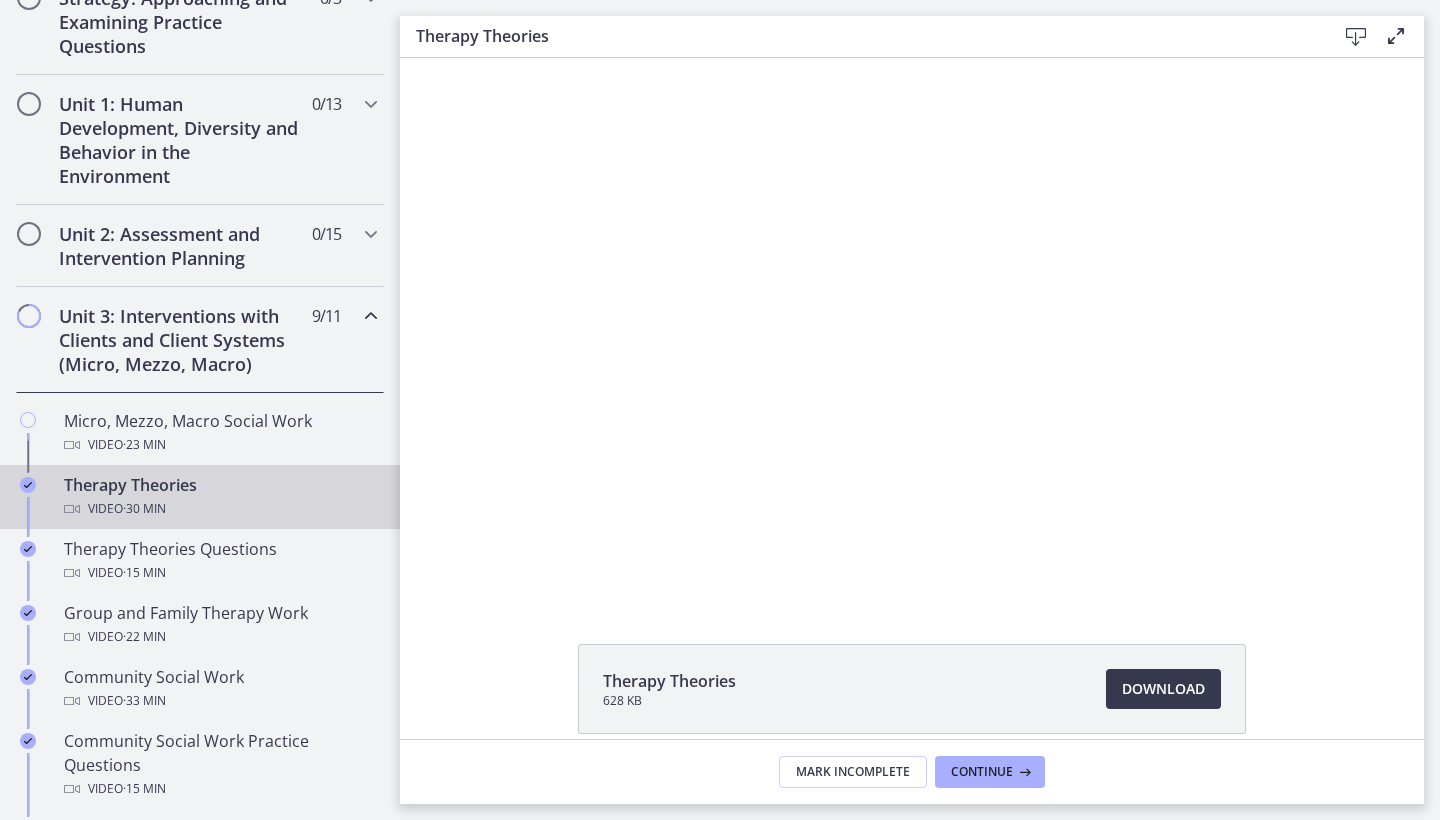 scroll, scrollTop: 0, scrollLeft: 0, axis: both 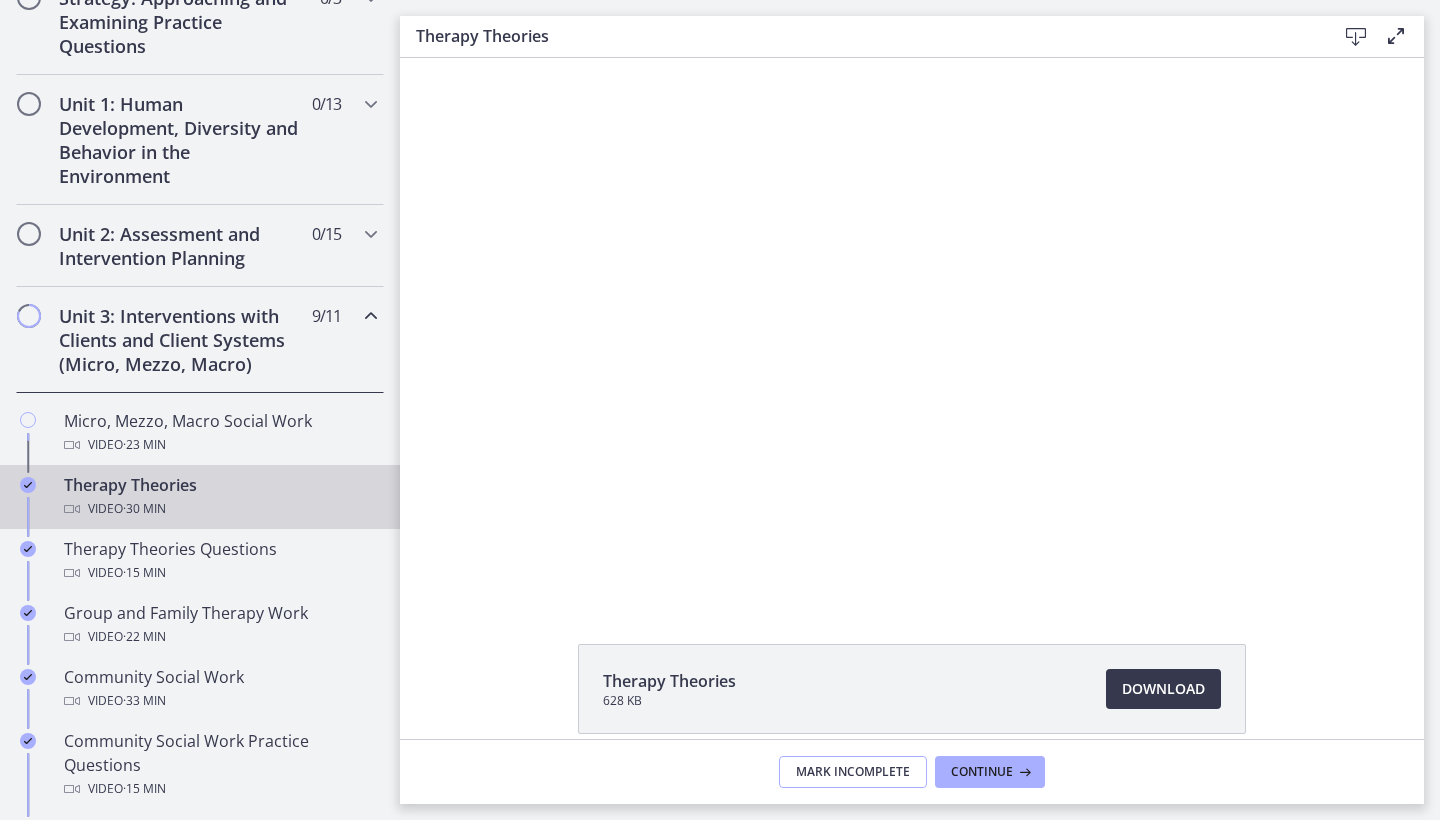 click on "Mark Incomplete" at bounding box center (853, 772) 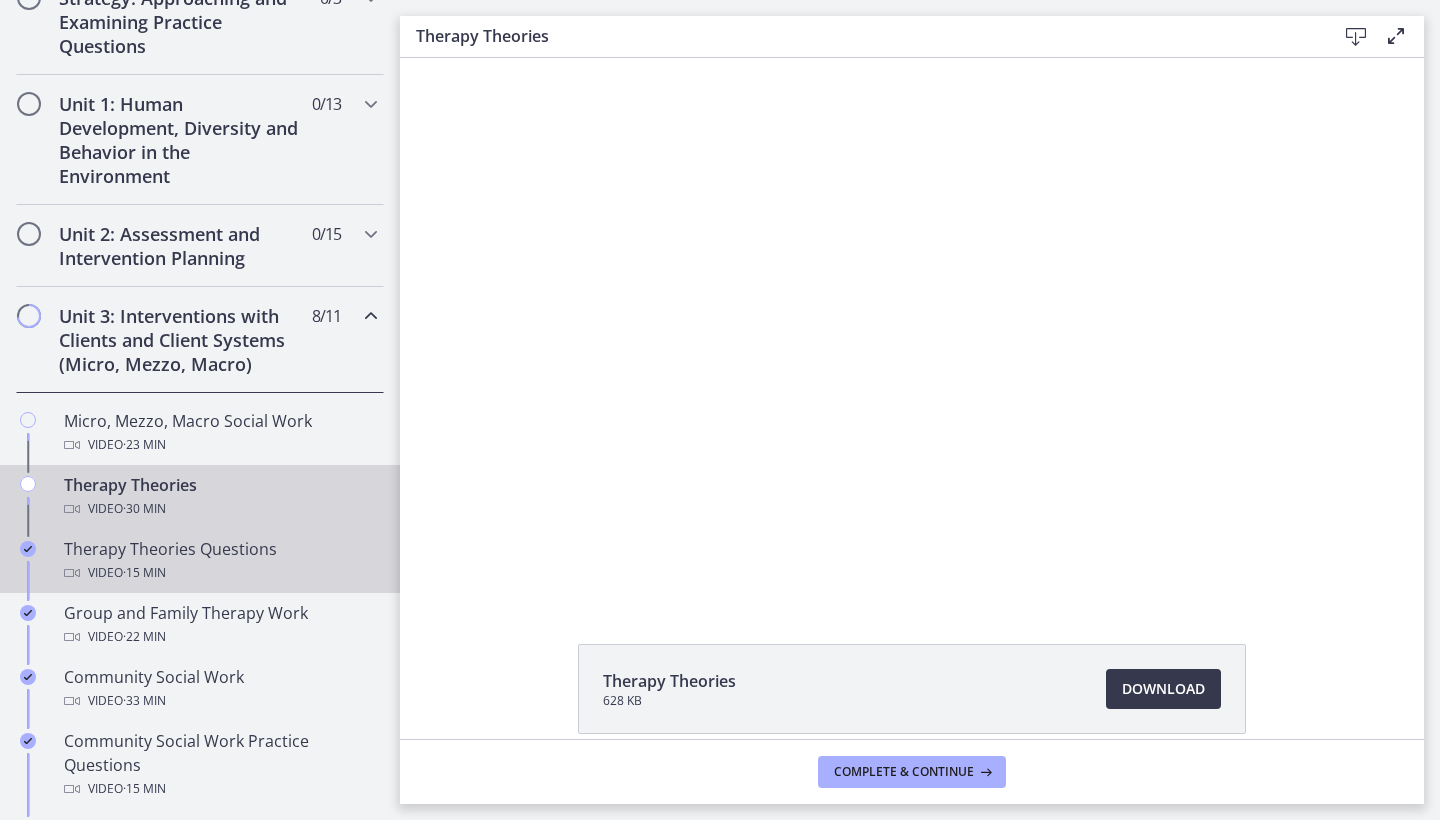 click on "Therapy Theories Questions
Video
·  15 min" at bounding box center [220, 561] 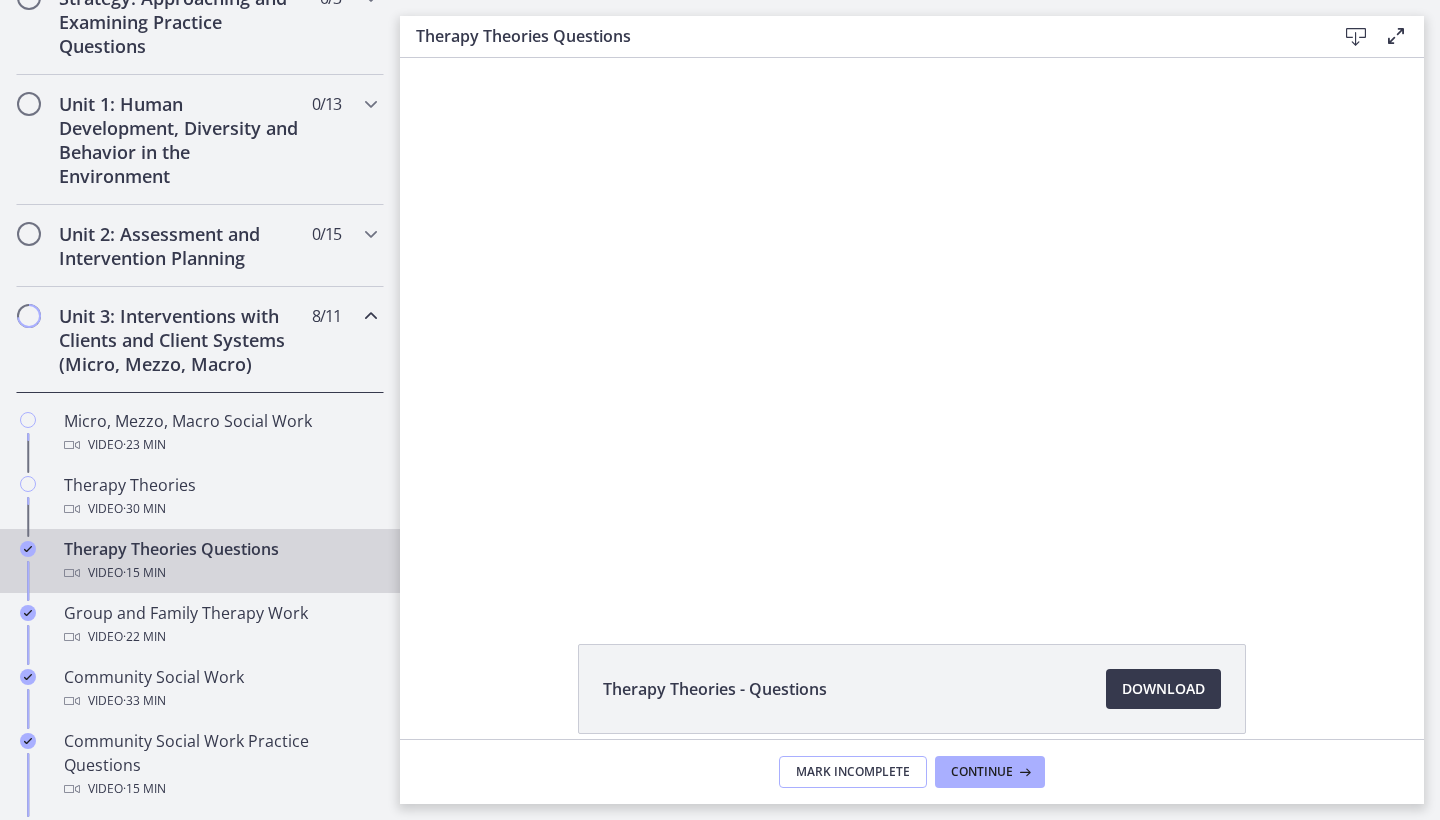 scroll, scrollTop: 0, scrollLeft: 0, axis: both 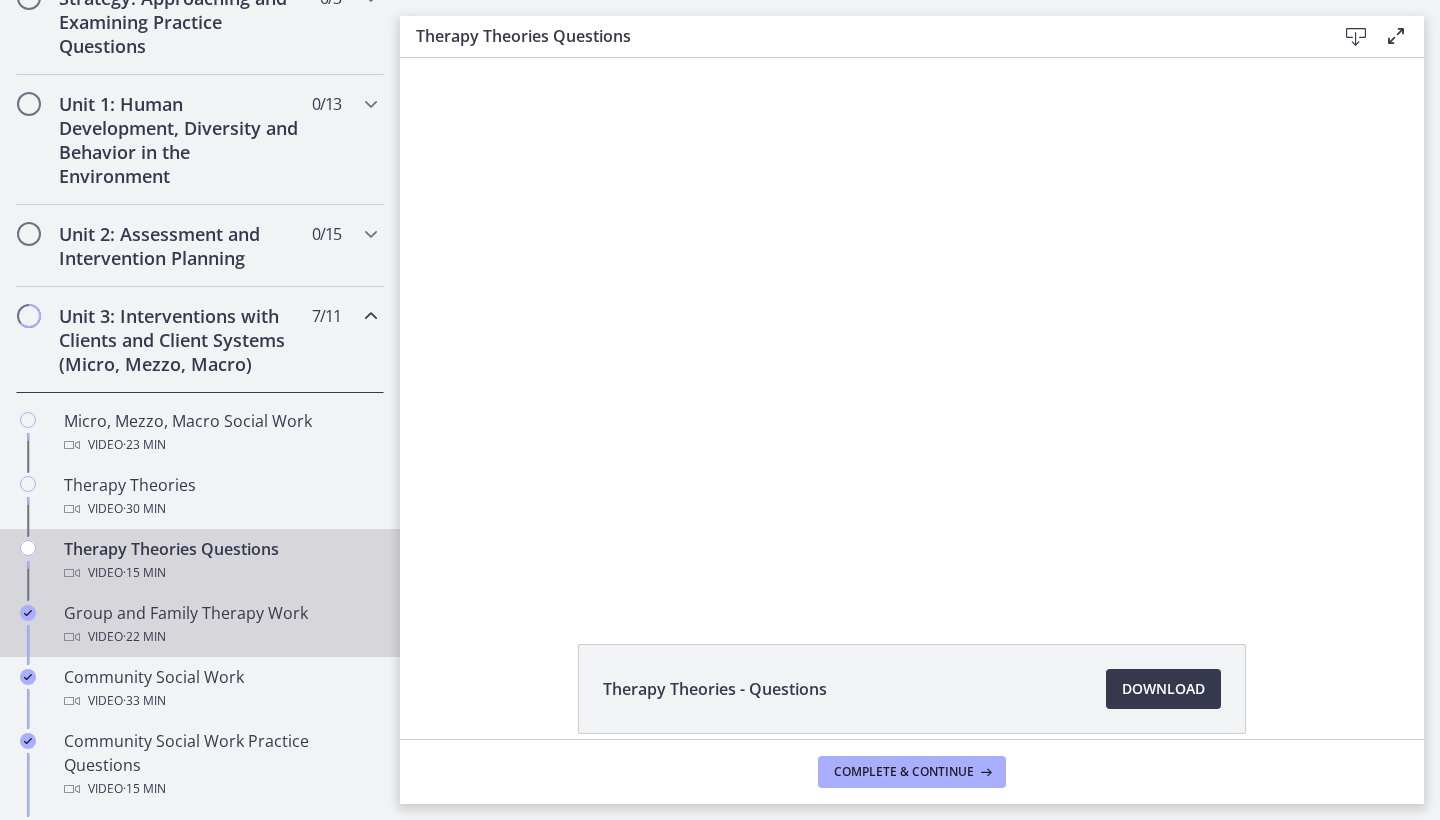click on "Group and Family Therapy Work
Video
·  22 min" at bounding box center [200, 625] 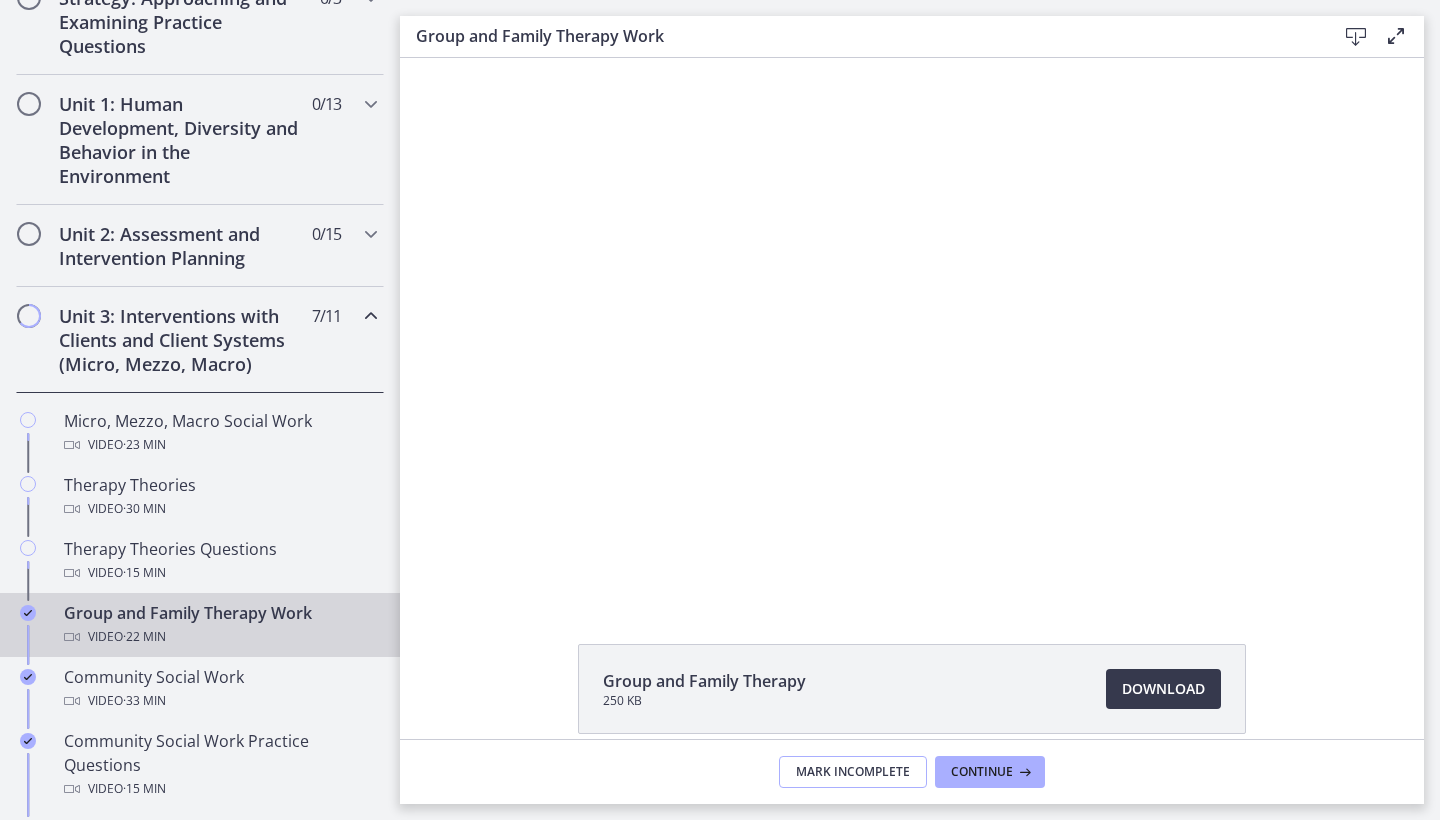 click on "Mark Incomplete" at bounding box center [853, 772] 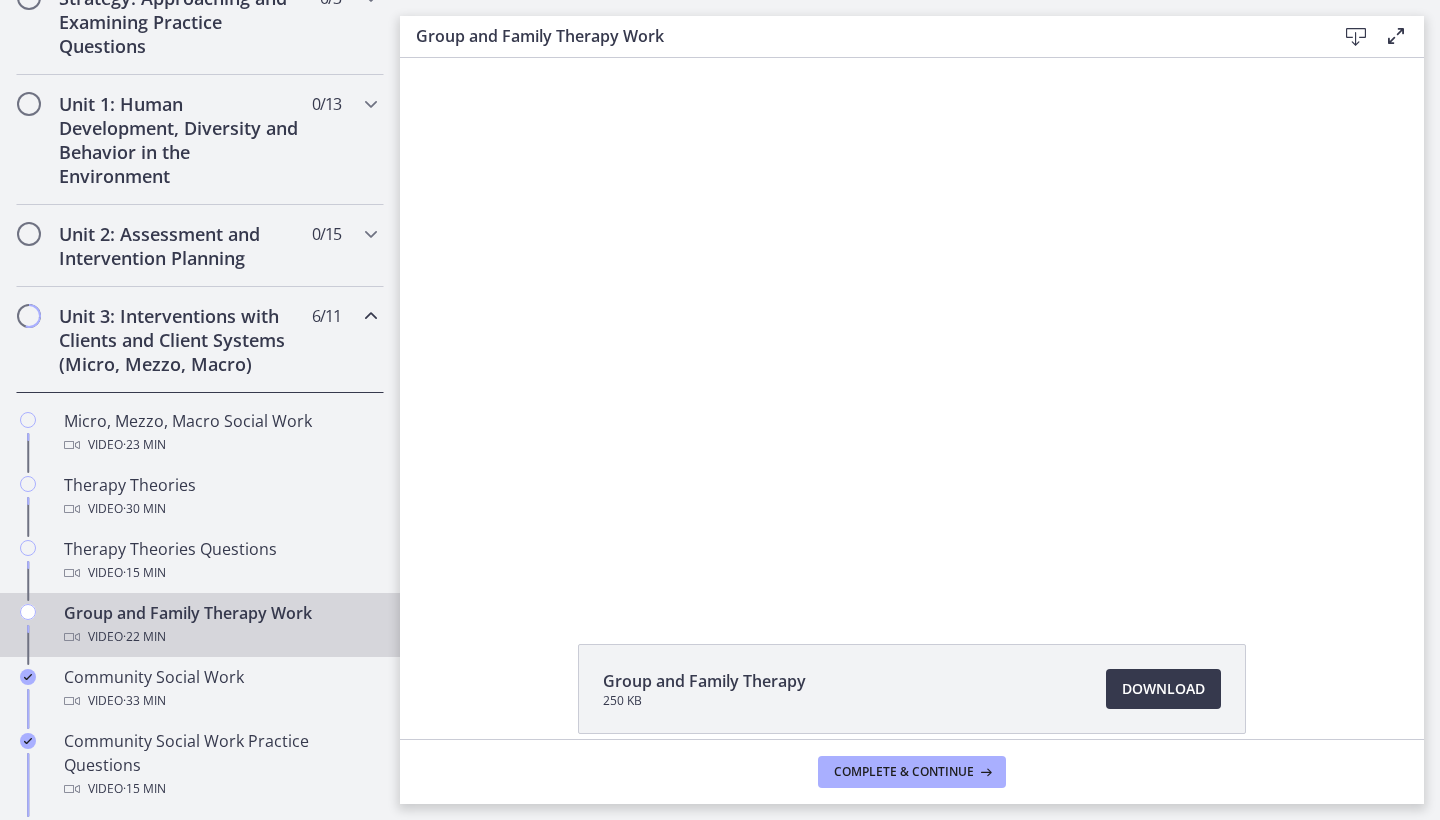 scroll, scrollTop: 0, scrollLeft: 0, axis: both 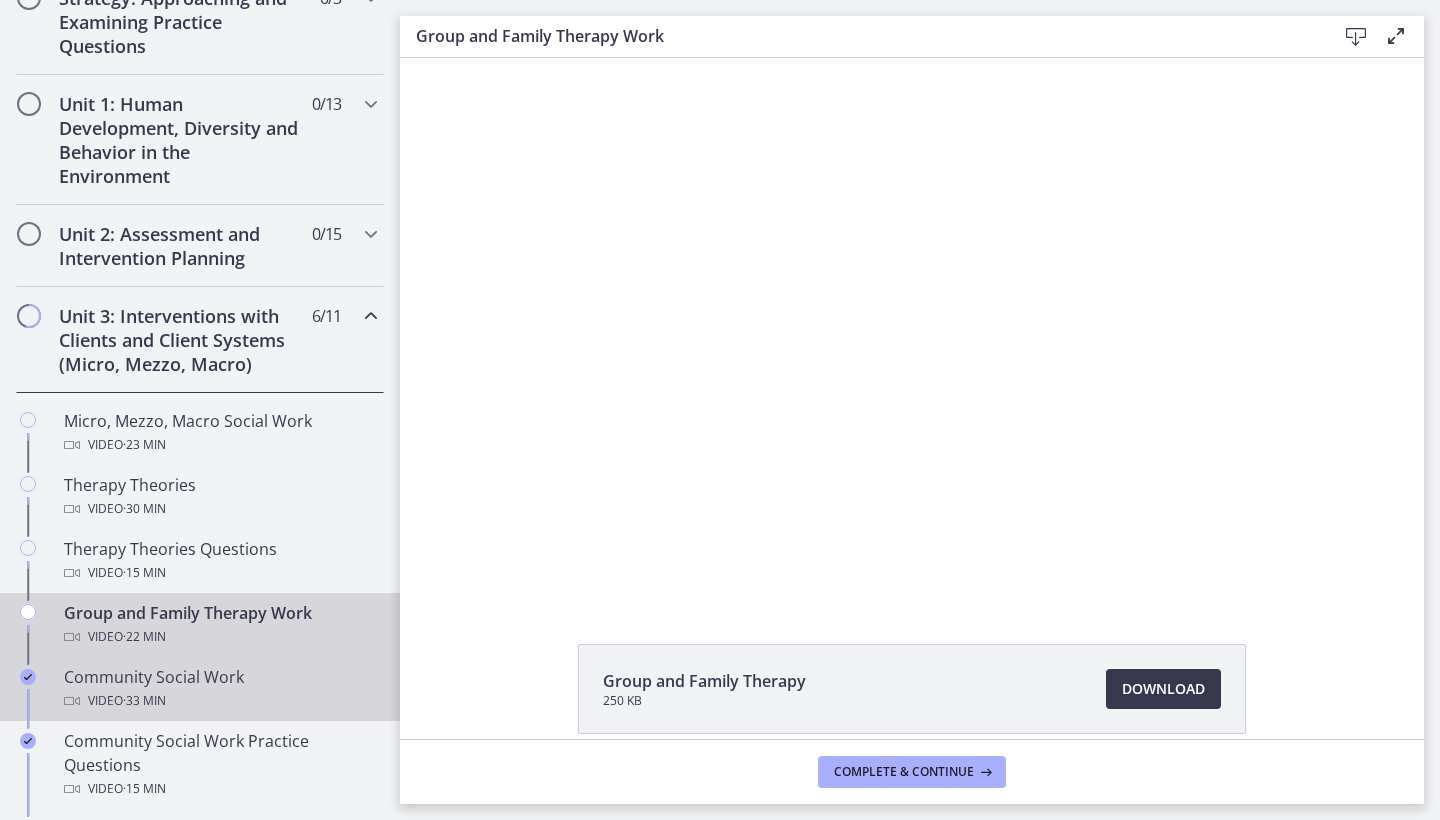 click on "Community Social Work
Video
·  33 min" at bounding box center (200, 689) 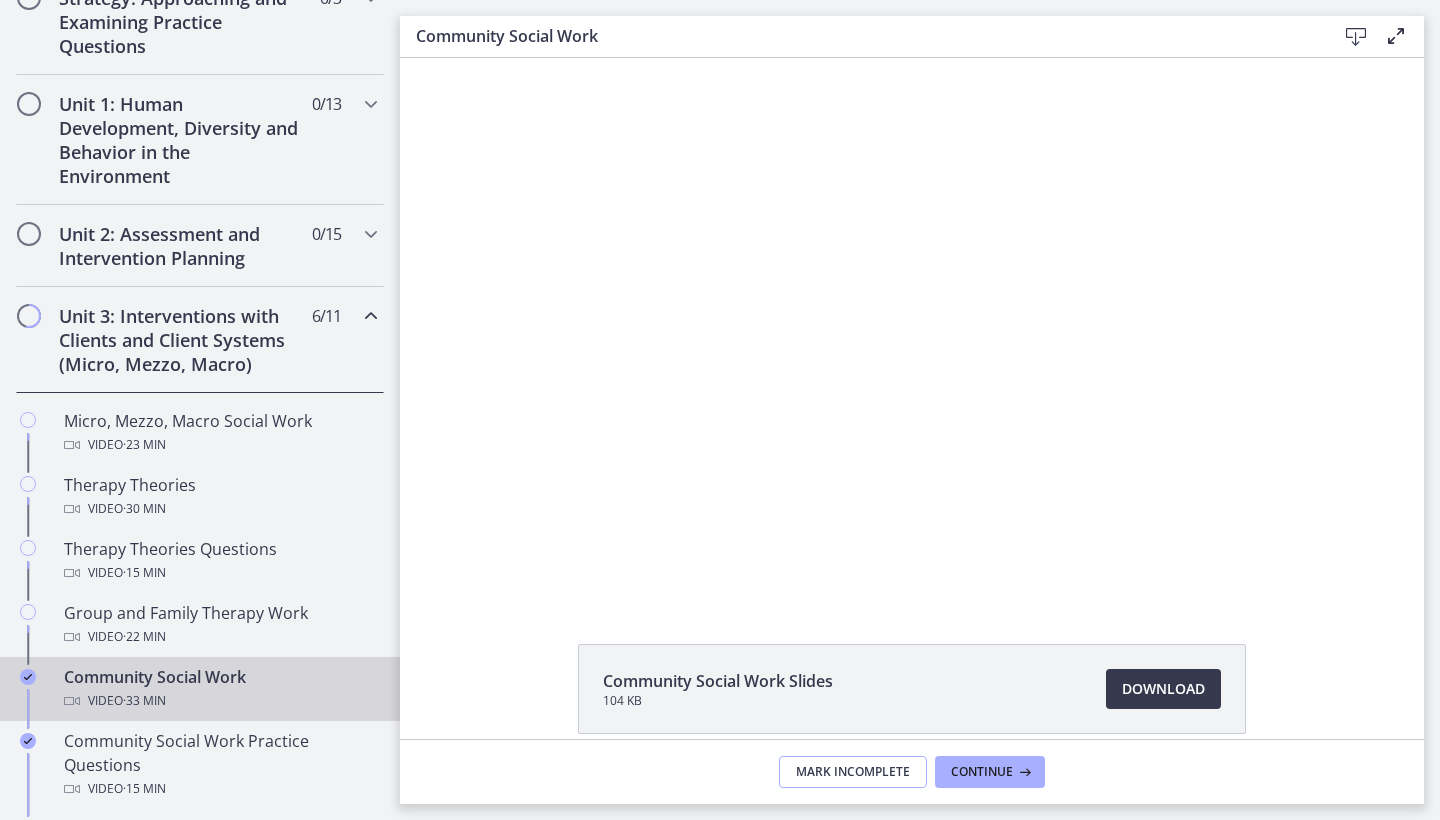 click on "Mark Incomplete" at bounding box center (853, 772) 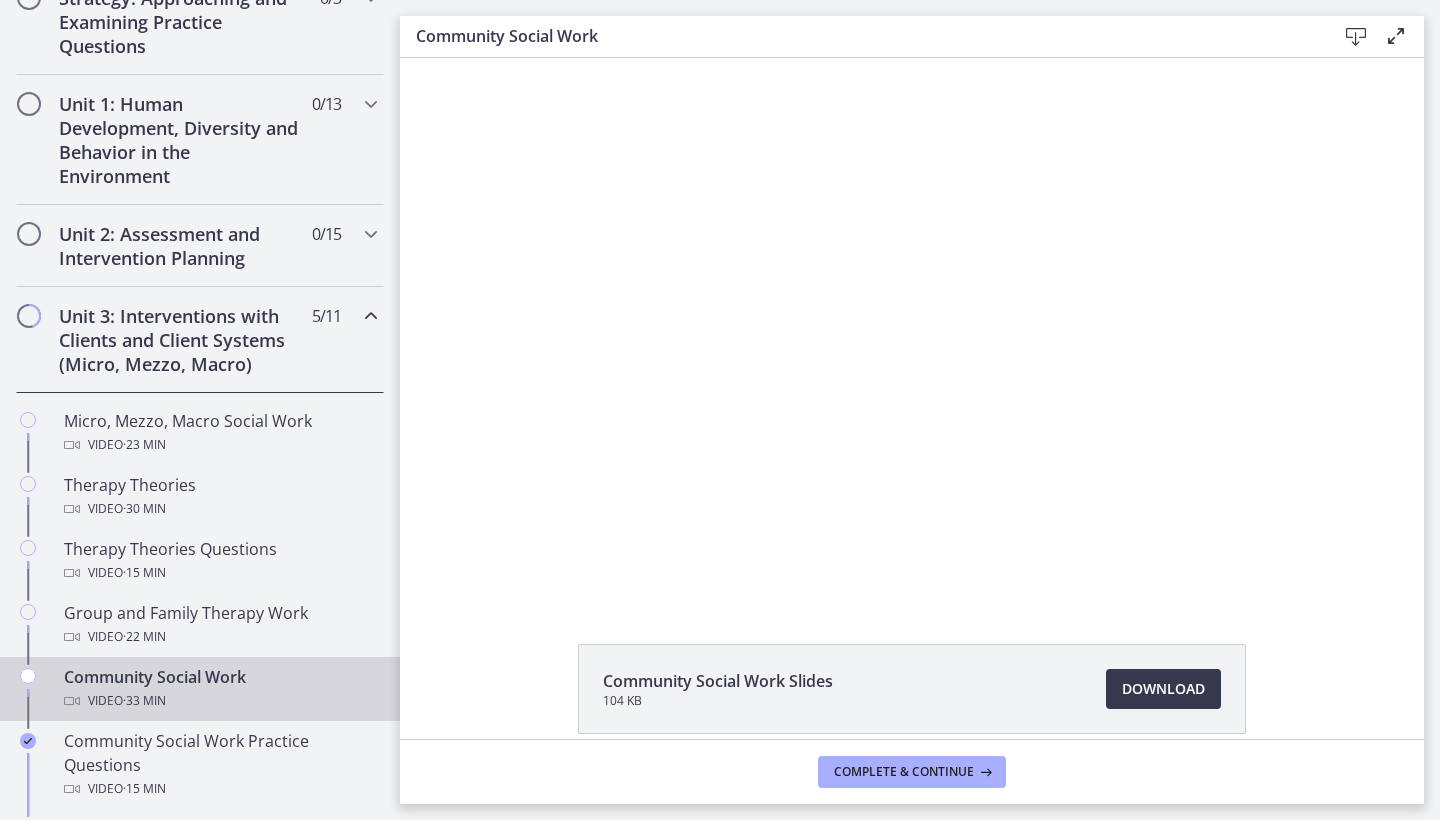 scroll, scrollTop: 0, scrollLeft: 0, axis: both 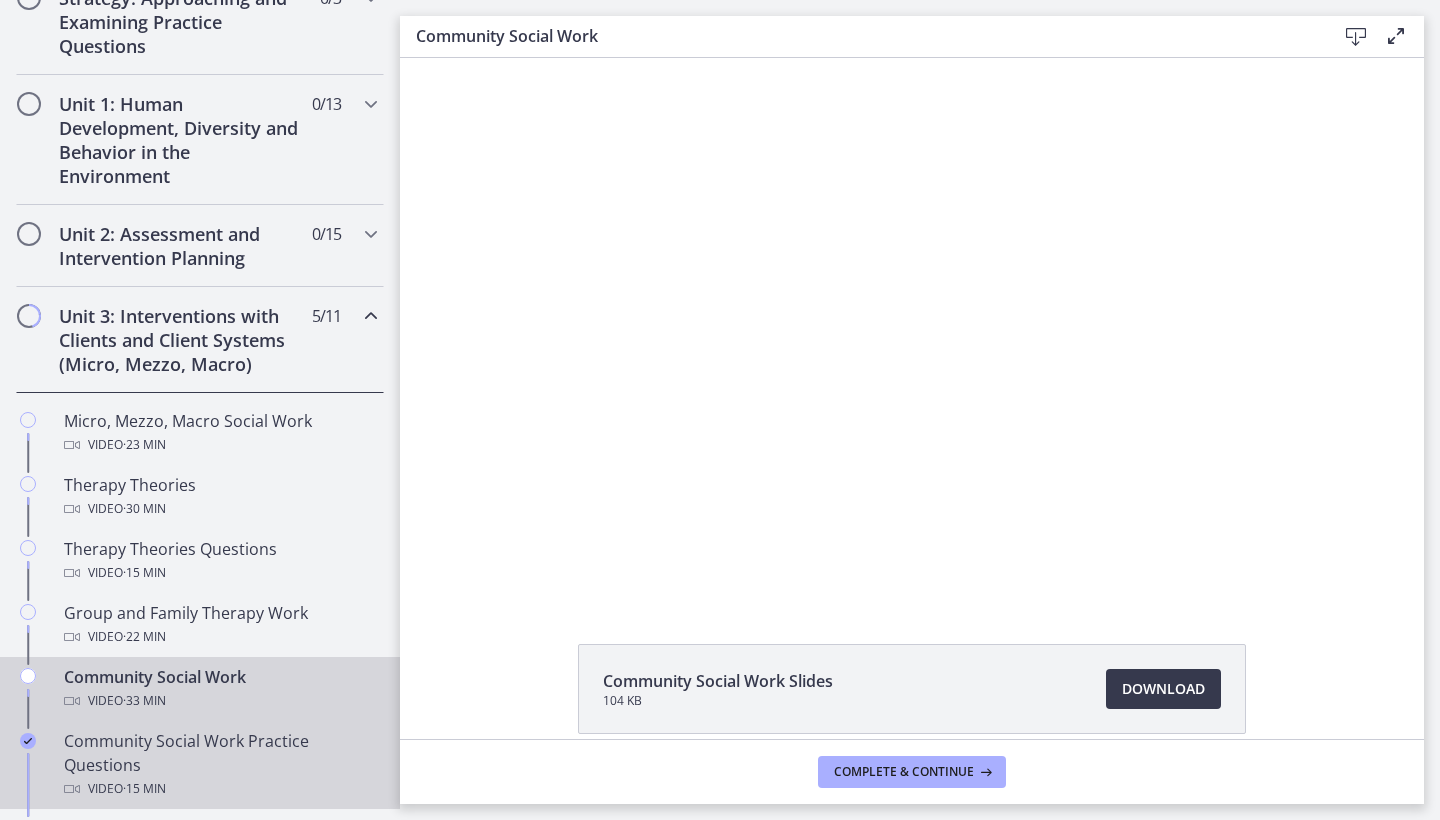 click on "Community Social Work Practice Questions
Video
·  15 min" at bounding box center (220, 765) 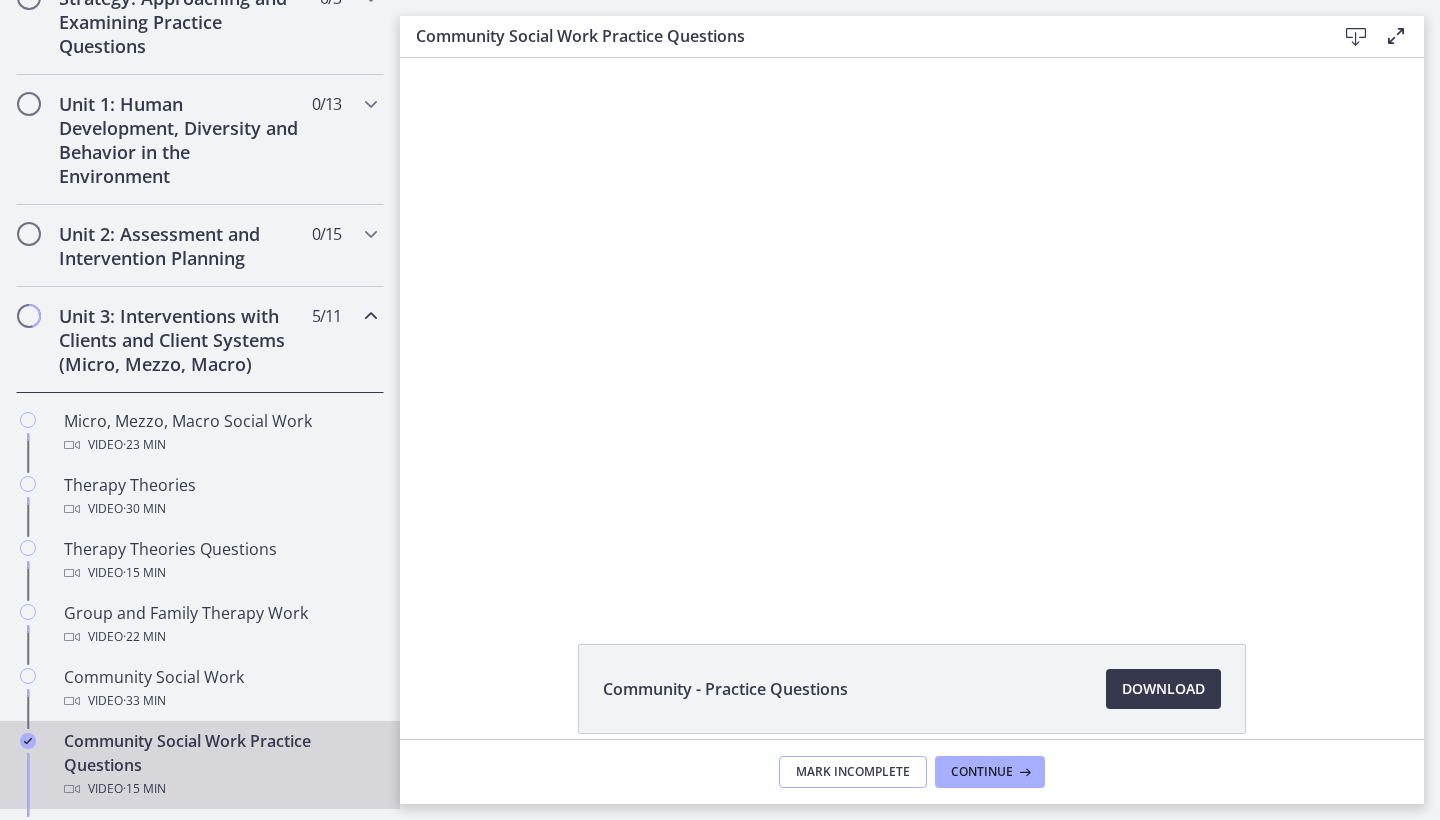 click on "Mark Incomplete" at bounding box center (853, 772) 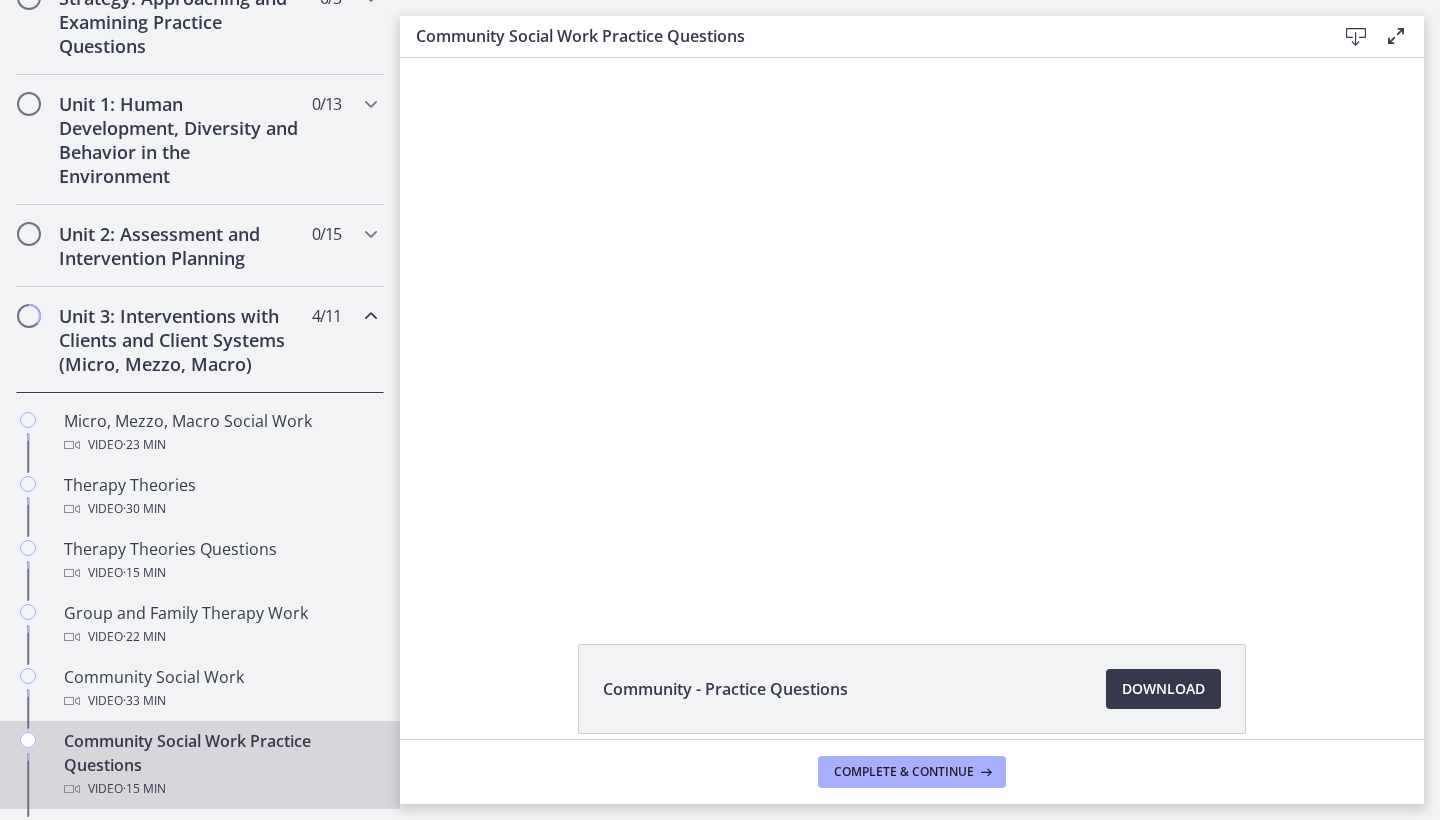 scroll, scrollTop: 0, scrollLeft: 0, axis: both 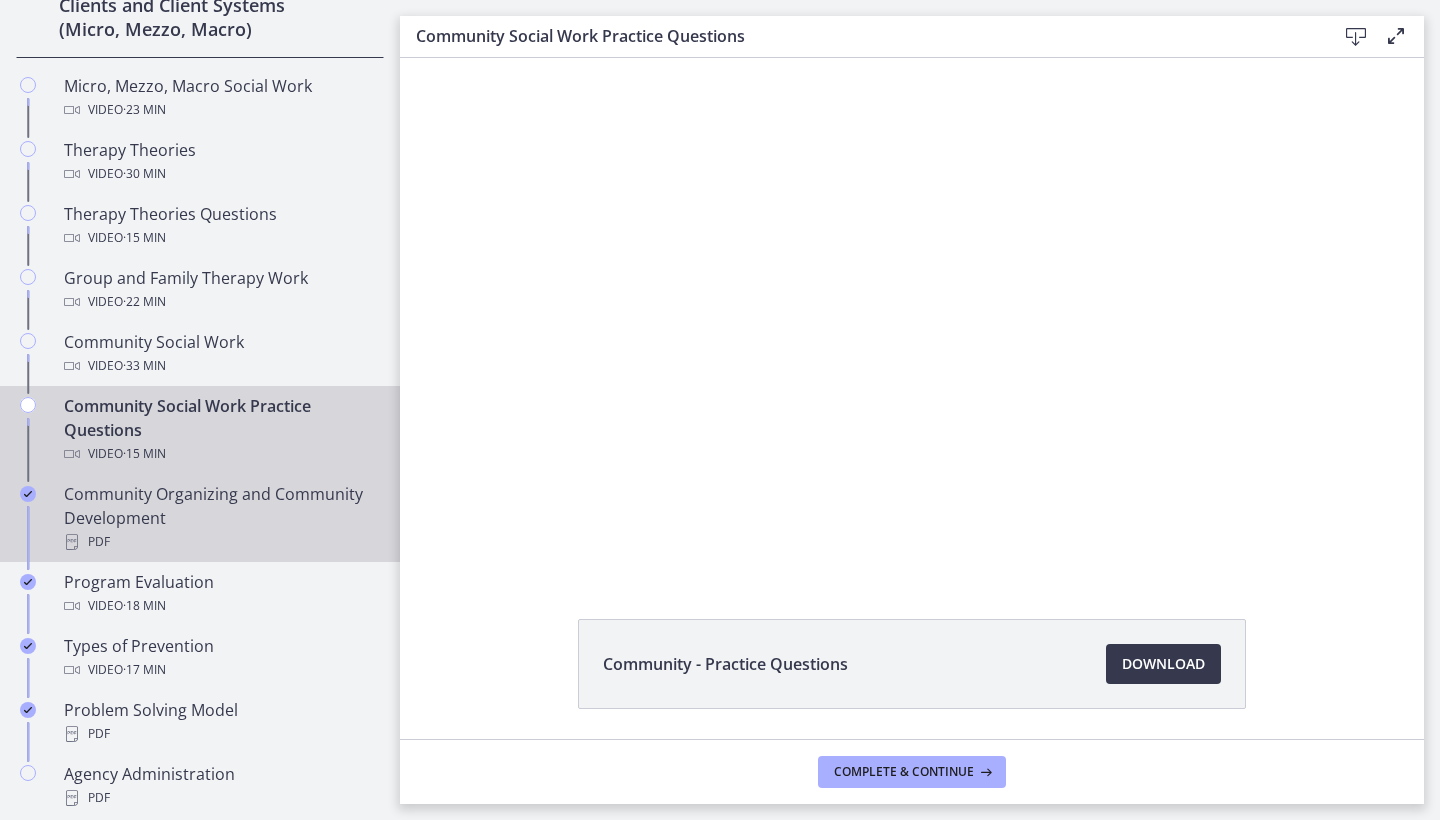 click on "Community Organizing and Community Development
PDF" at bounding box center [220, 518] 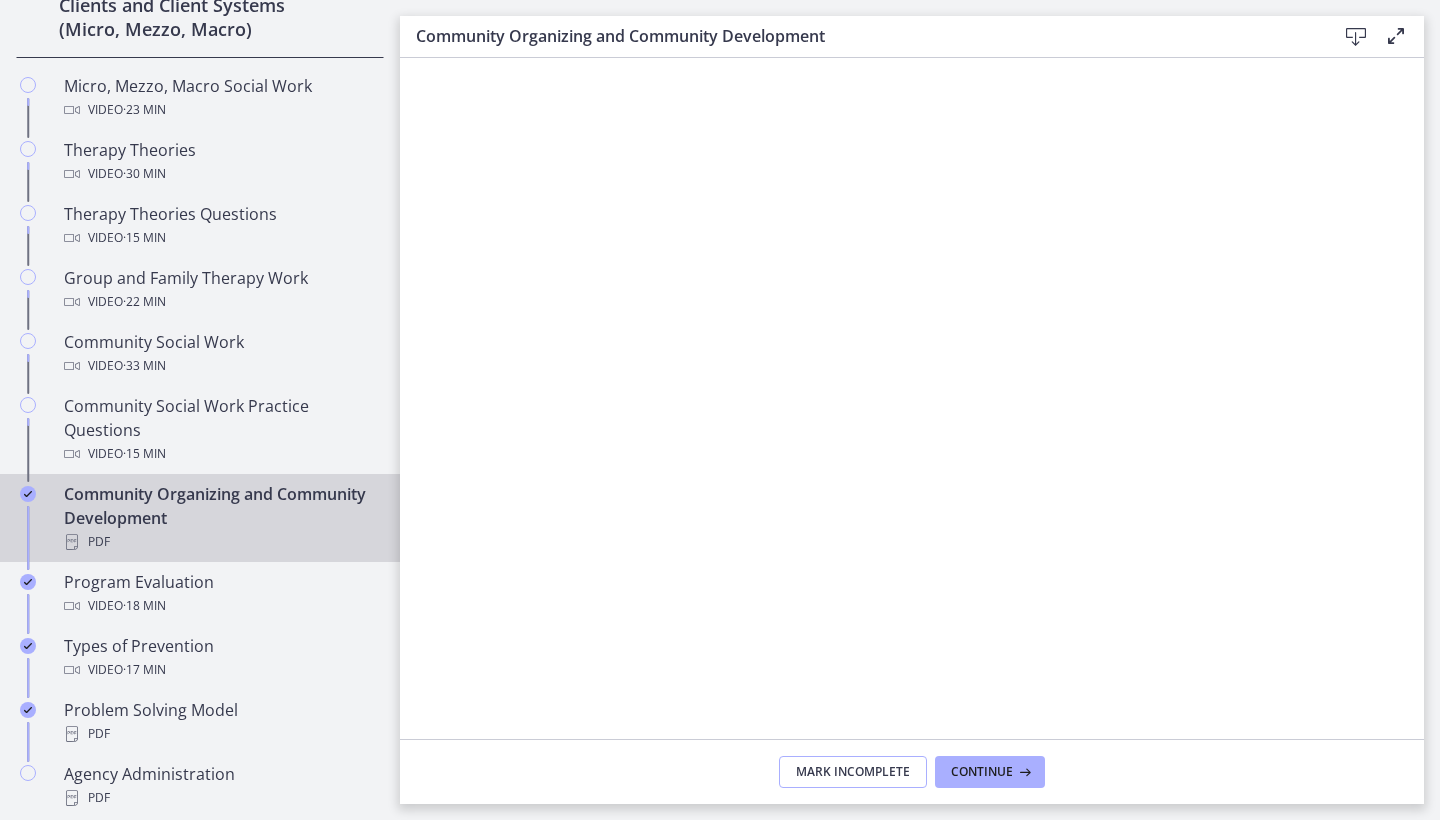 click on "Mark Incomplete" at bounding box center [853, 772] 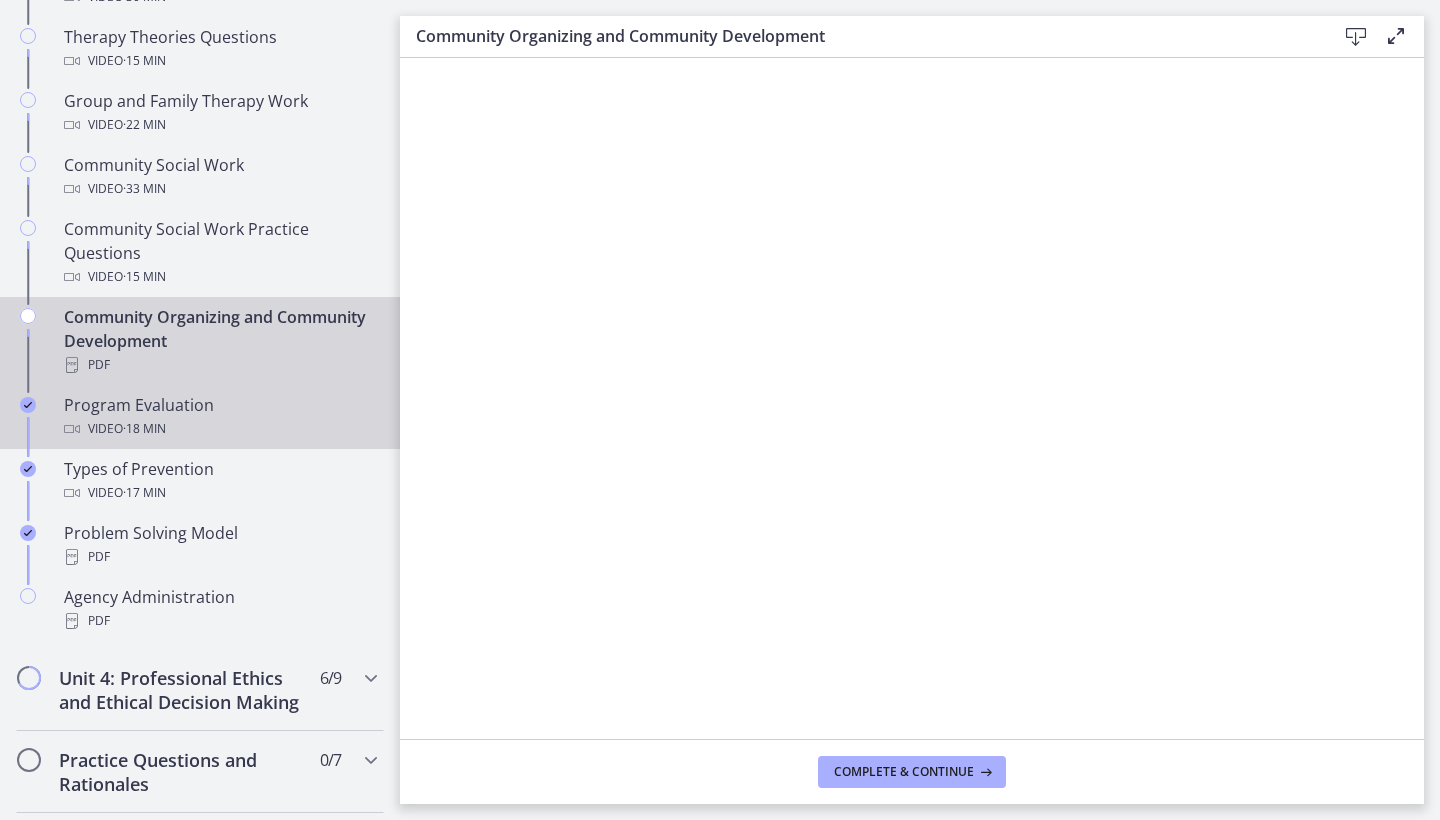 scroll, scrollTop: 1011, scrollLeft: 0, axis: vertical 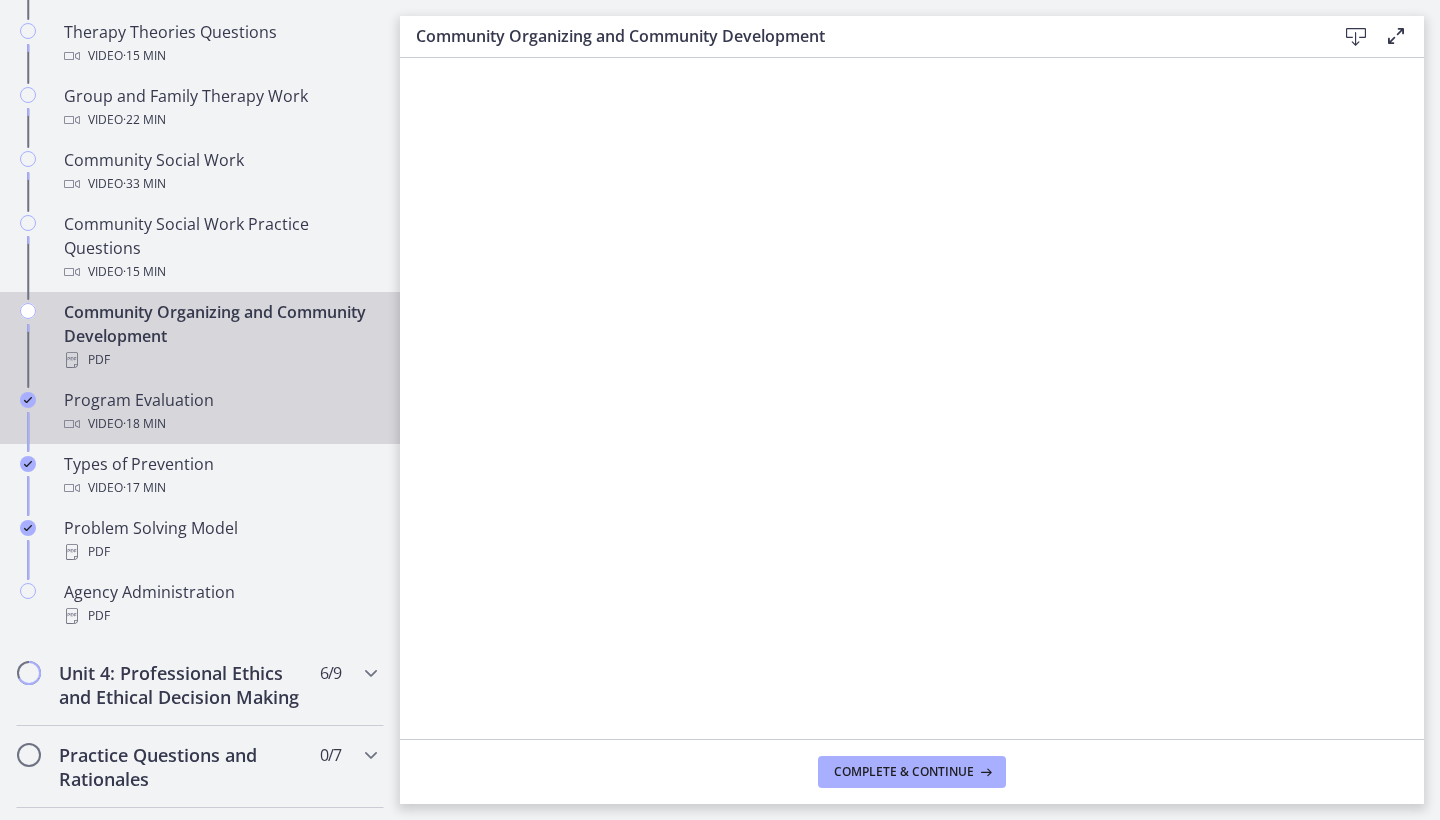 click on "Video
·  18 min" at bounding box center [220, 424] 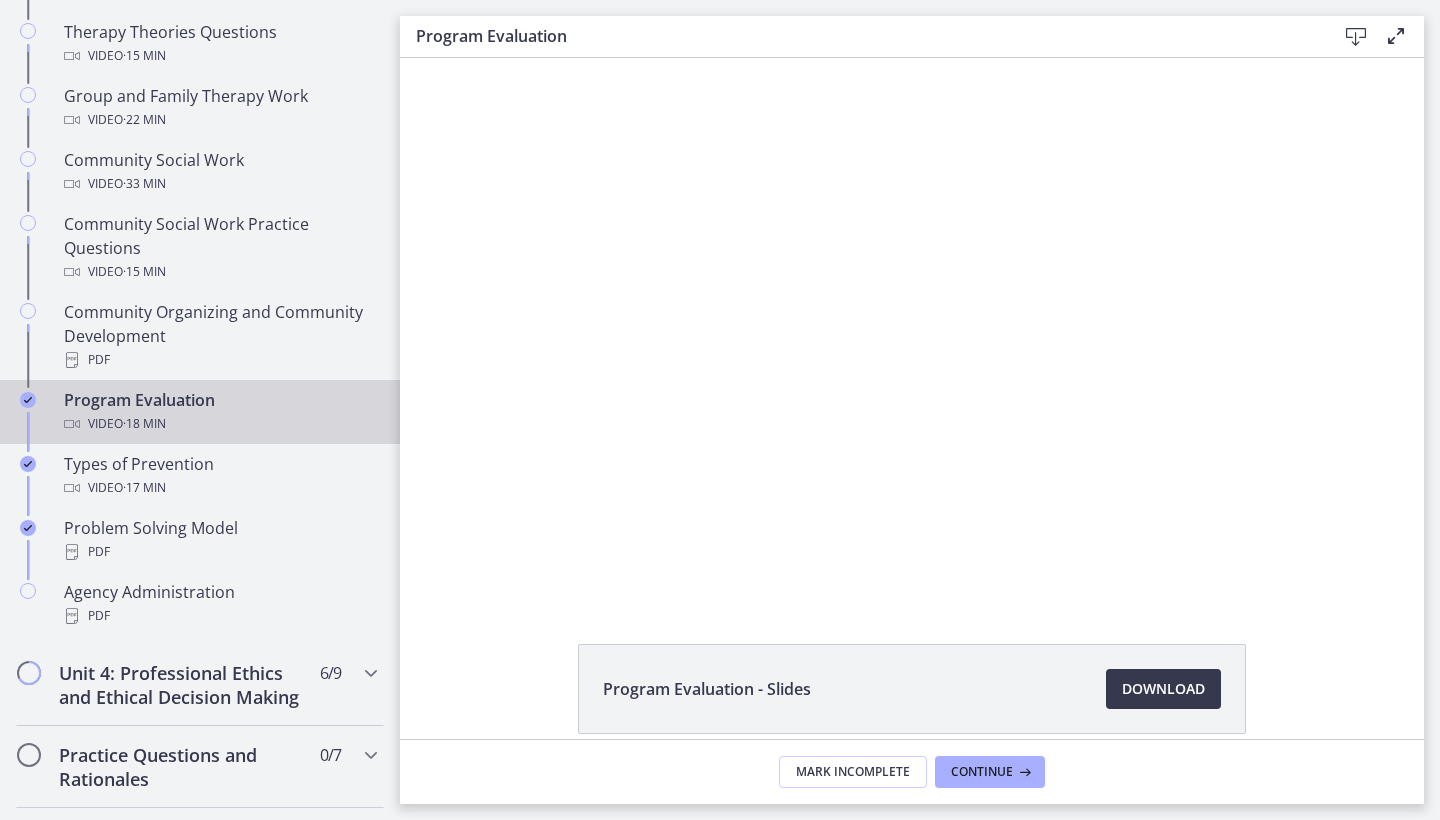scroll, scrollTop: 0, scrollLeft: 0, axis: both 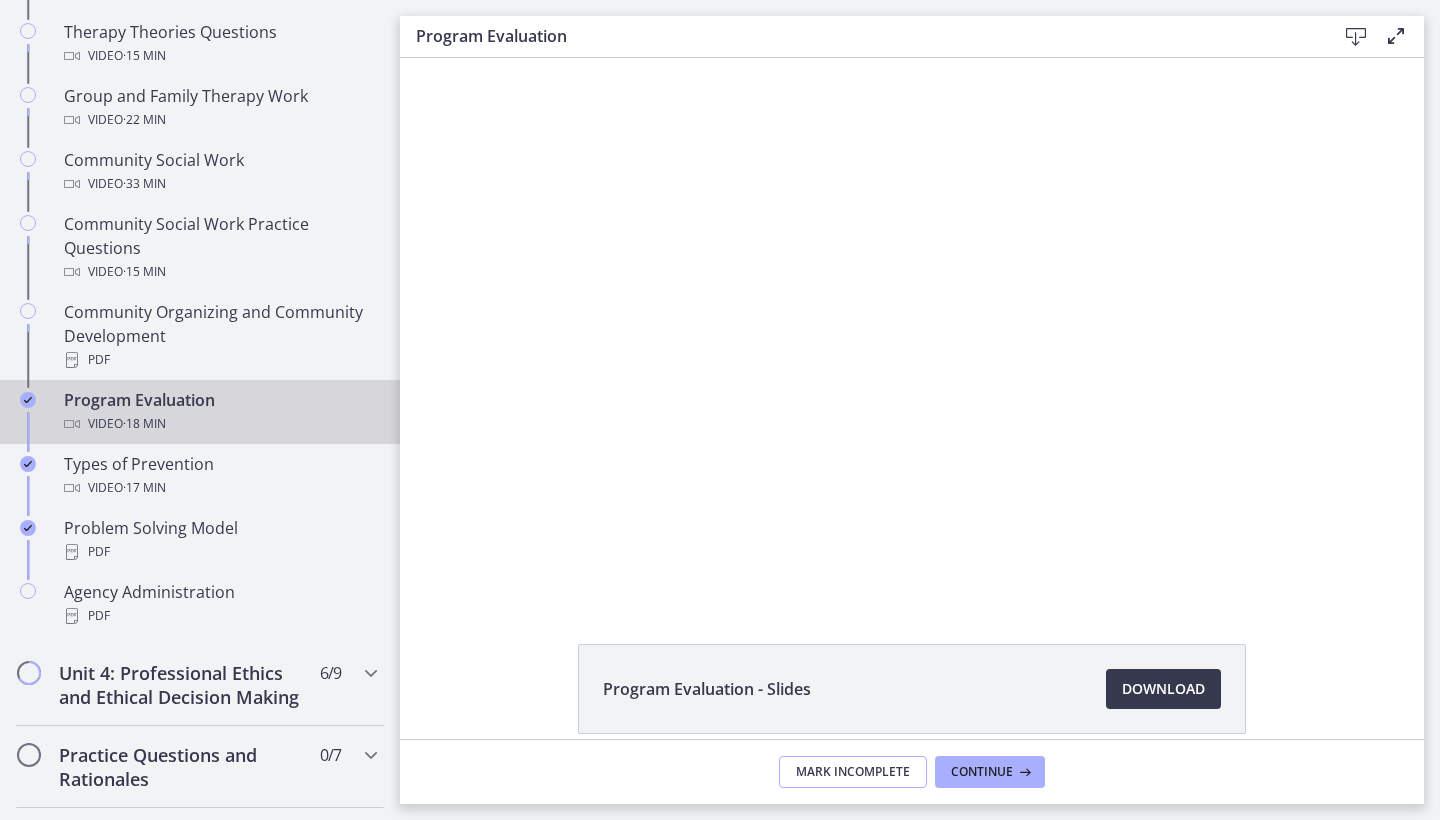 click on "Mark Incomplete" at bounding box center [853, 772] 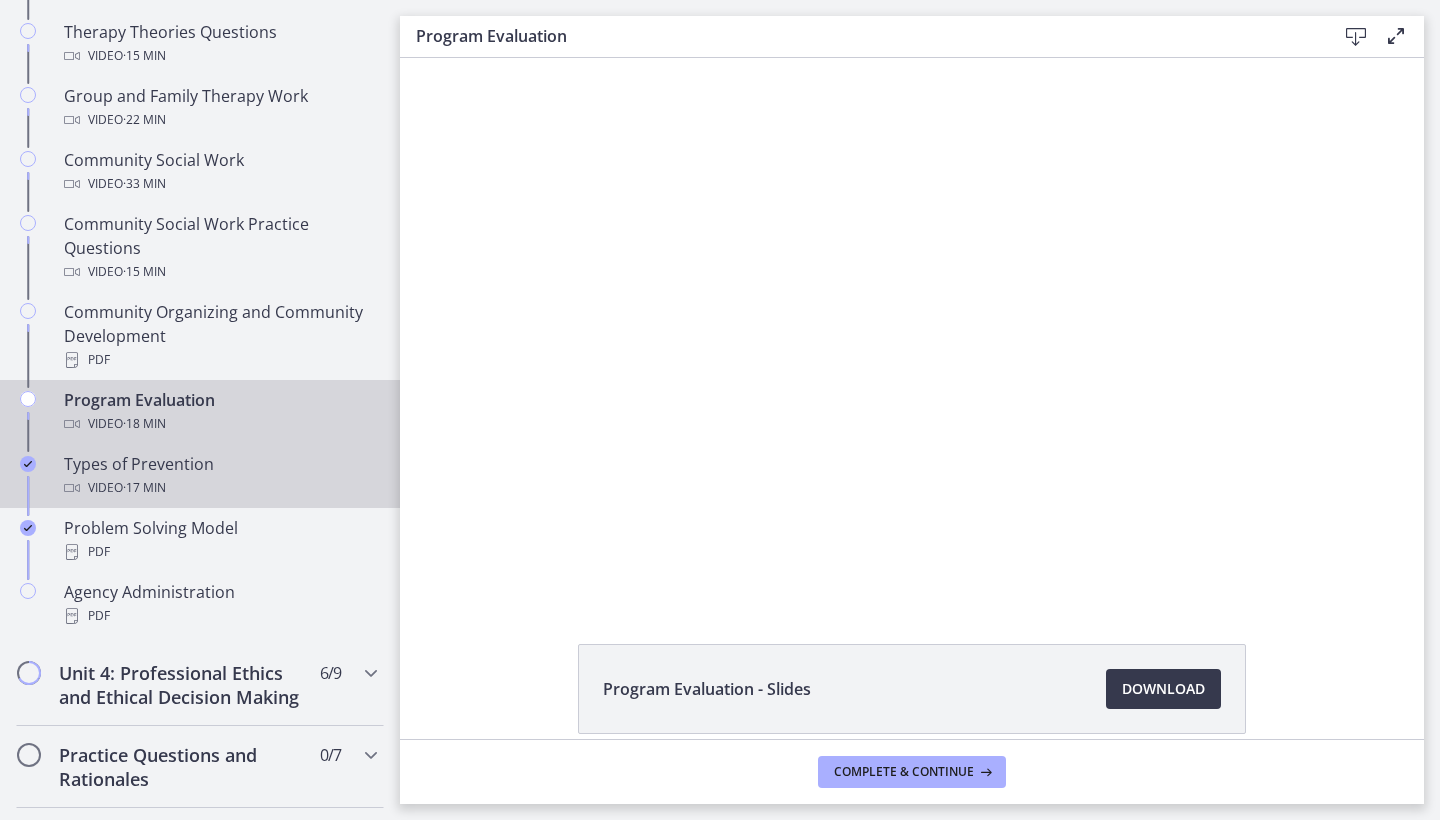 click on "Video
·  17 min" at bounding box center (220, 488) 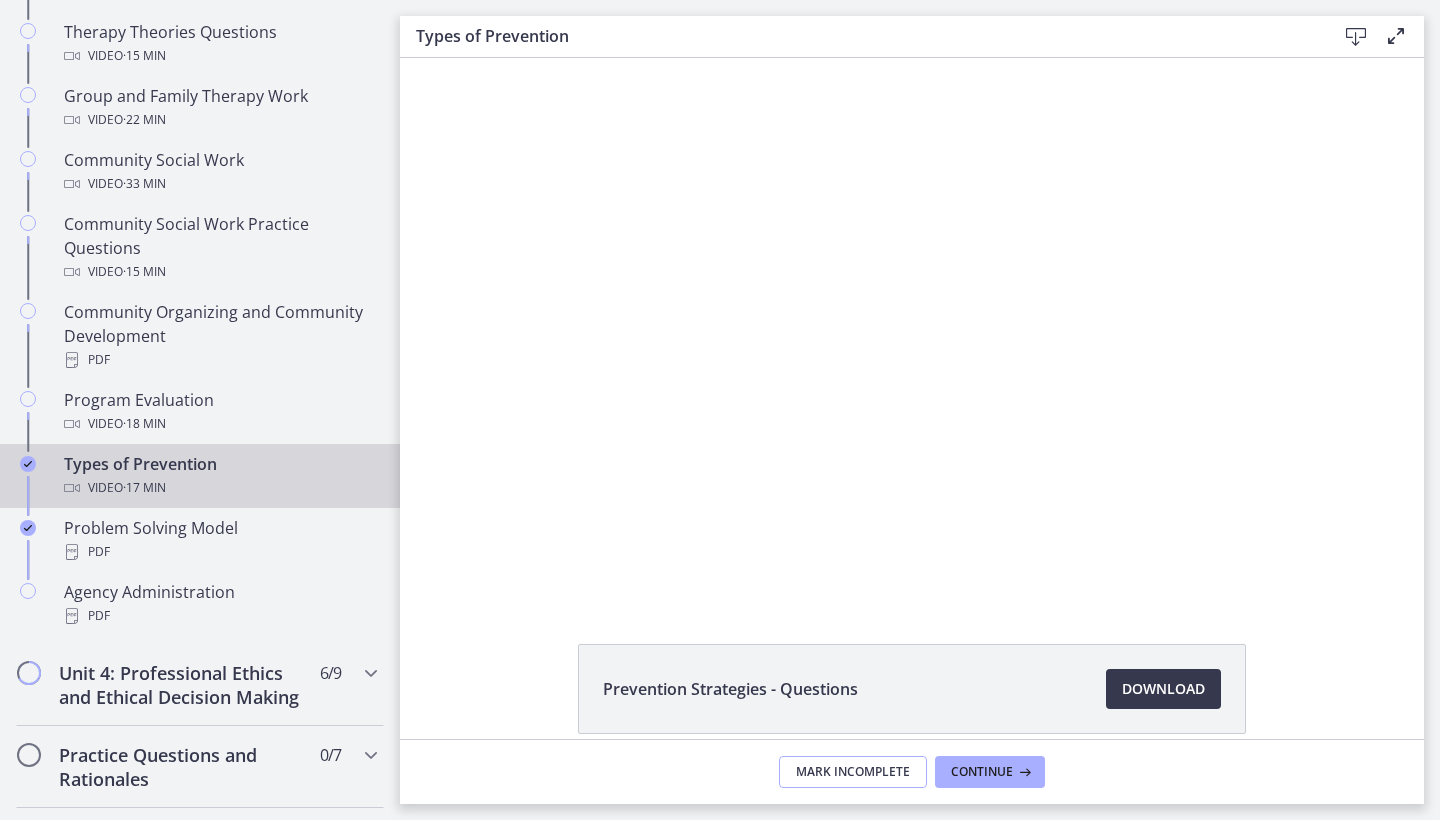 click on "Mark Incomplete" at bounding box center (853, 772) 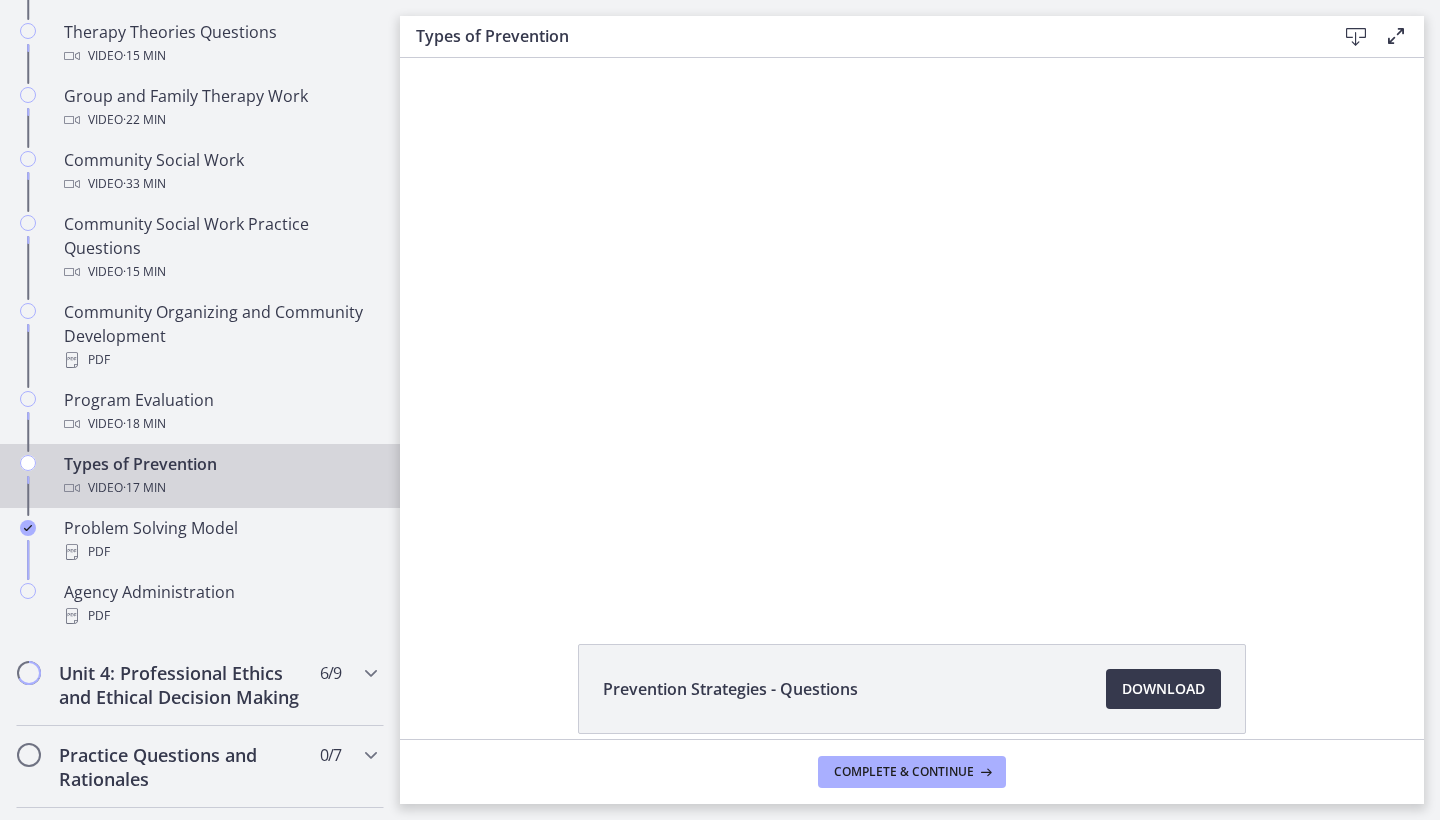 scroll, scrollTop: 0, scrollLeft: 0, axis: both 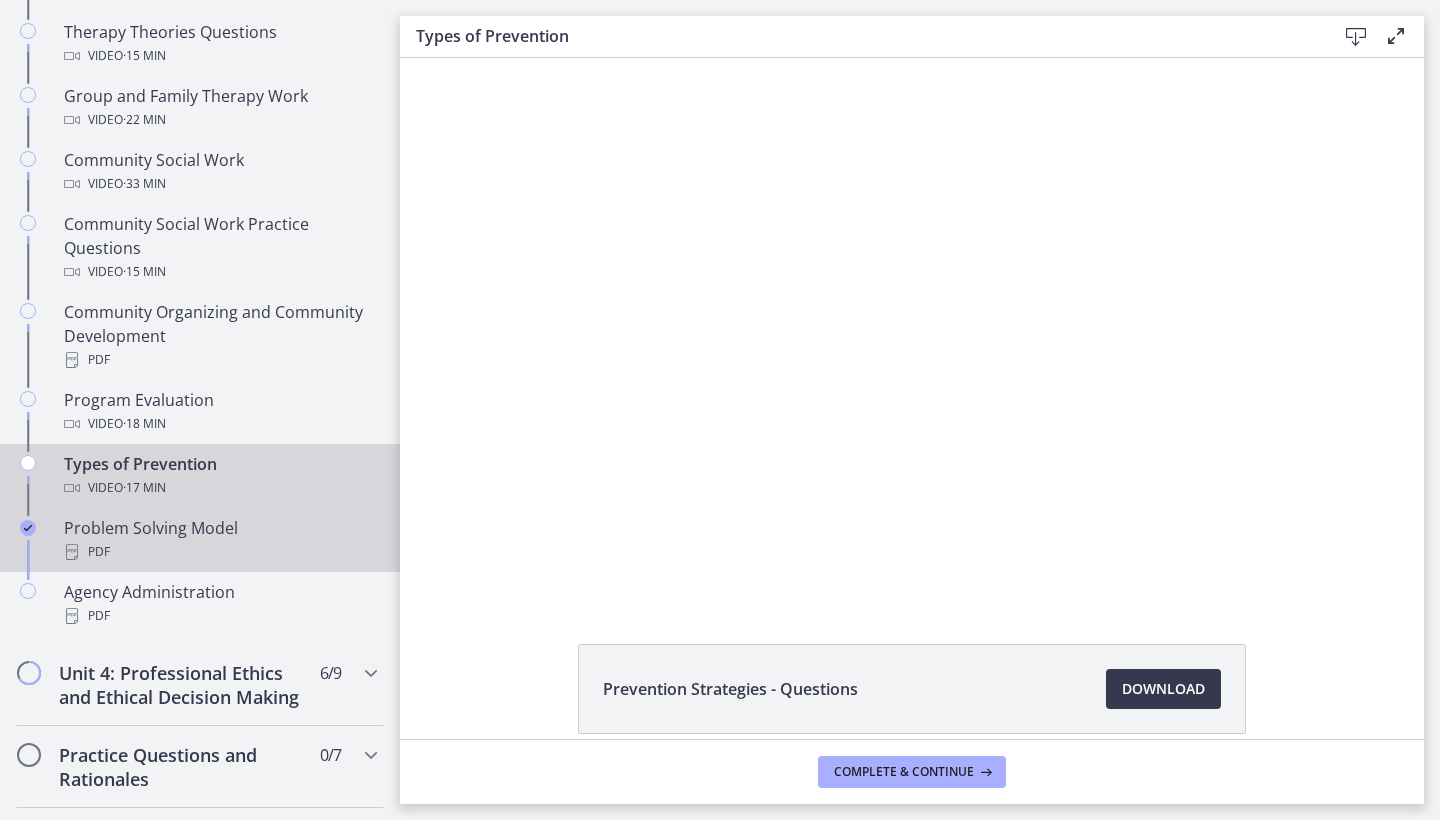 click on "Problem Solving Model
PDF" at bounding box center [220, 540] 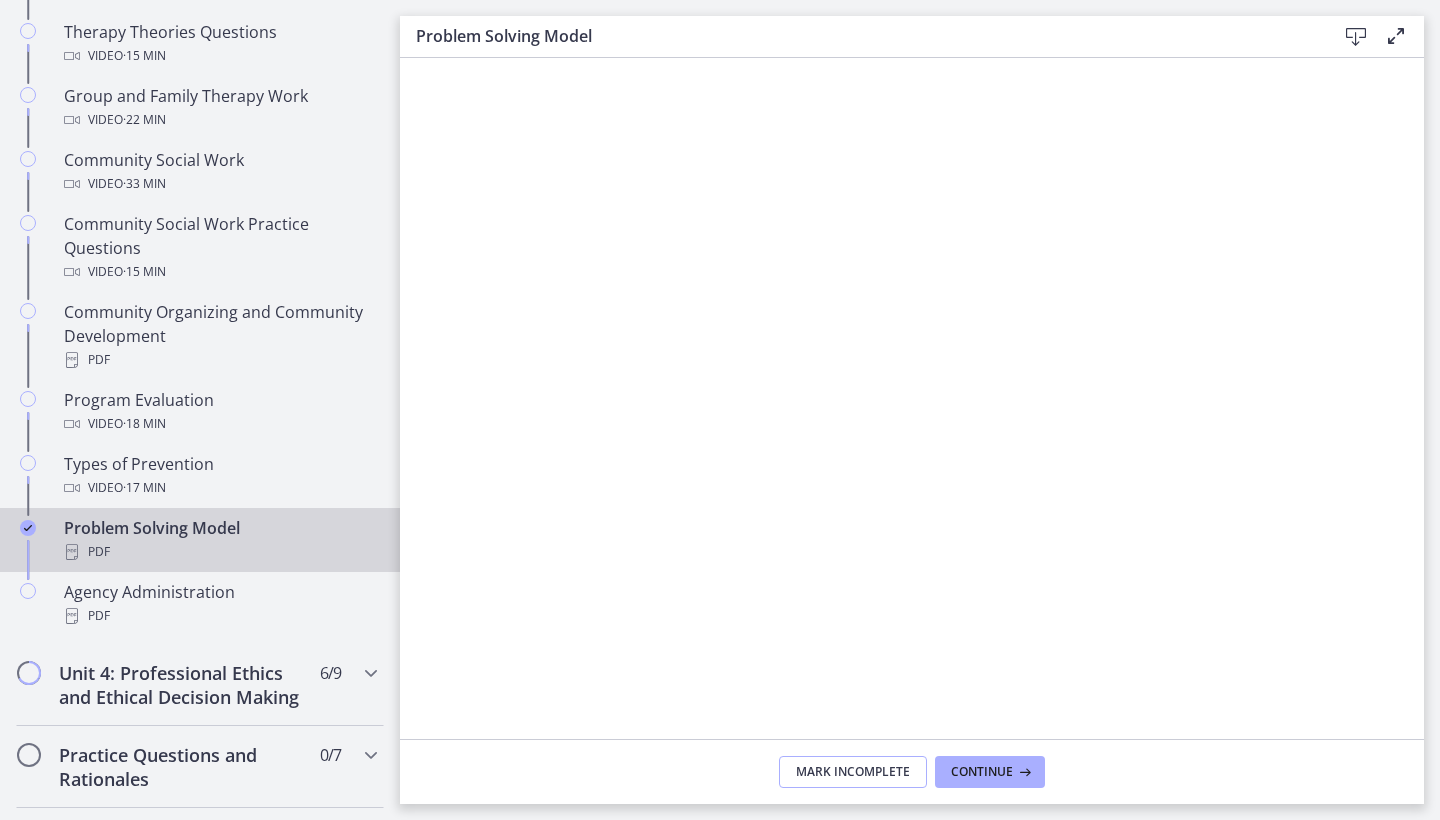 click on "Mark Incomplete" at bounding box center (853, 772) 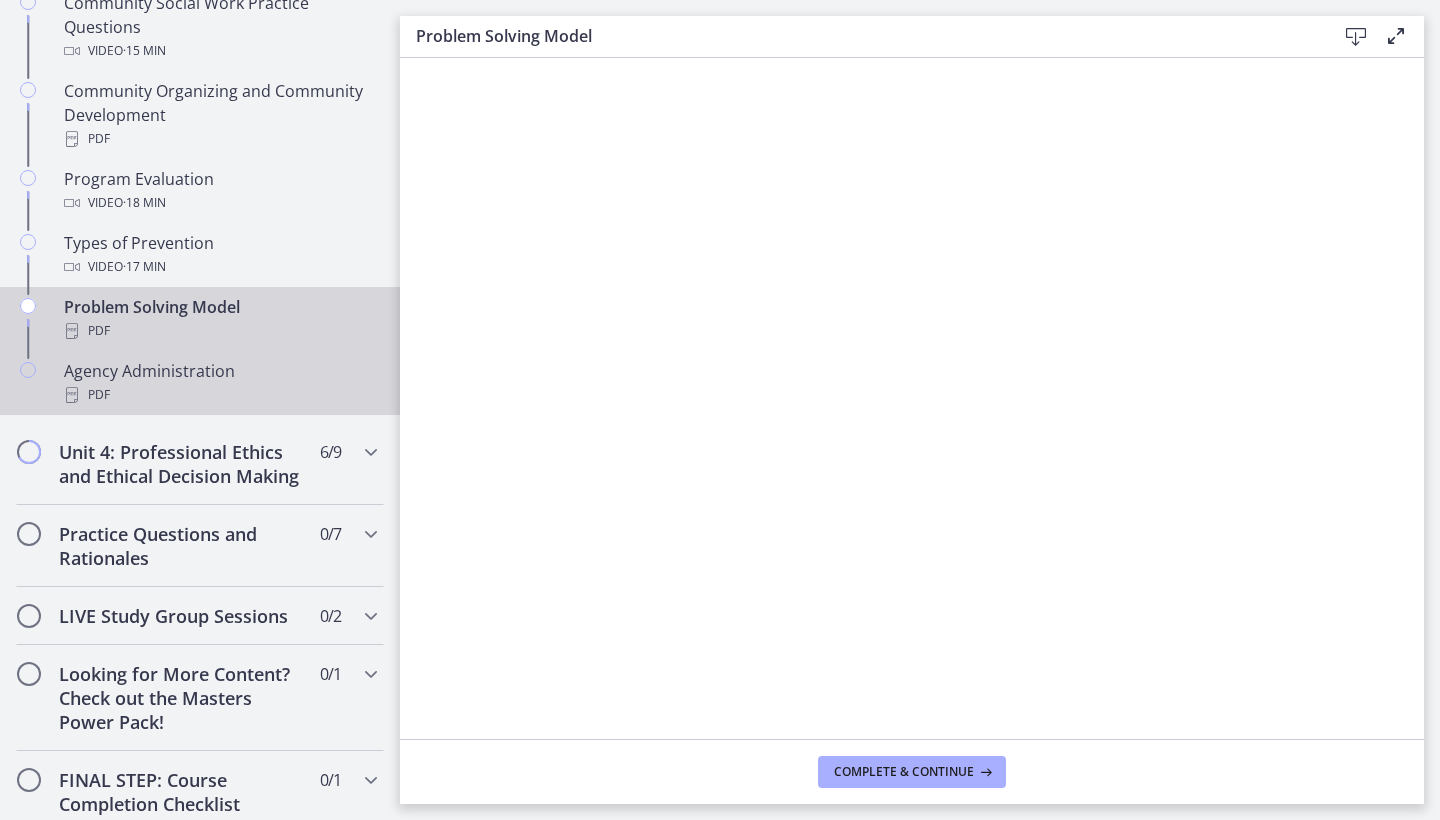 scroll, scrollTop: 1243, scrollLeft: 0, axis: vertical 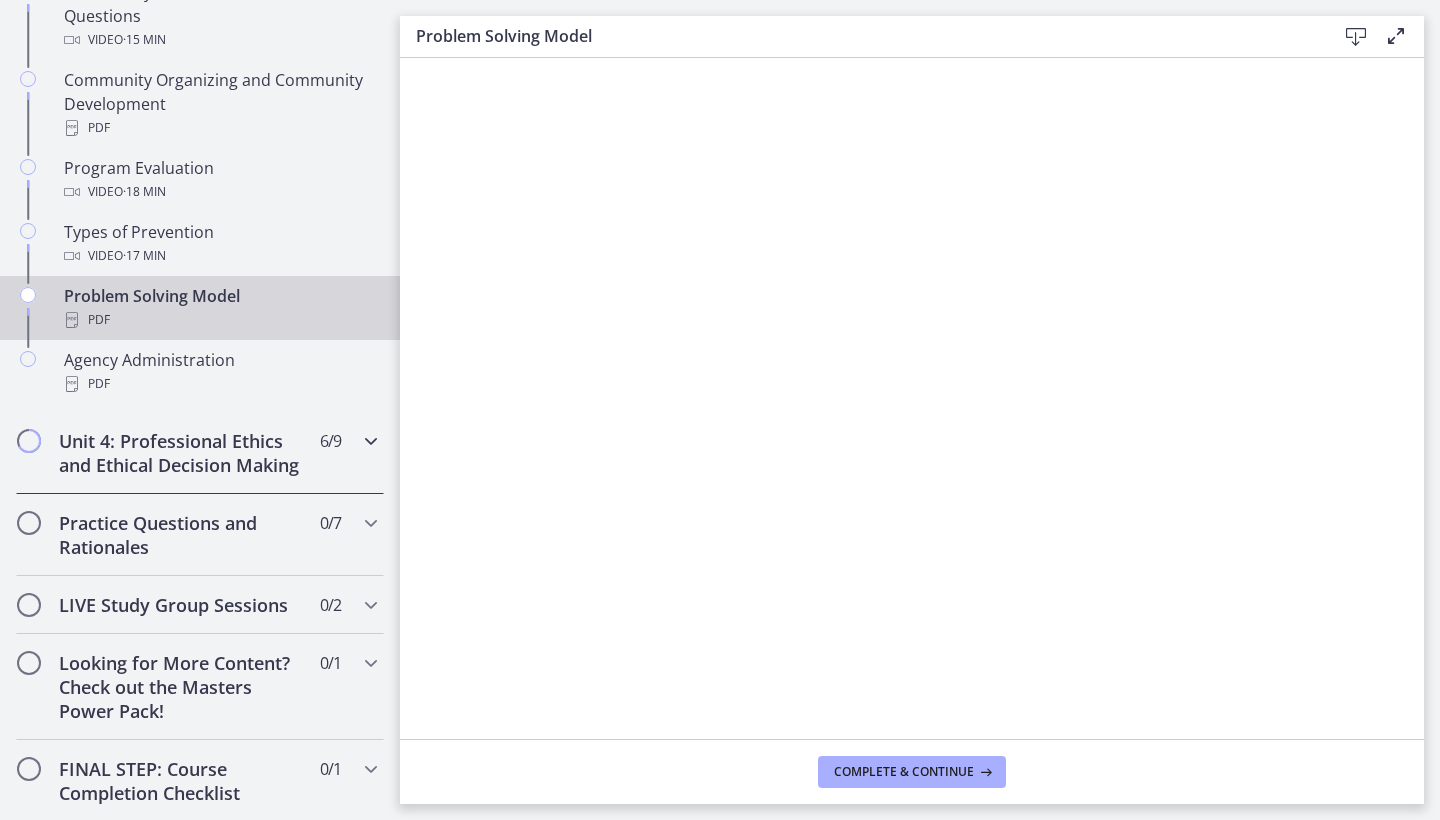 click on "Unit 4: Professional Ethics and Ethical Decision Making" at bounding box center (181, 453) 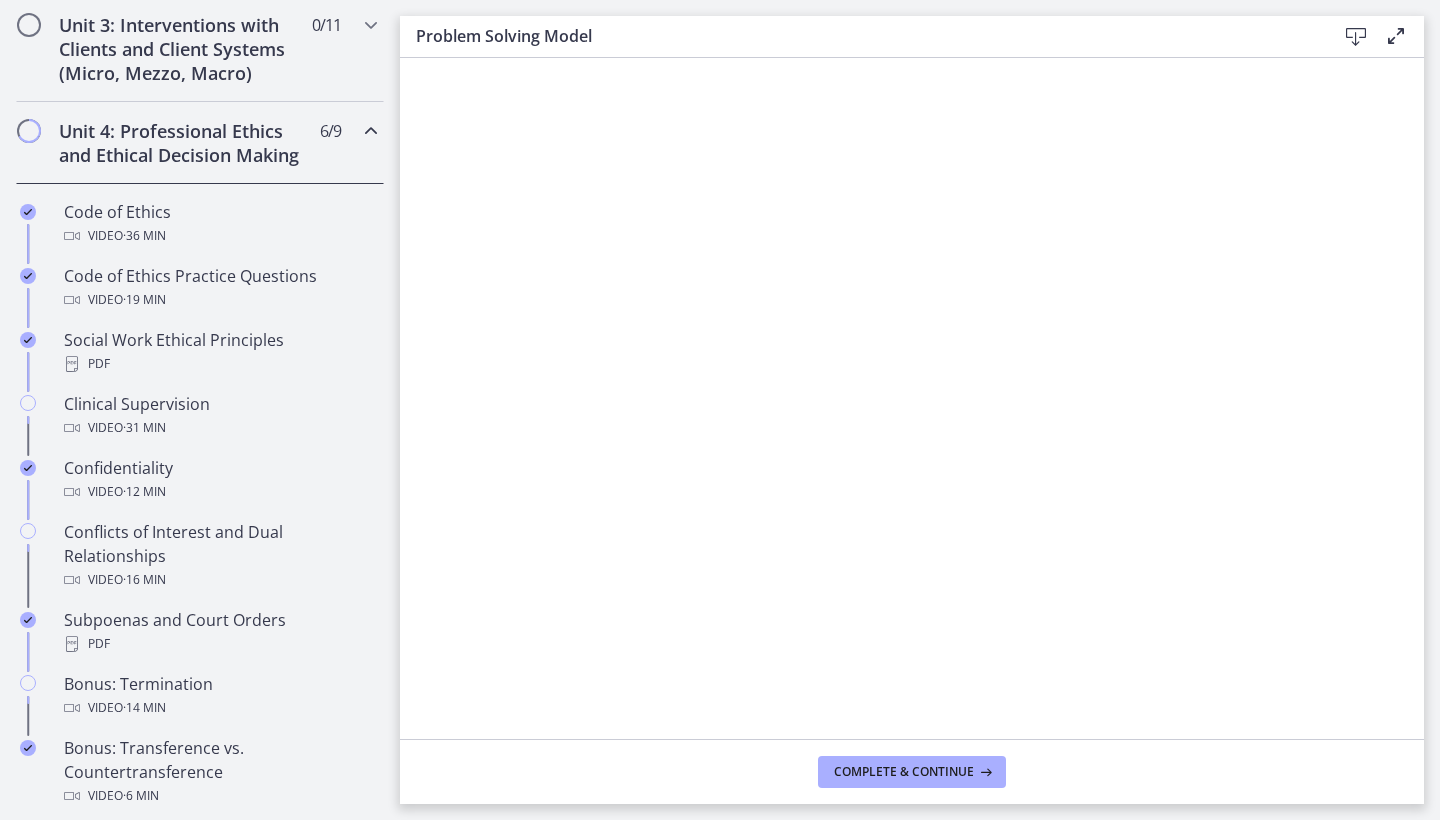 scroll, scrollTop: 775, scrollLeft: 0, axis: vertical 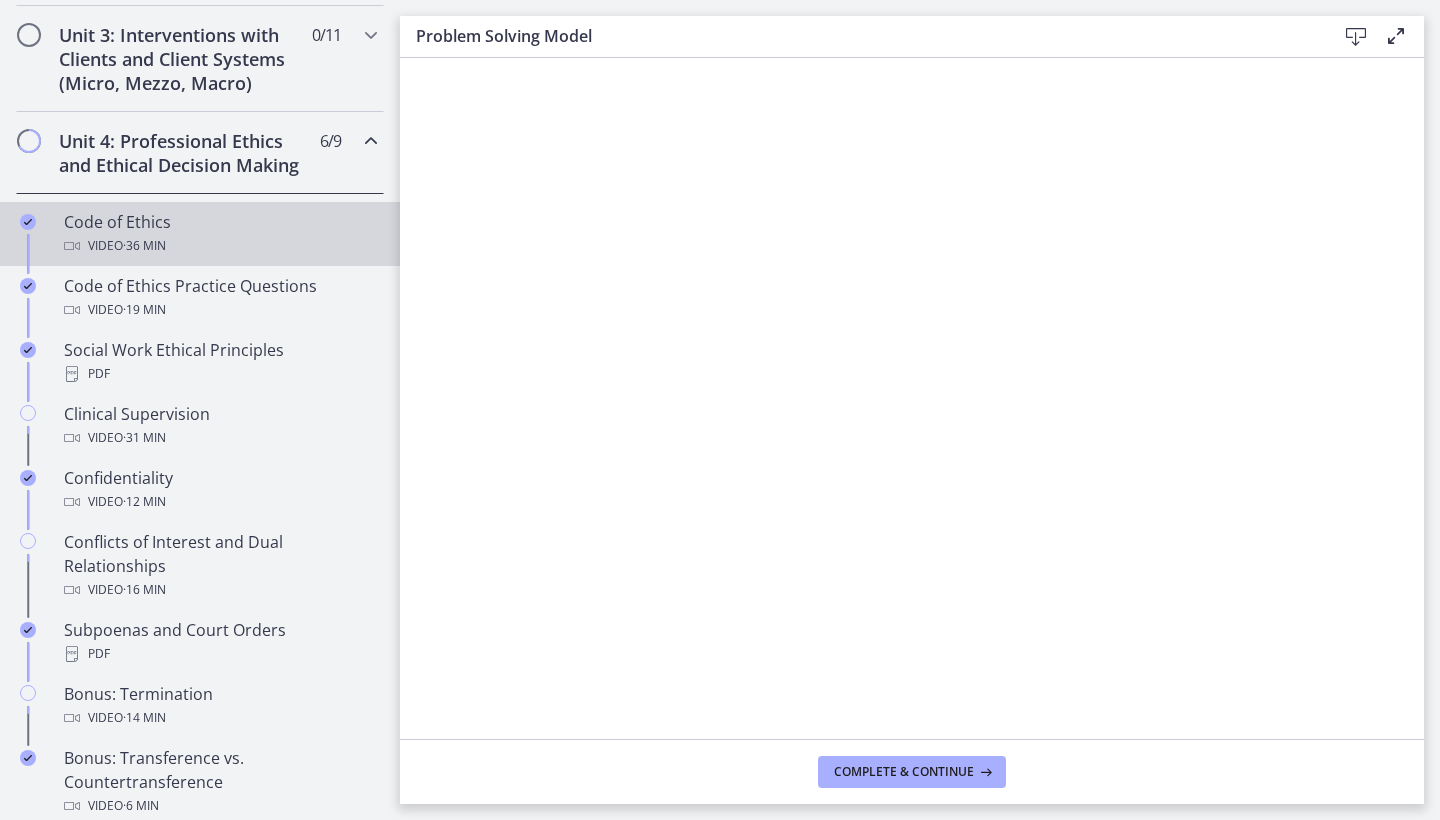 click on "Code of Ethics
Video
·  36 min" at bounding box center (220, 234) 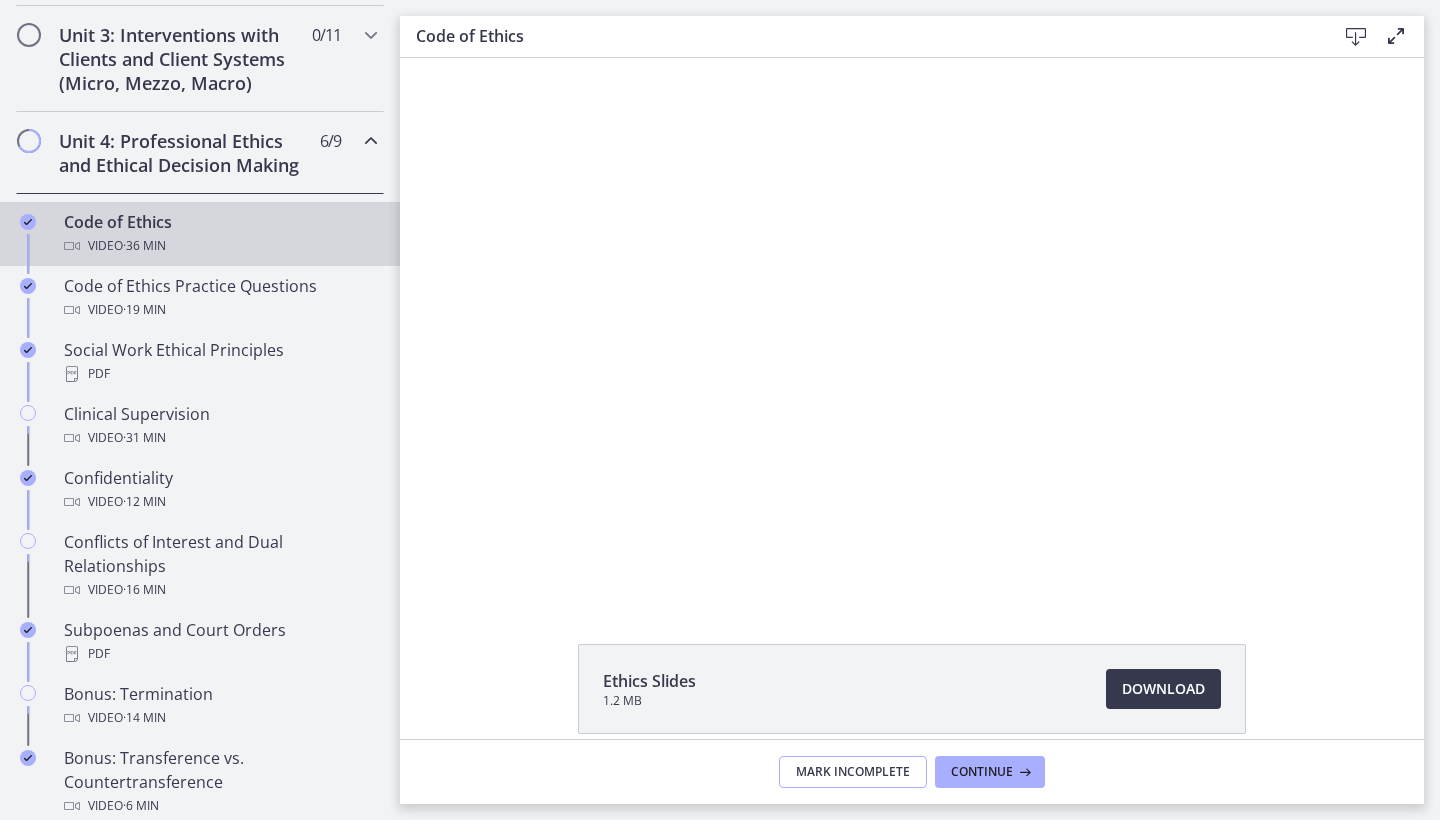 scroll, scrollTop: 0, scrollLeft: 0, axis: both 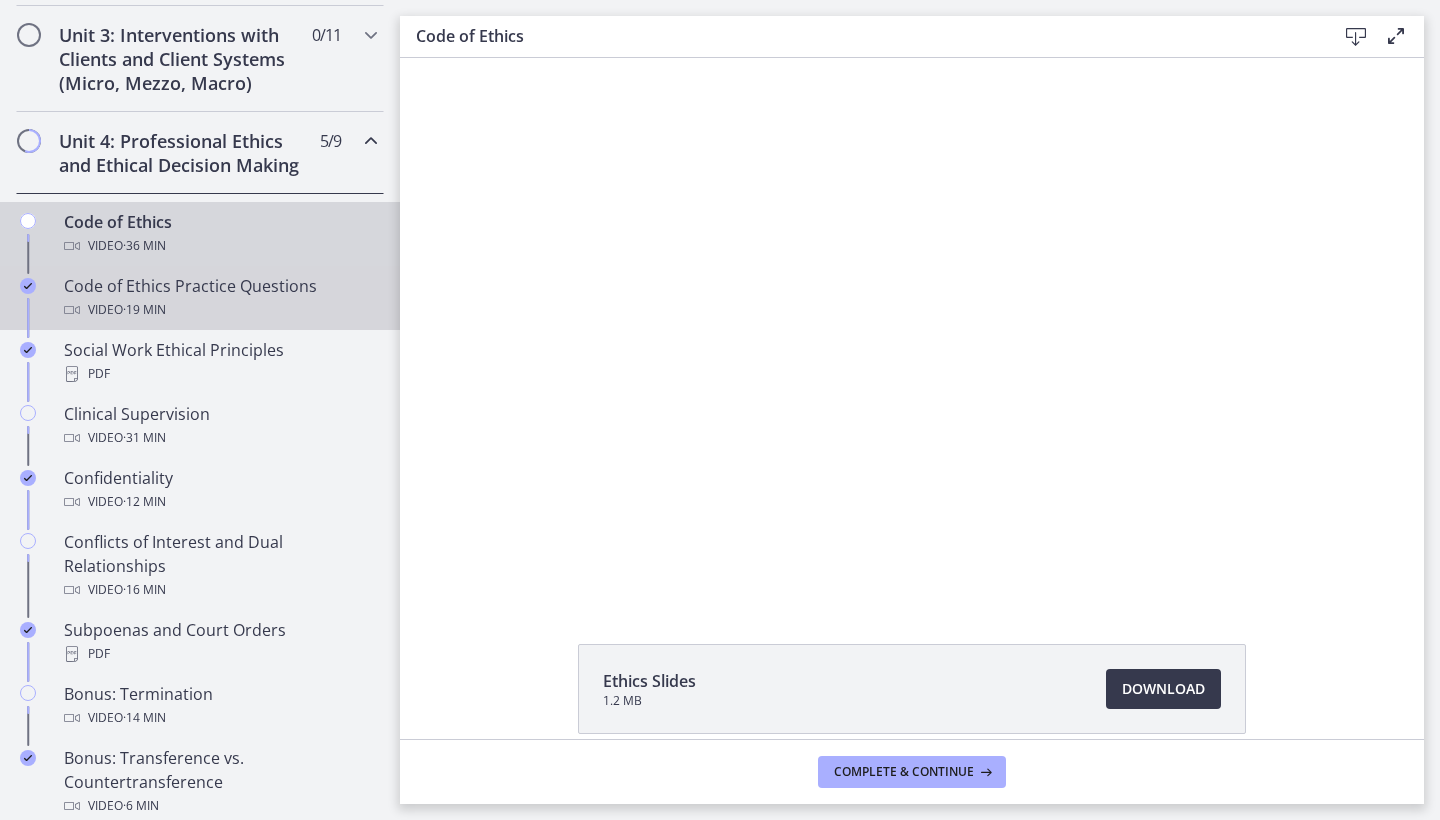 click on "Video
·  19 min" at bounding box center [220, 310] 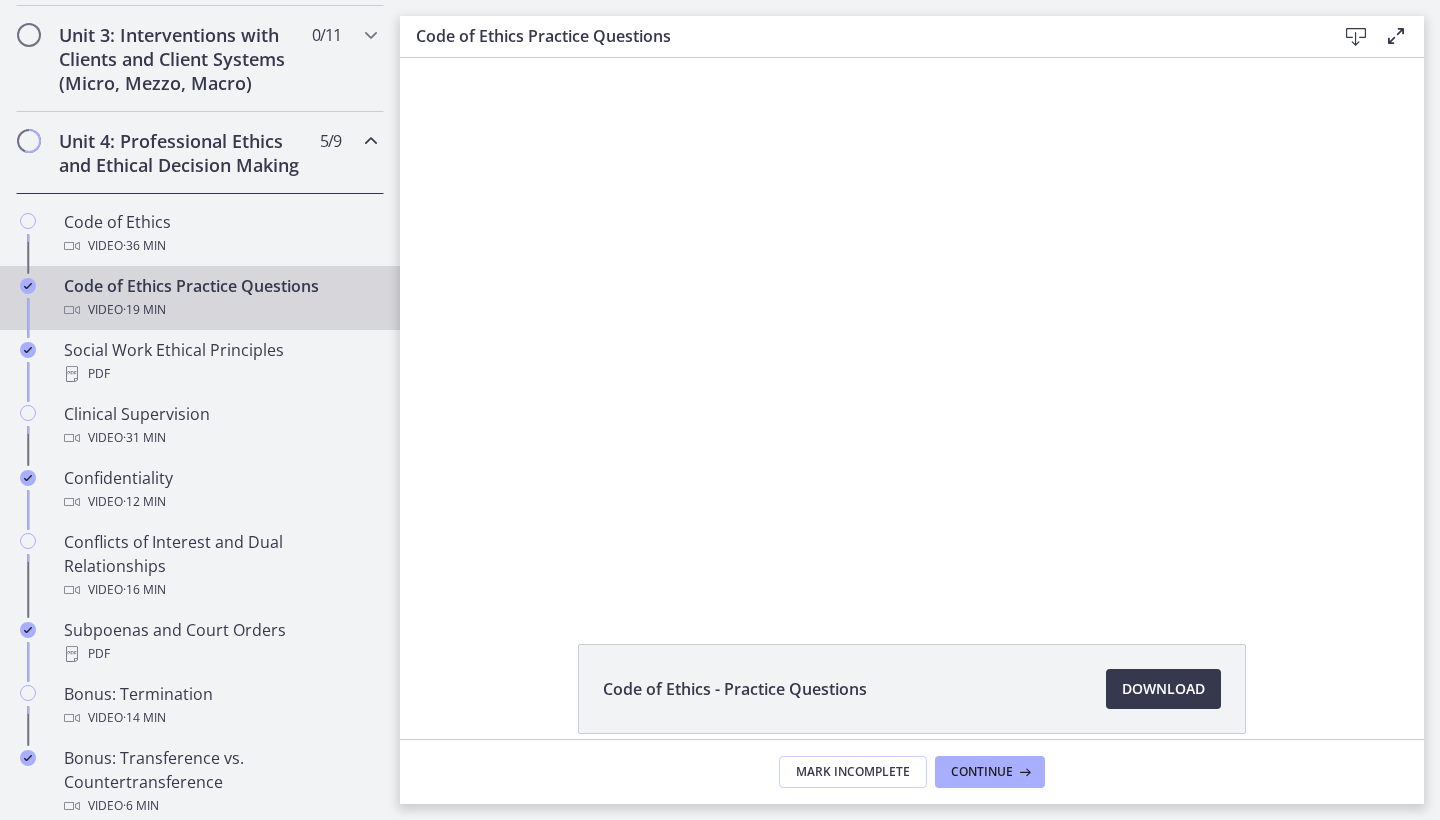 scroll, scrollTop: 0, scrollLeft: 0, axis: both 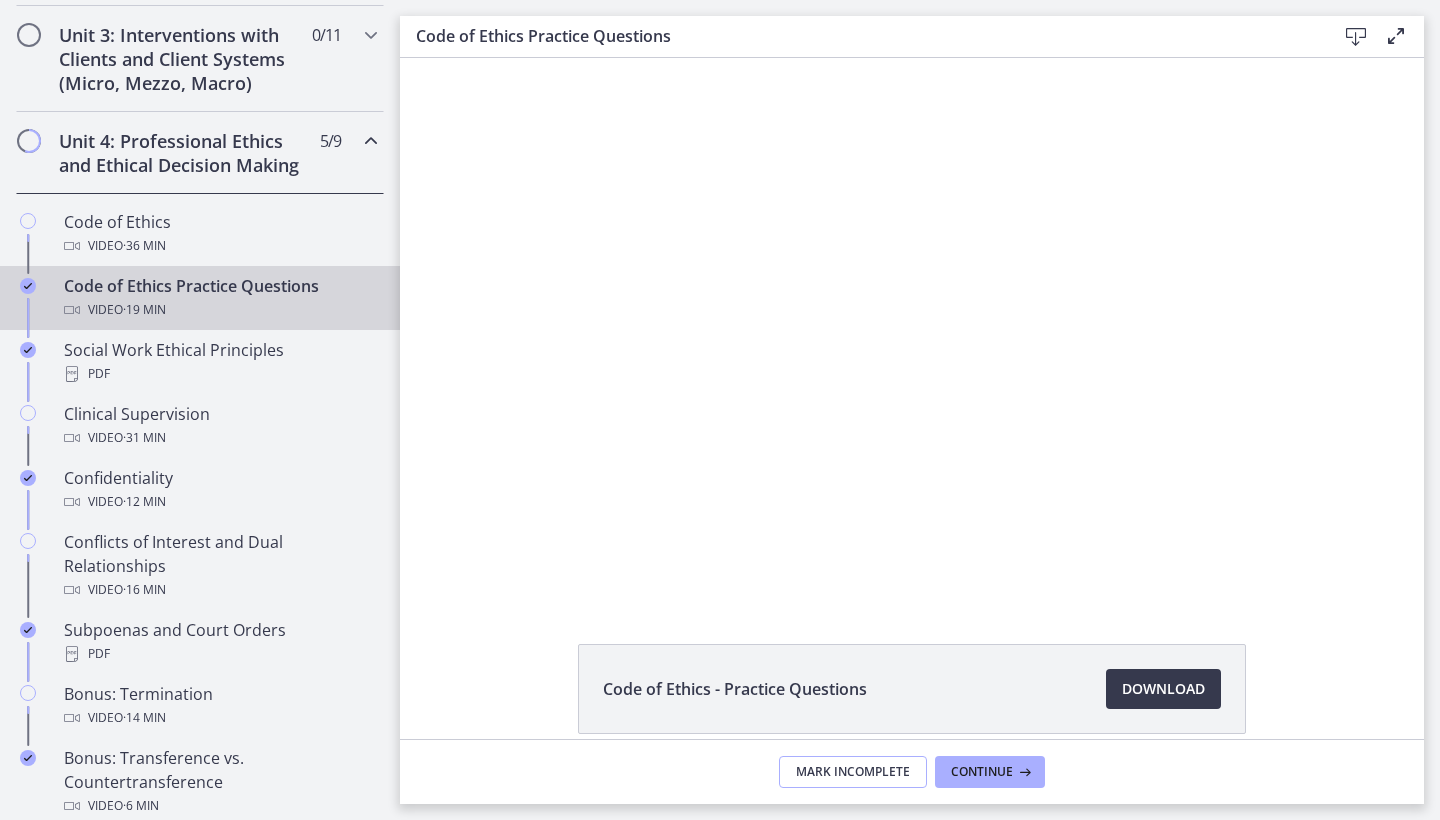 click on "Mark Incomplete" at bounding box center (853, 772) 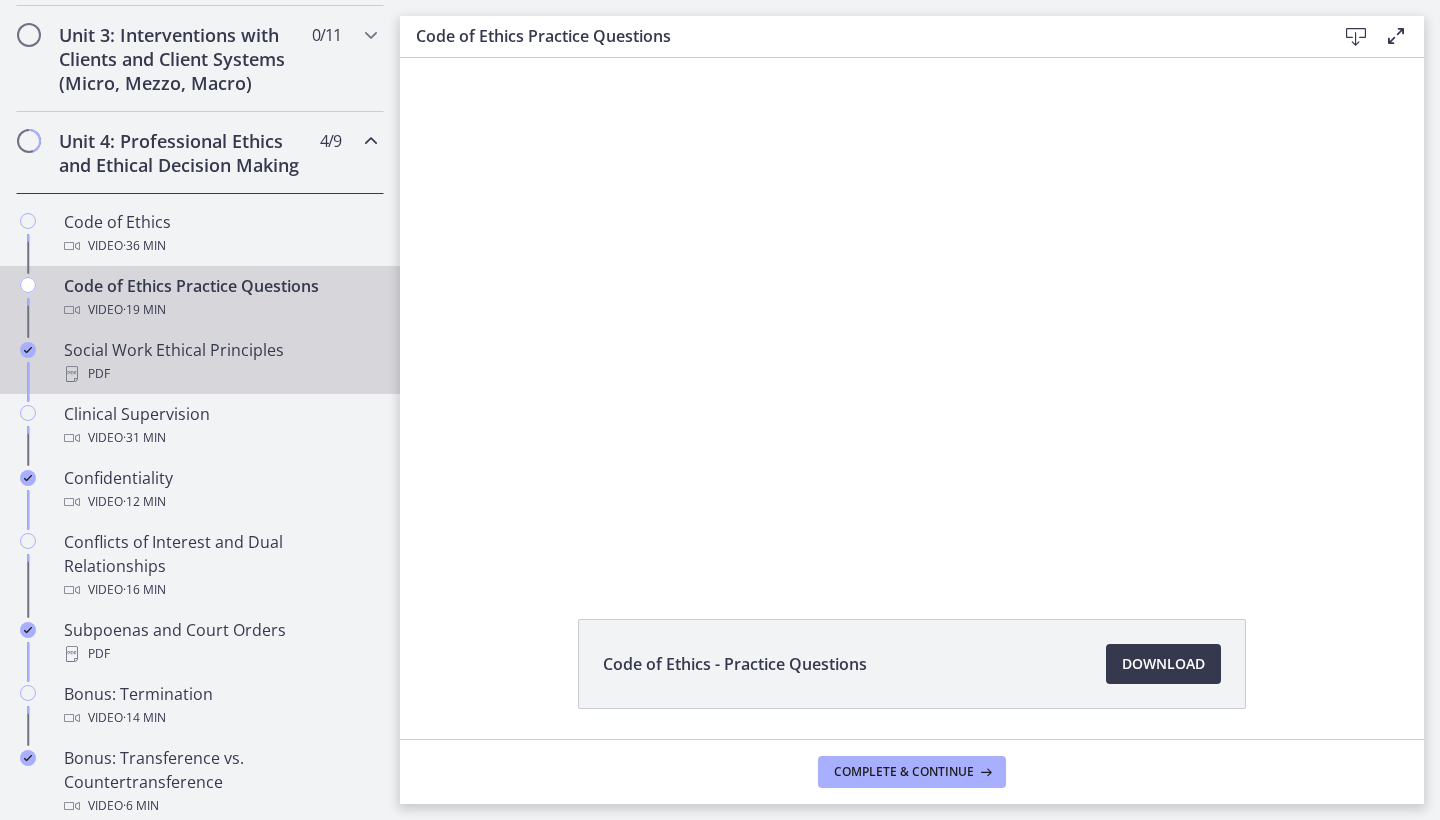click on "Social Work Ethical Principles
PDF" at bounding box center (220, 362) 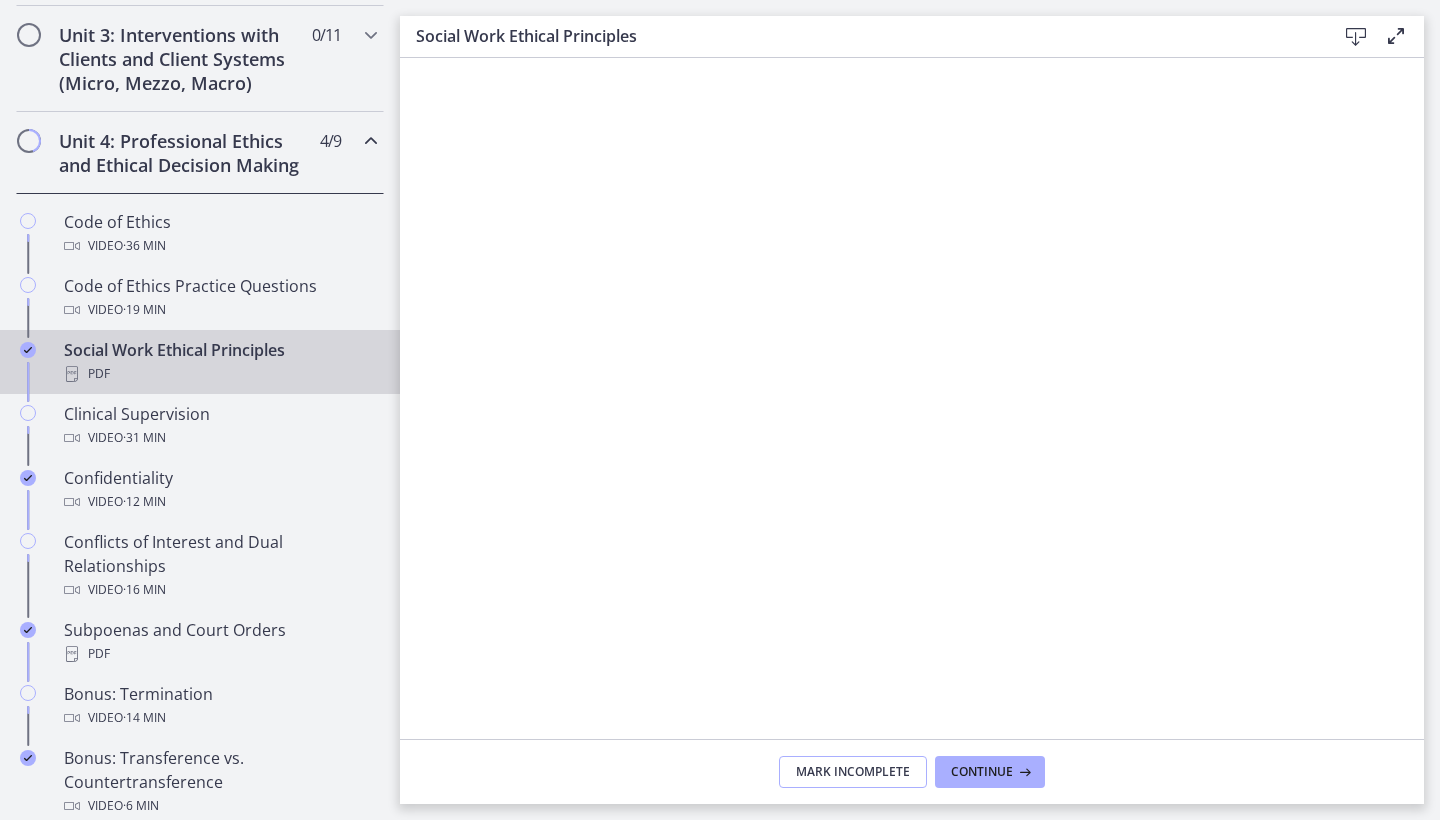 click on "Mark Incomplete" at bounding box center (853, 772) 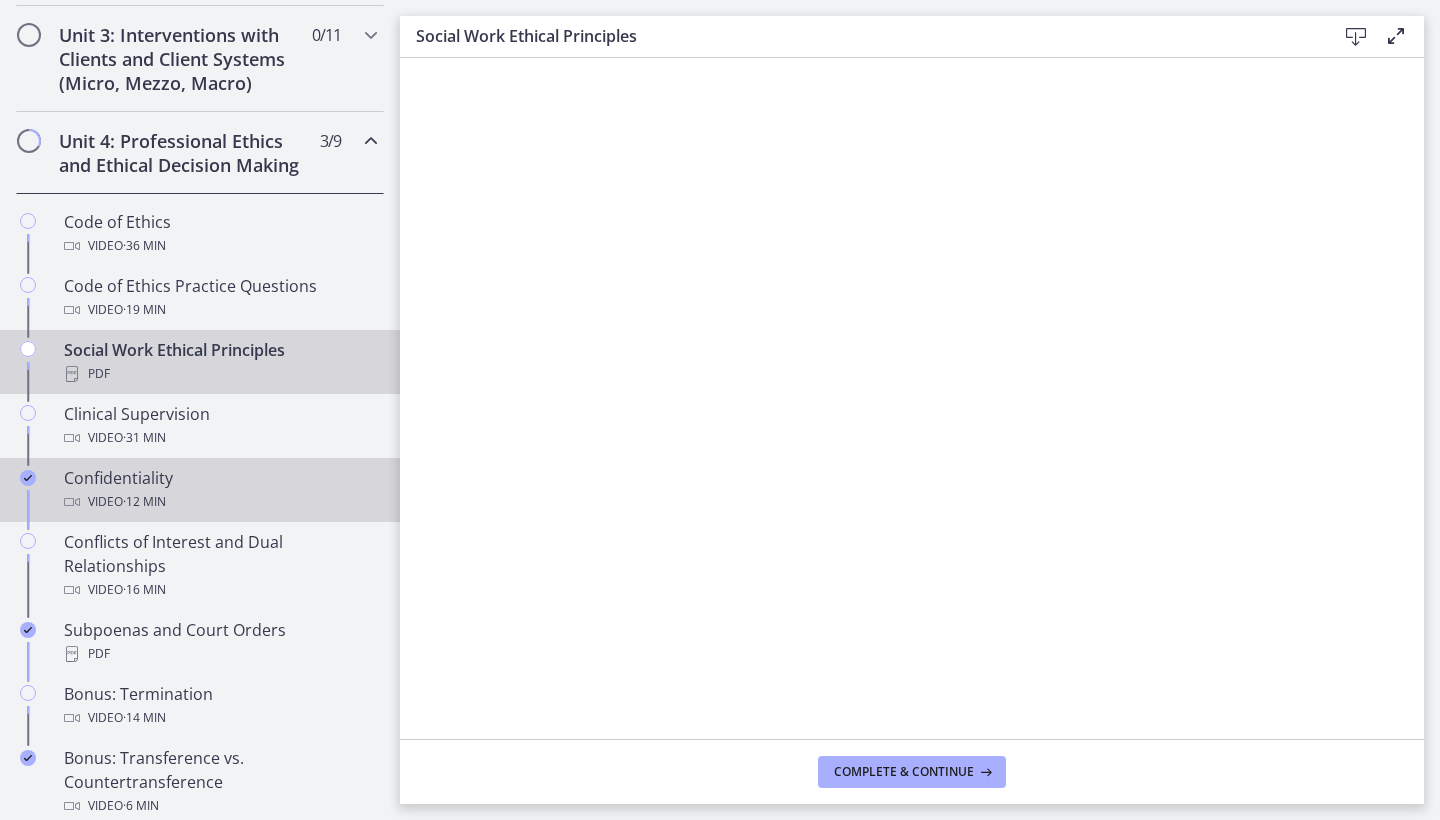 click on "Confidentiality
Video
·  12 min" at bounding box center (220, 490) 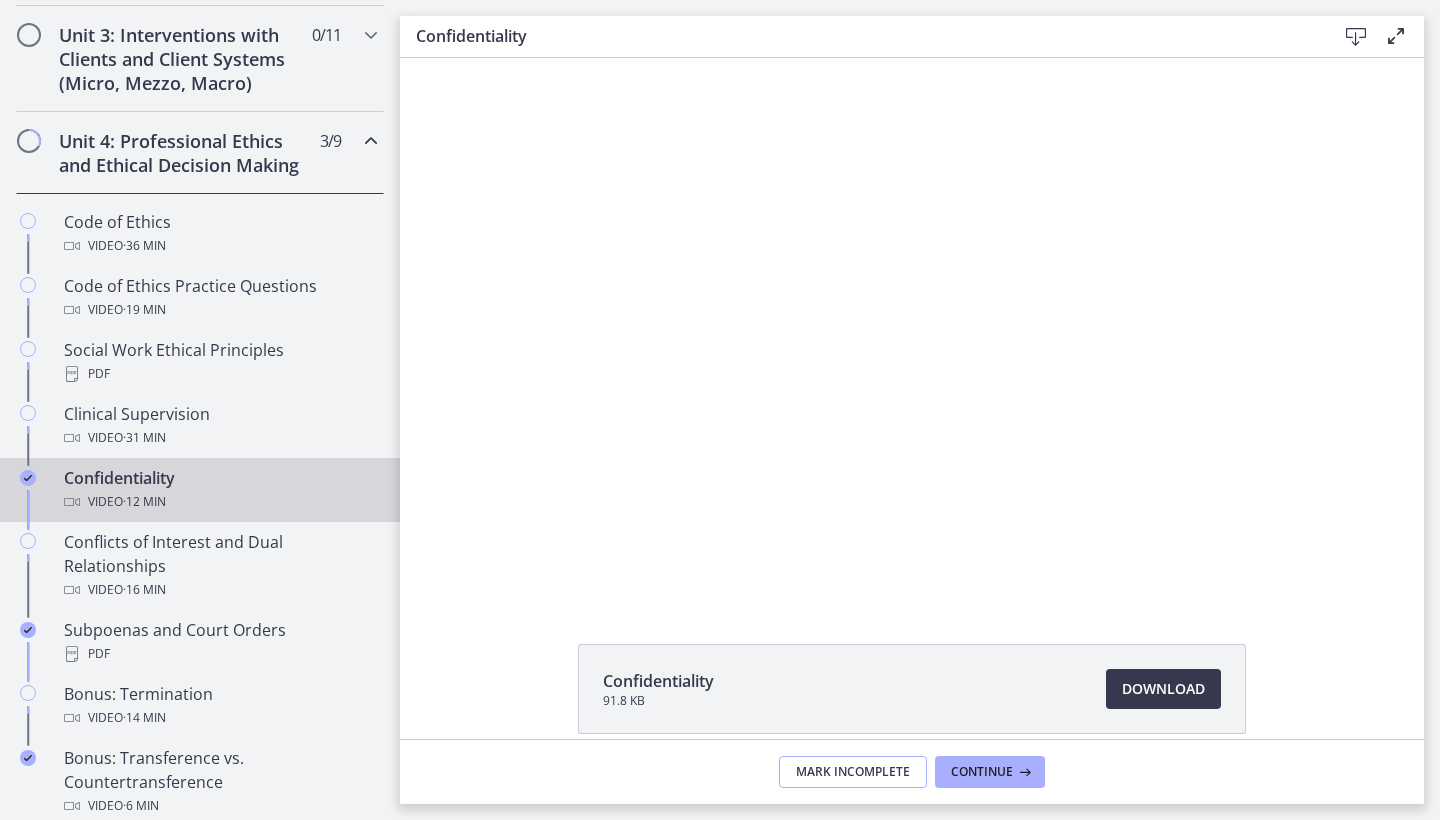 click on "Mark Incomplete" at bounding box center (853, 772) 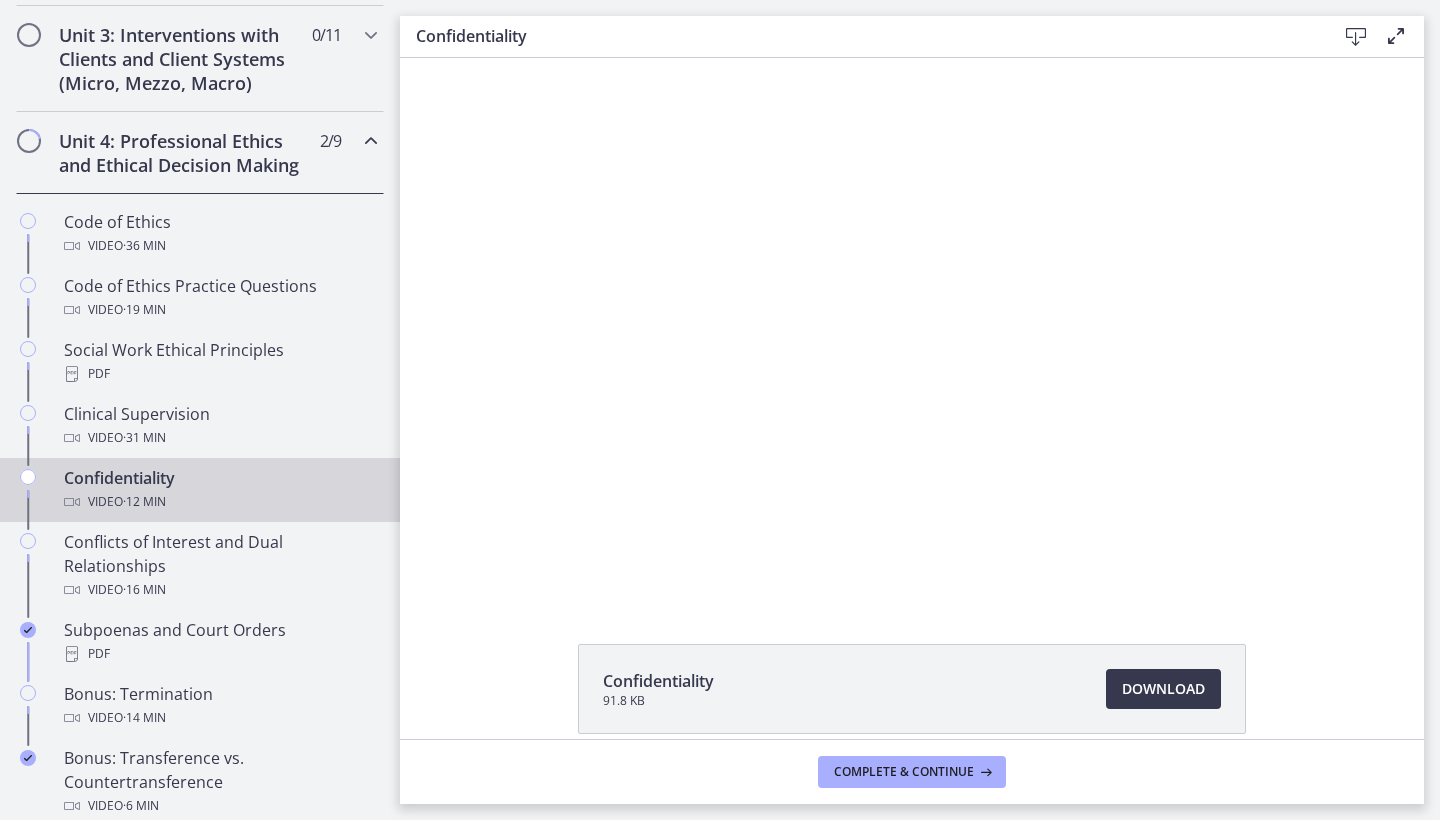 scroll, scrollTop: 0, scrollLeft: 0, axis: both 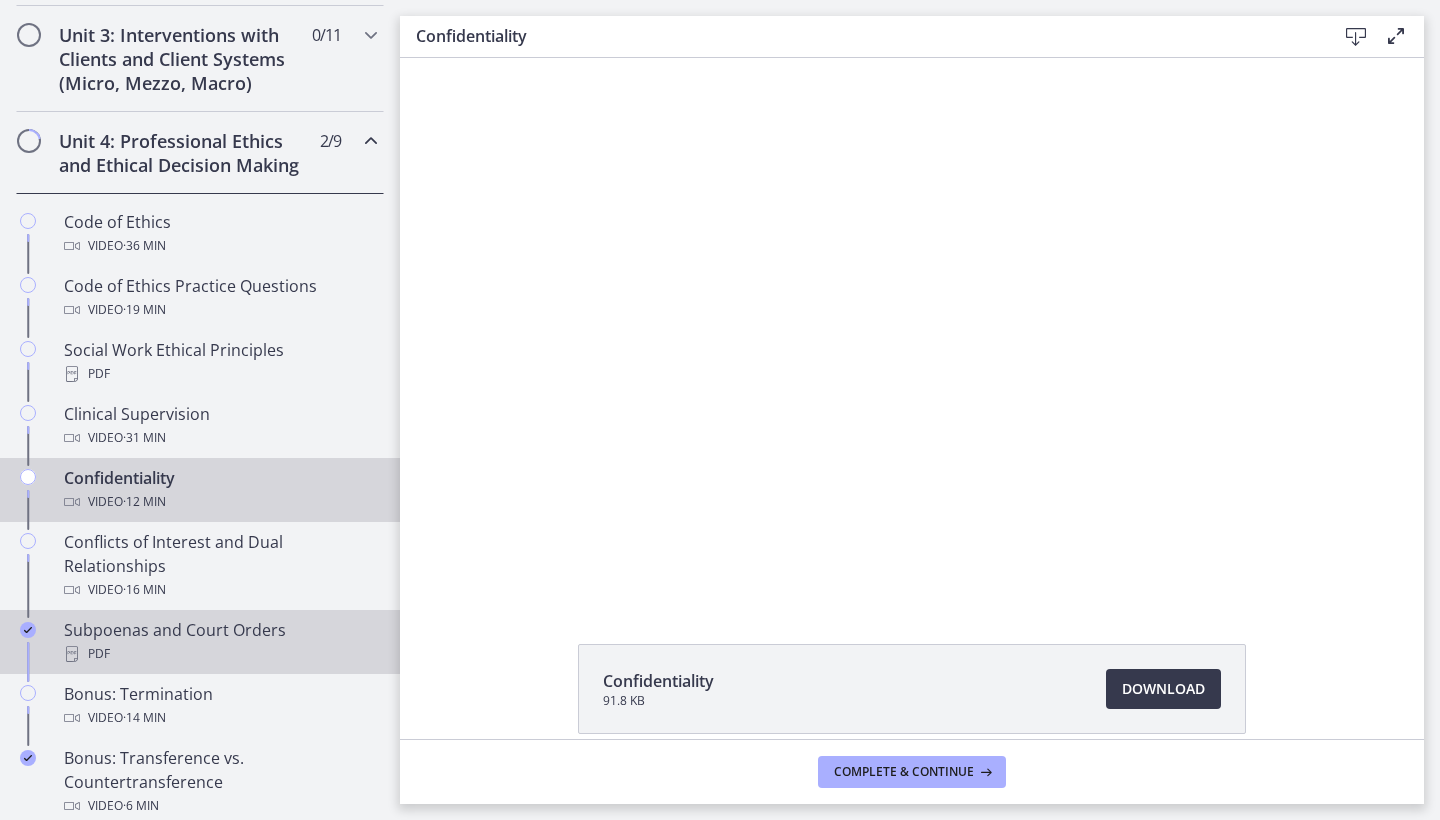 click on "Subpoenas and Court Orders
PDF" at bounding box center [220, 642] 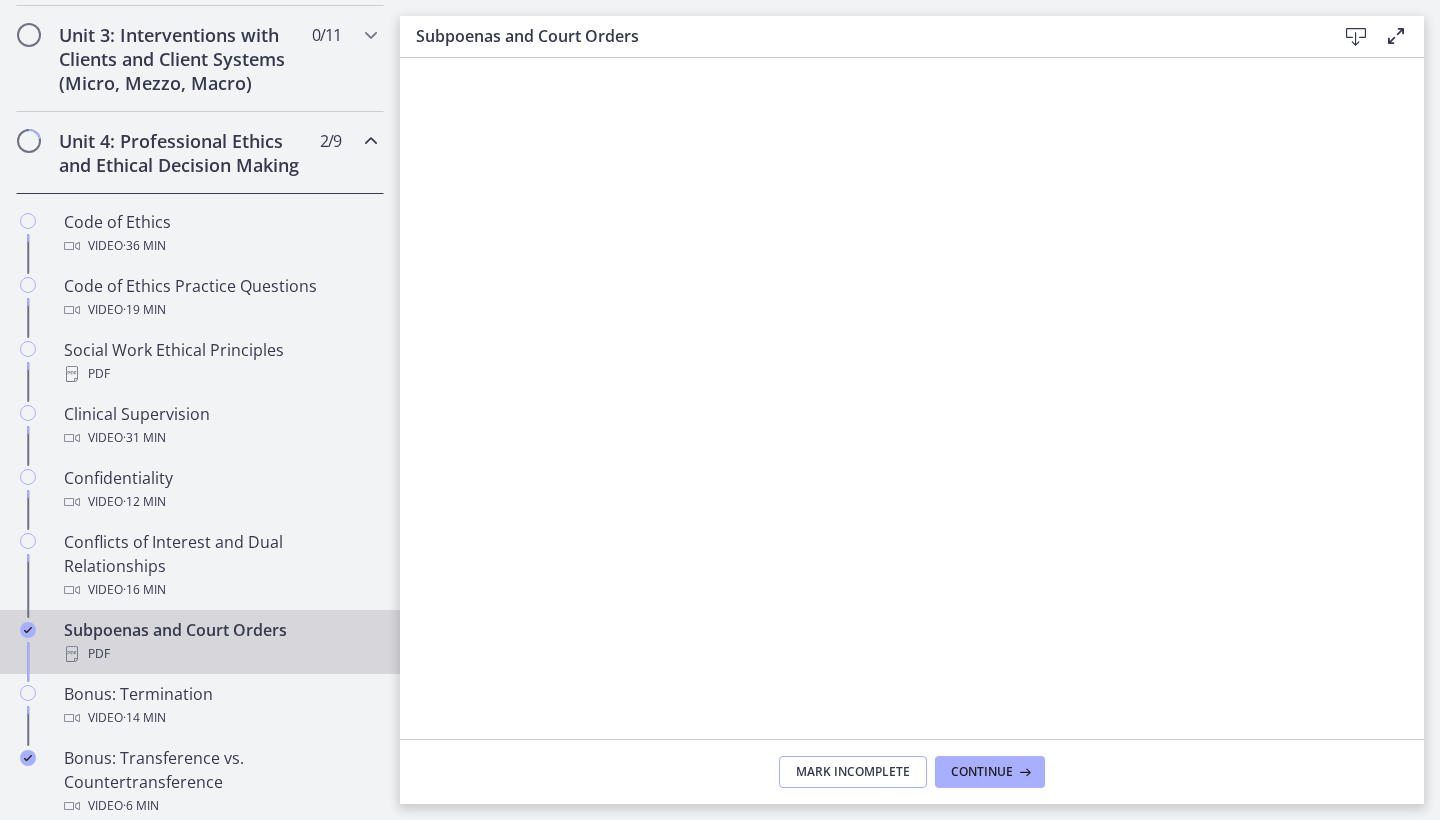 click on "Mark Incomplete" at bounding box center (853, 772) 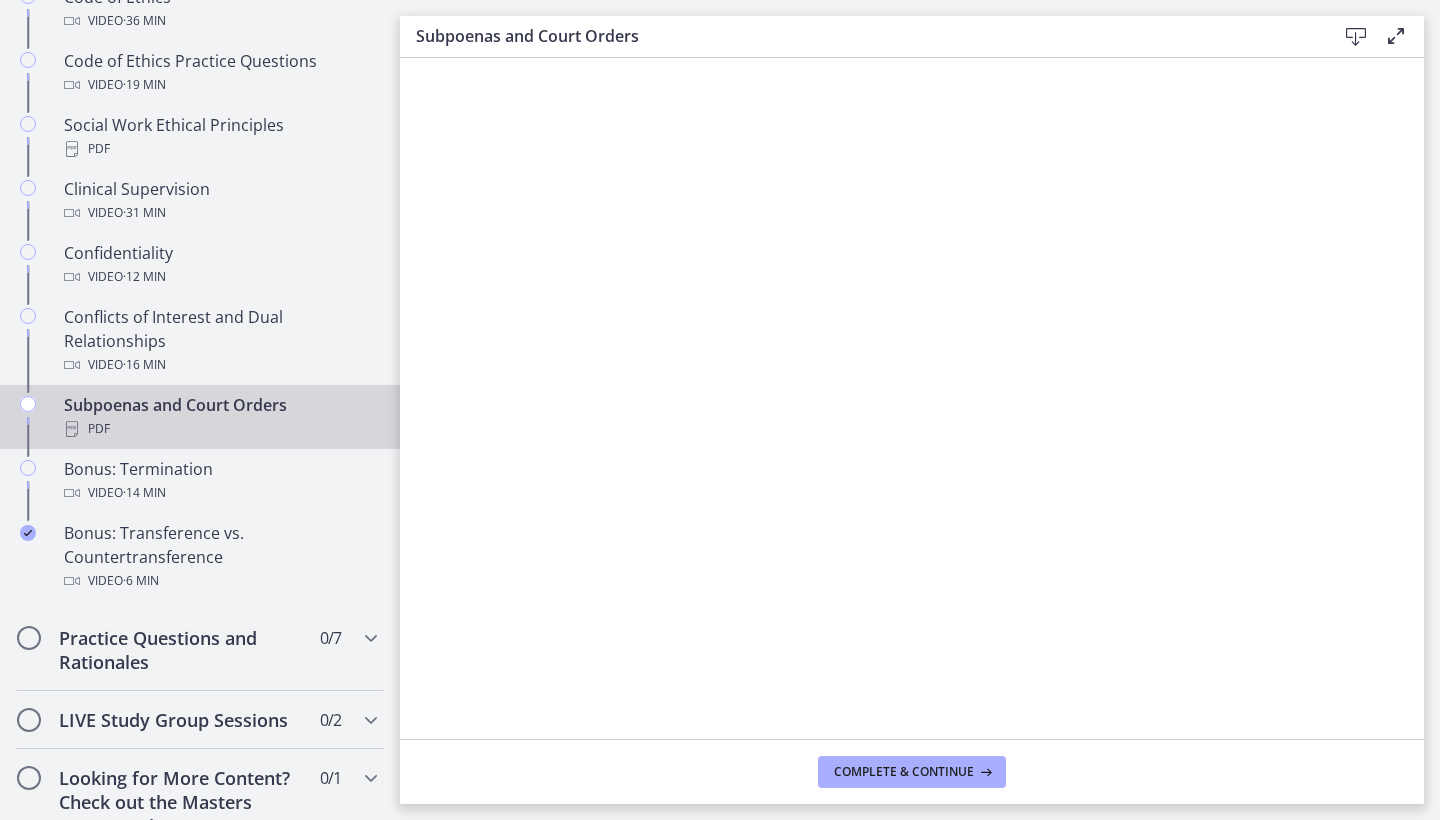 scroll, scrollTop: 1004, scrollLeft: 0, axis: vertical 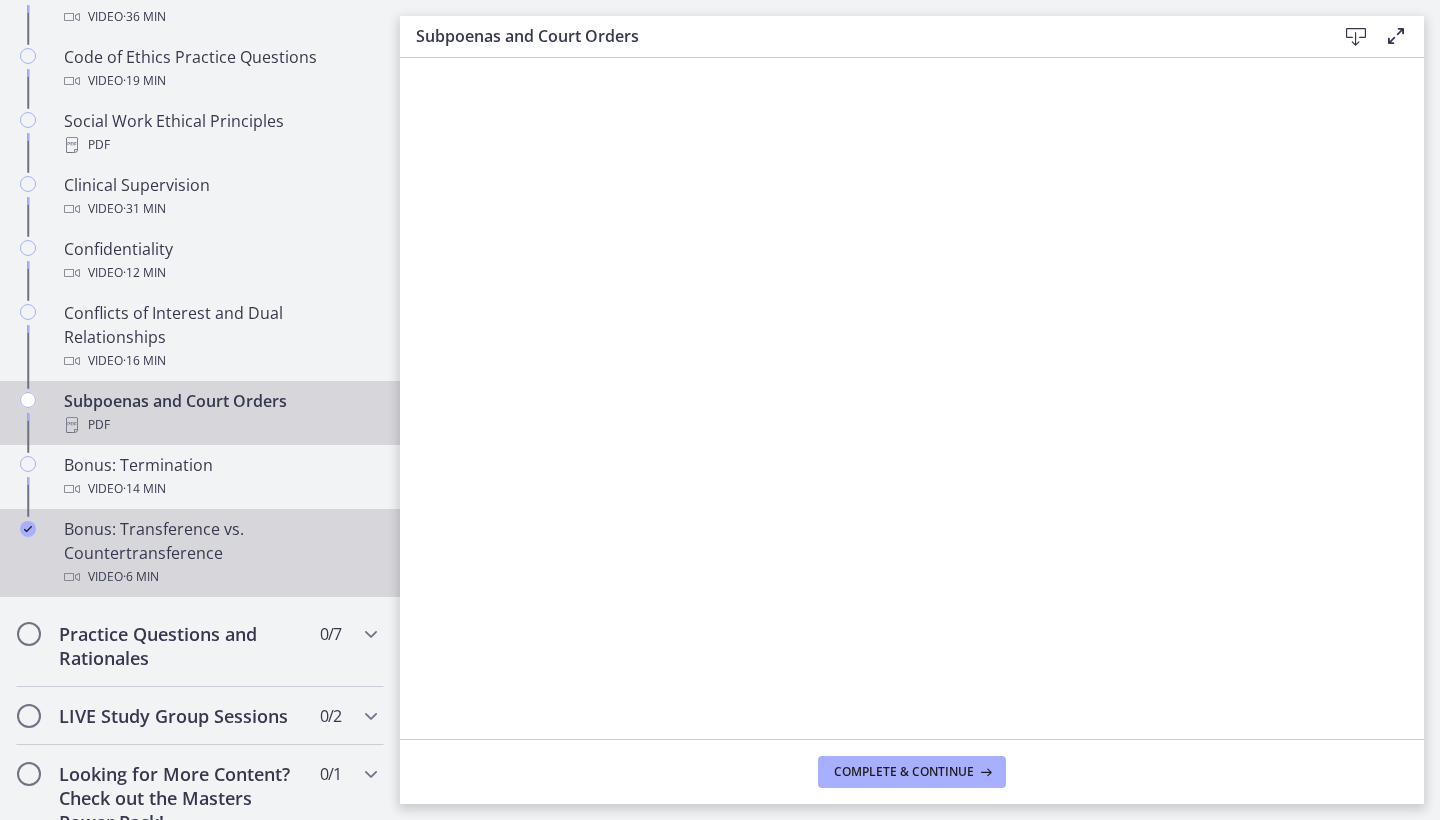 click on "Bonus: Transference vs. Countertransference
Video
·  6 min" at bounding box center [220, 553] 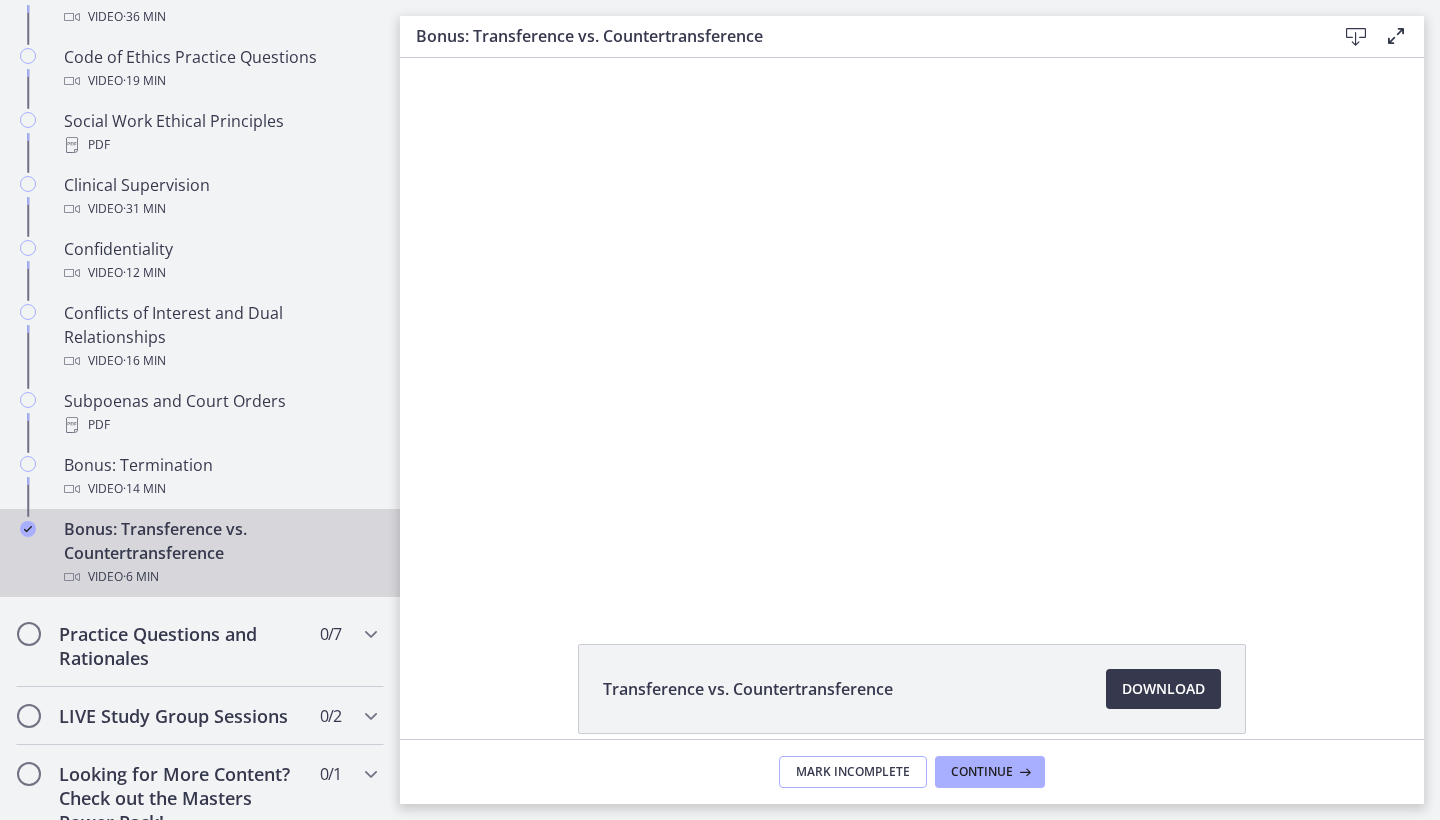 click on "Mark Incomplete" at bounding box center [853, 772] 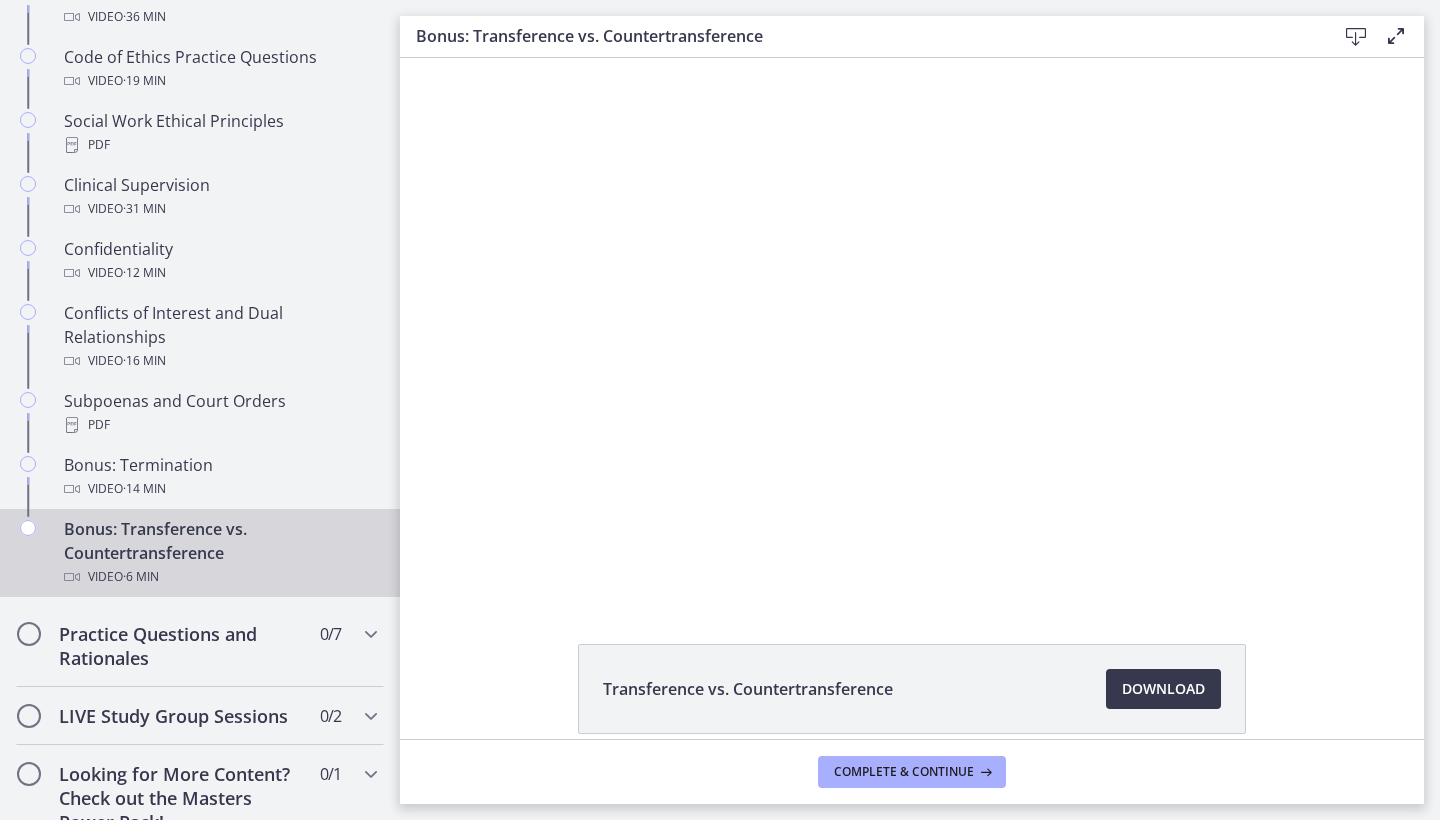 scroll, scrollTop: 0, scrollLeft: 0, axis: both 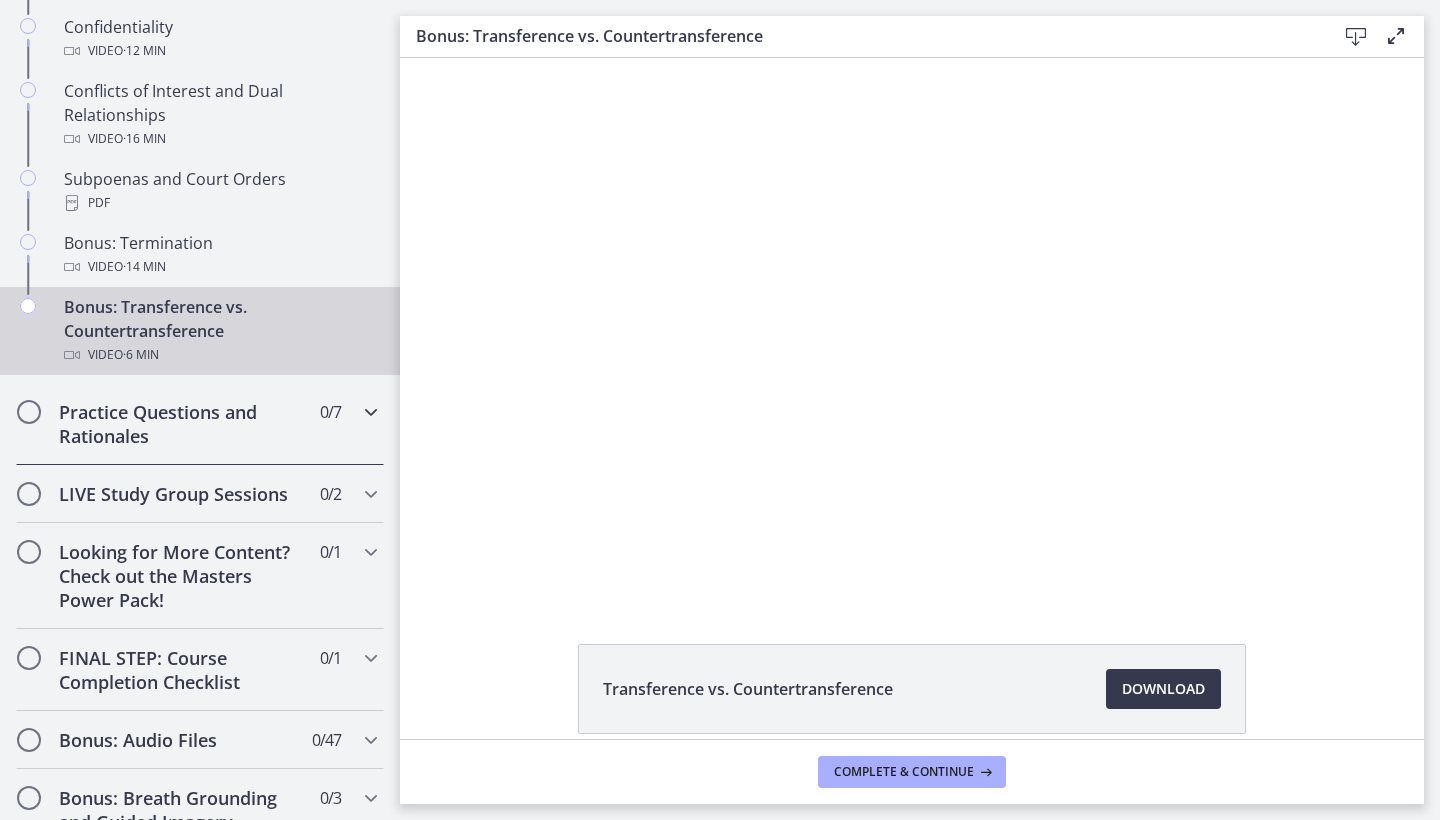 click on "Practice Questions and Rationales
0  /  7
Completed" at bounding box center [200, 424] 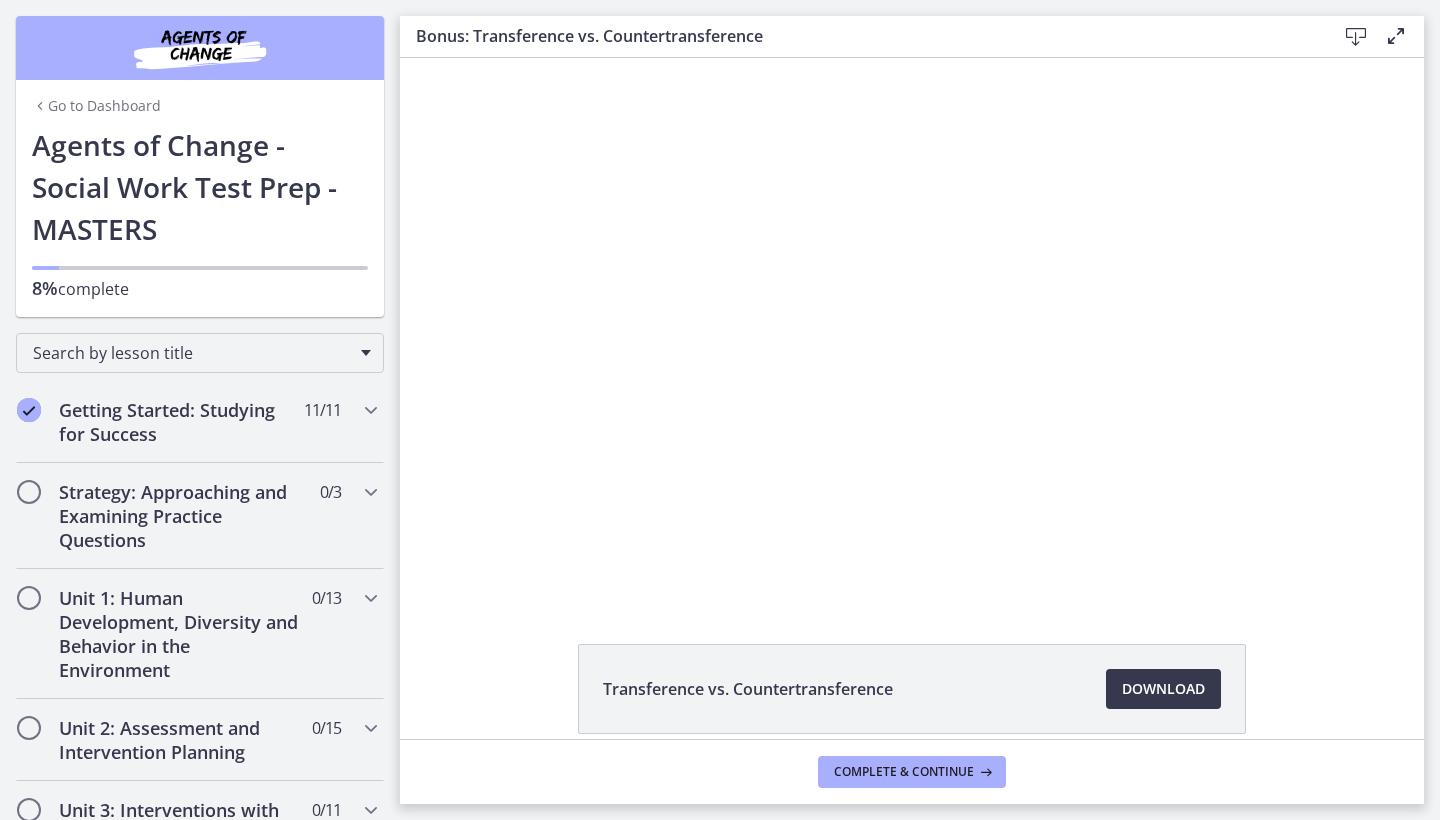 scroll, scrollTop: 0, scrollLeft: 0, axis: both 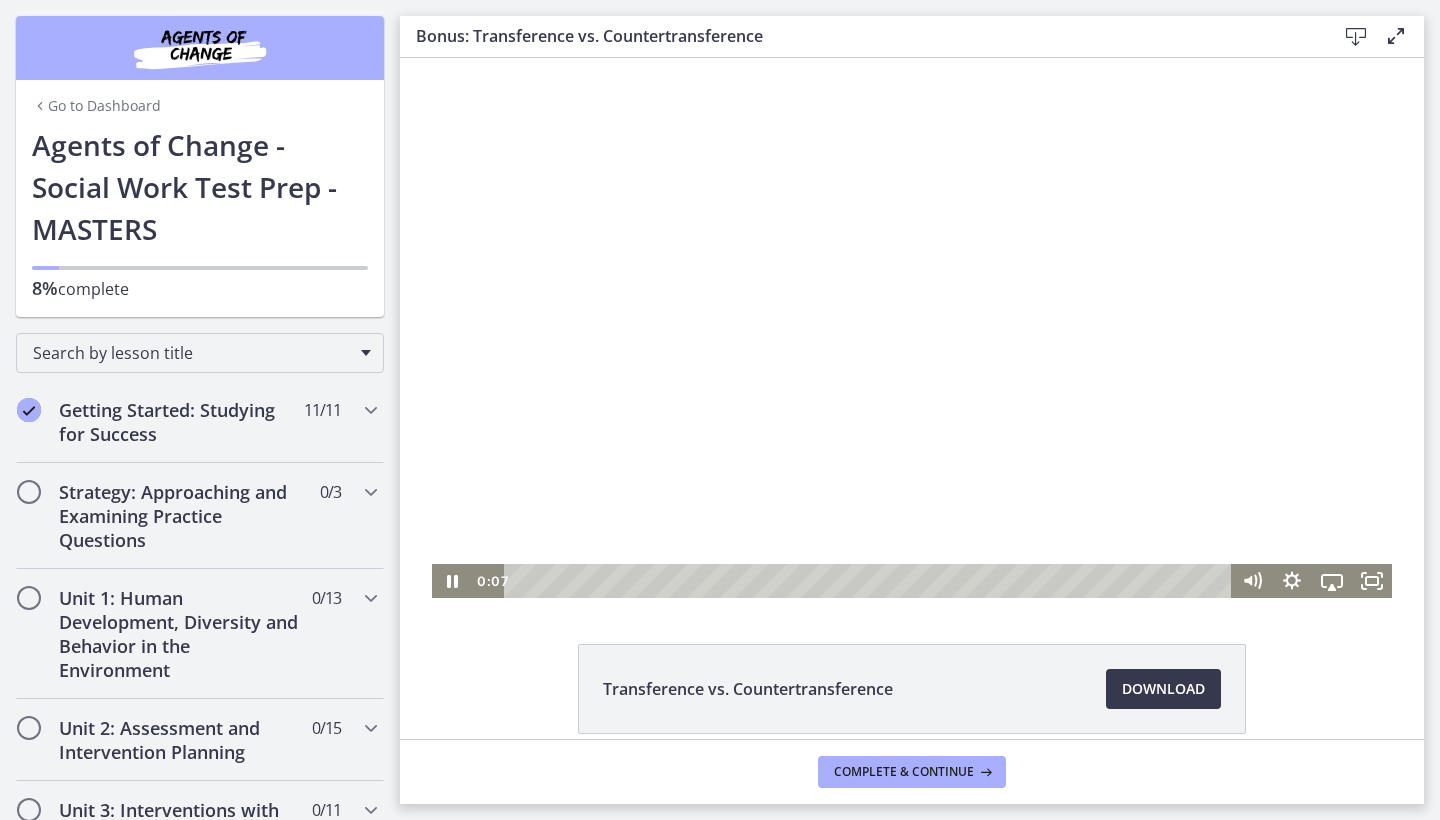 click at bounding box center [912, 328] 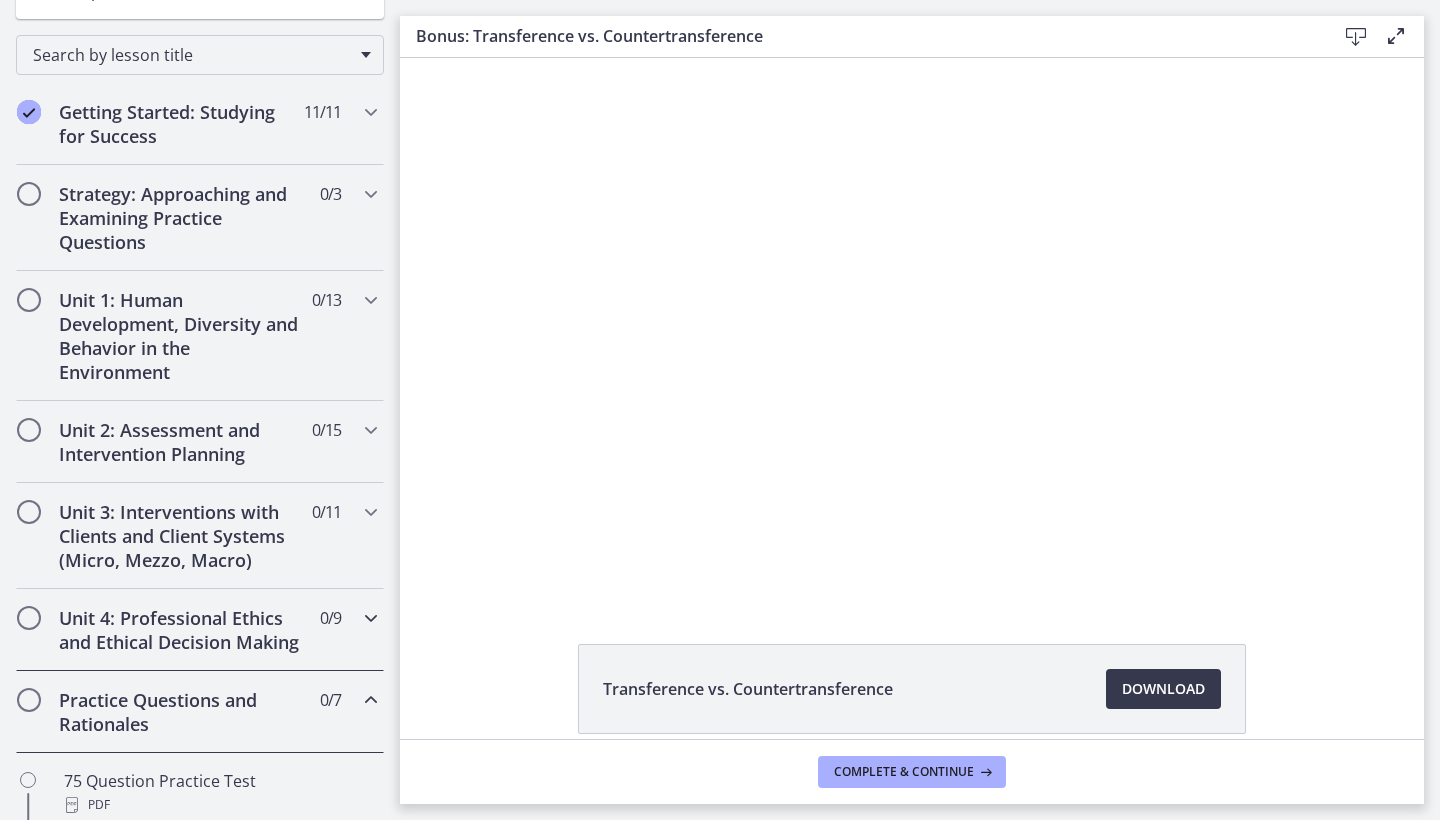 scroll, scrollTop: 444, scrollLeft: 0, axis: vertical 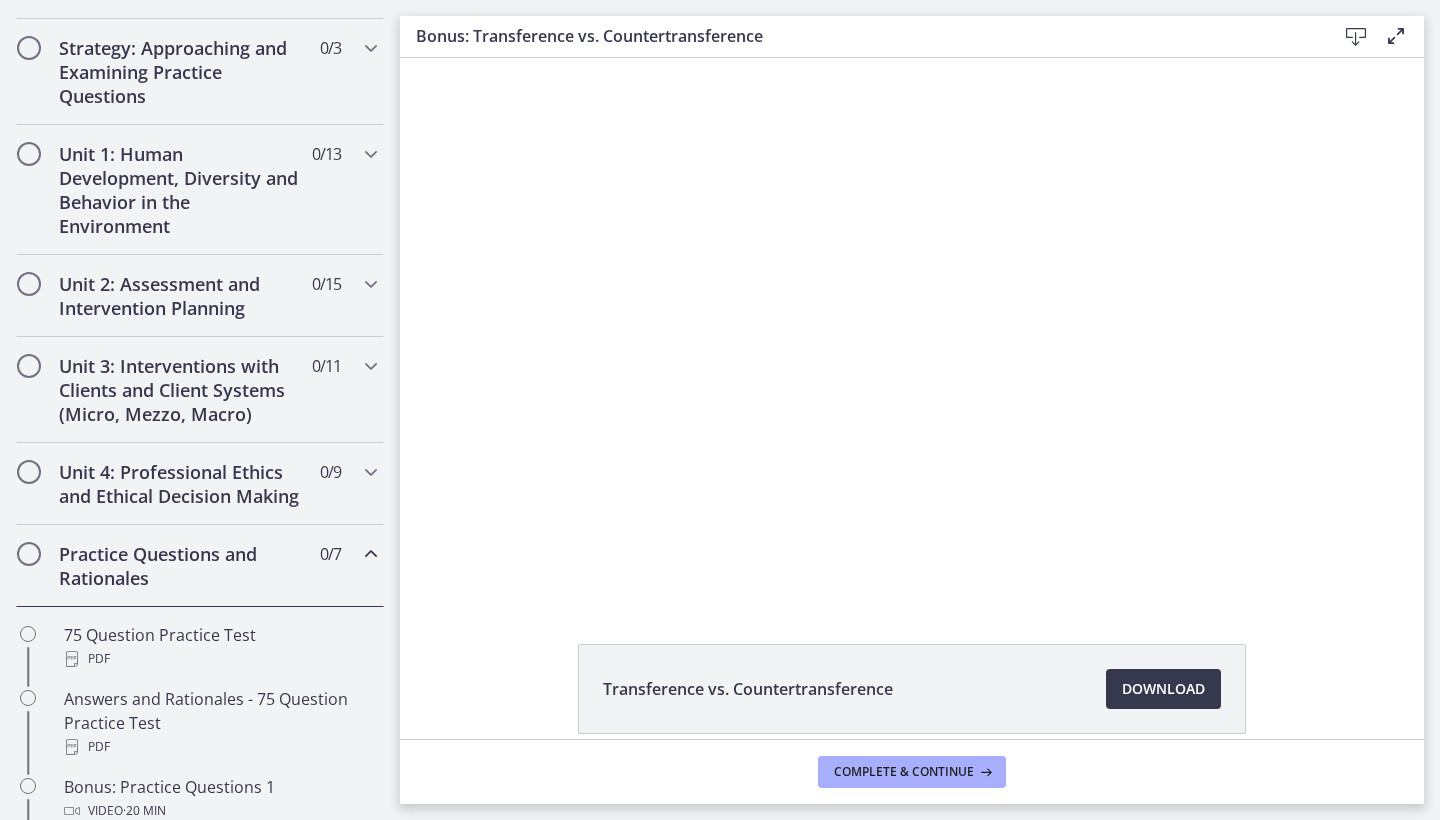 click at bounding box center (371, 554) 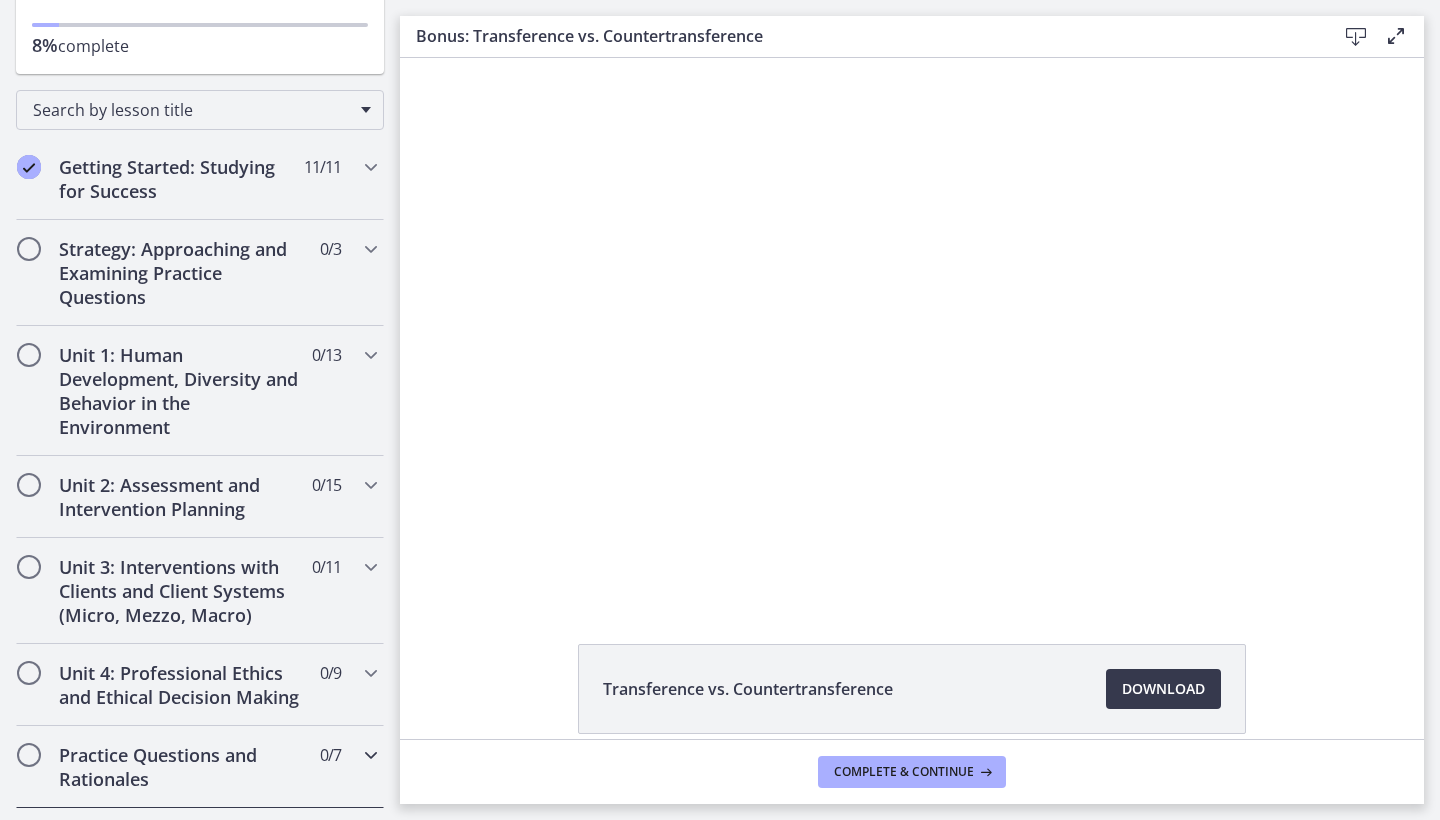 scroll, scrollTop: 240, scrollLeft: 0, axis: vertical 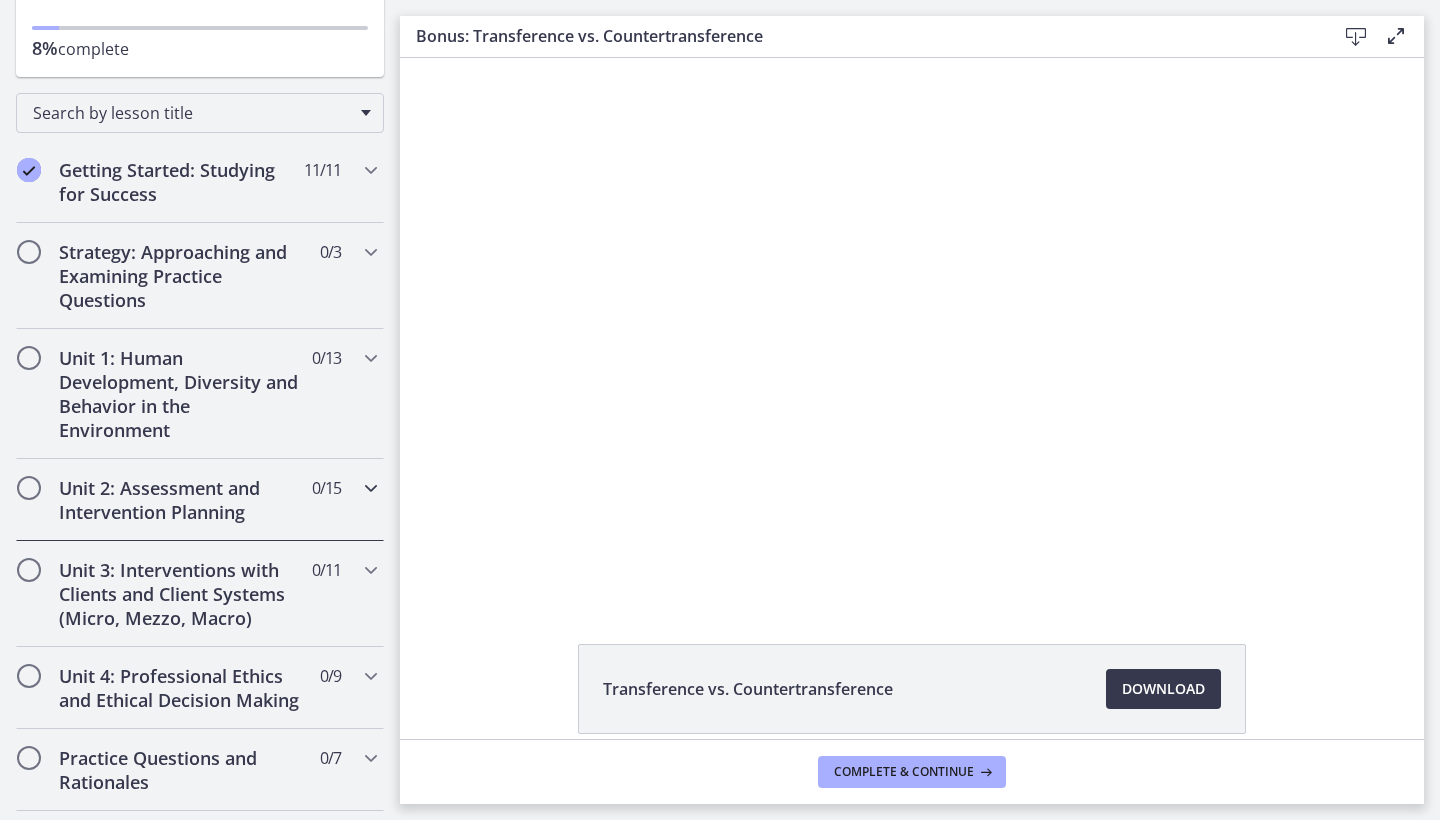 click at bounding box center (371, 488) 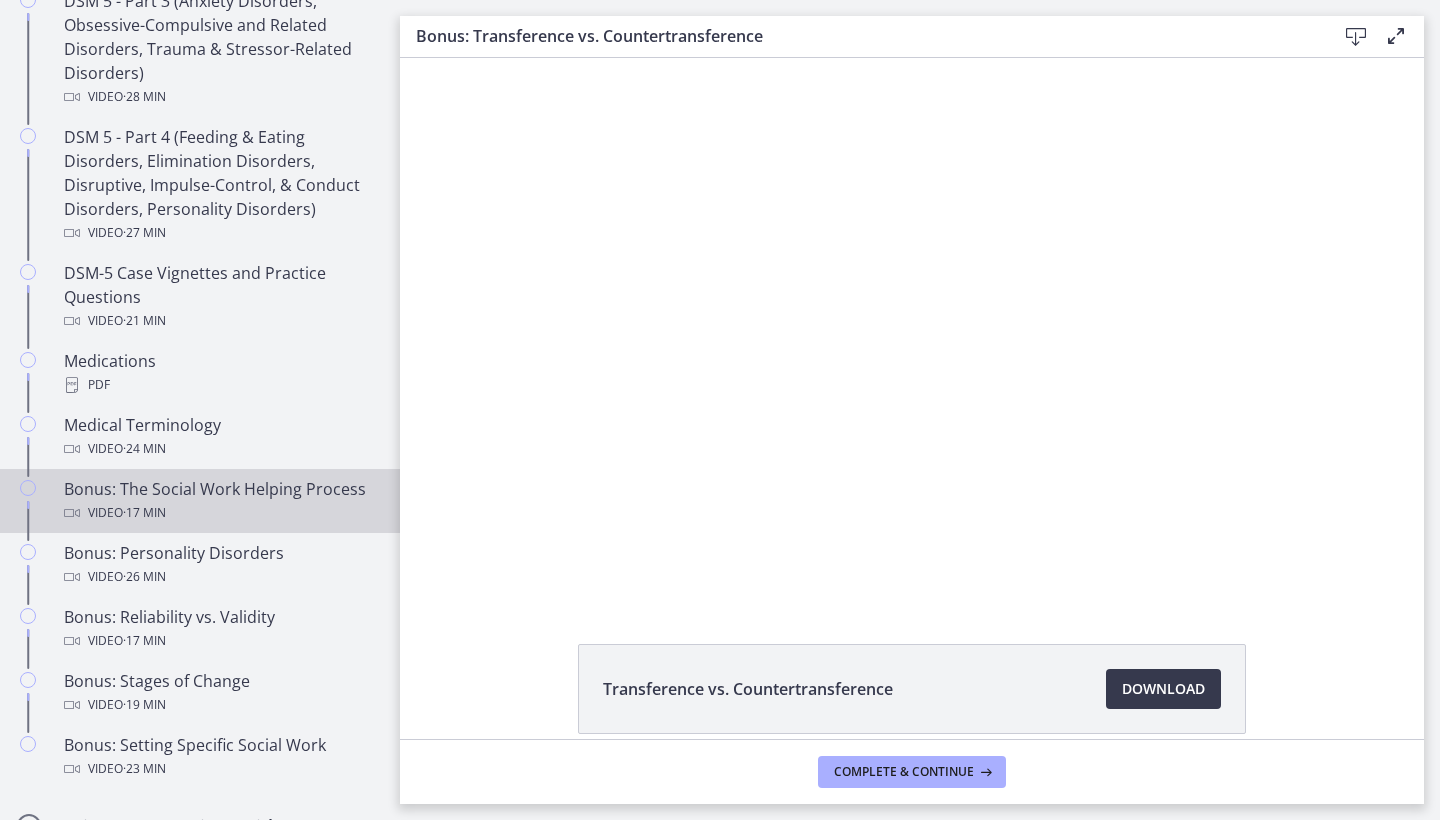 scroll, scrollTop: 1202, scrollLeft: 0, axis: vertical 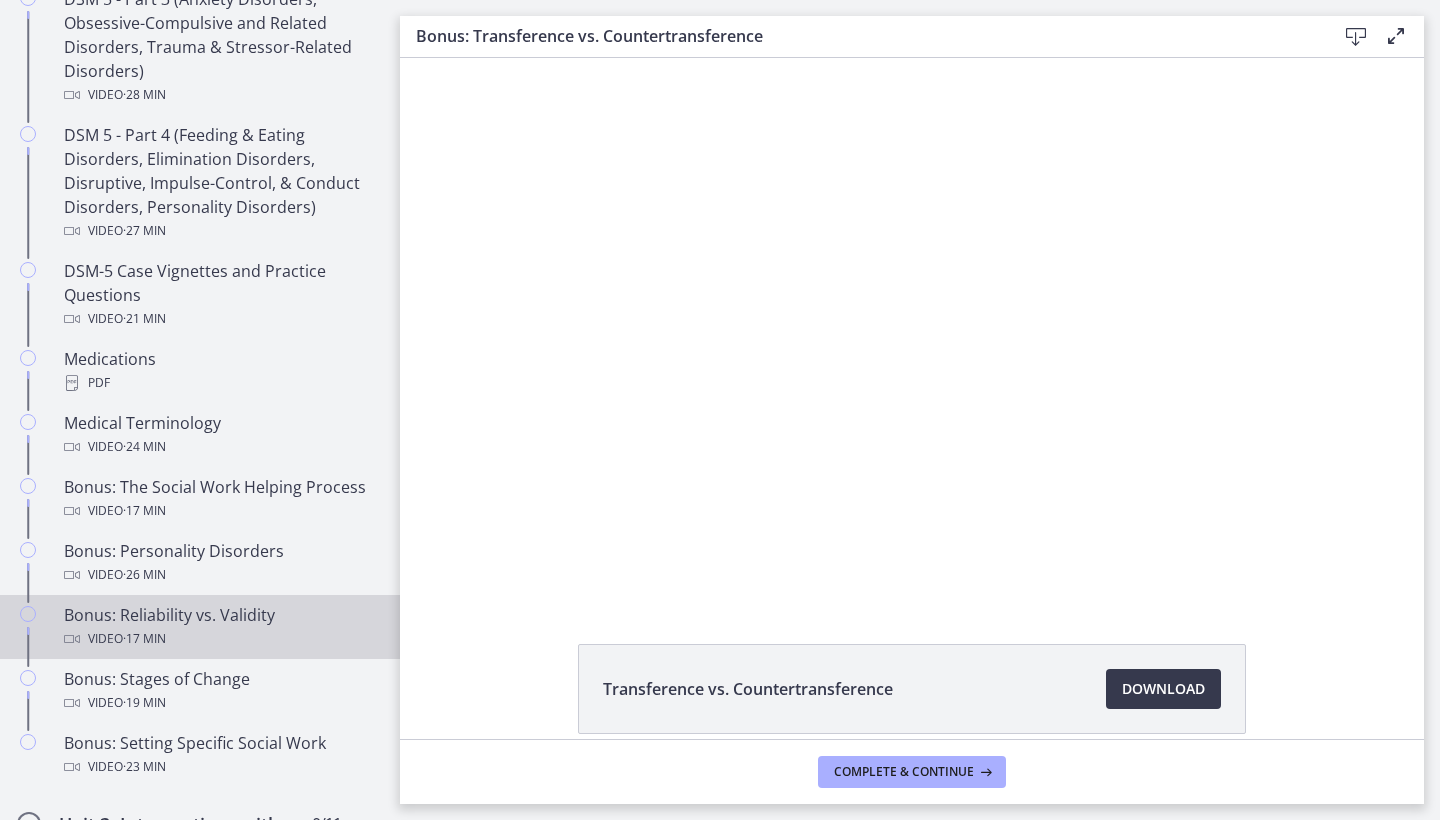 click on "Bonus: Reliability vs. Validity
Video
·  17 min" at bounding box center [220, 627] 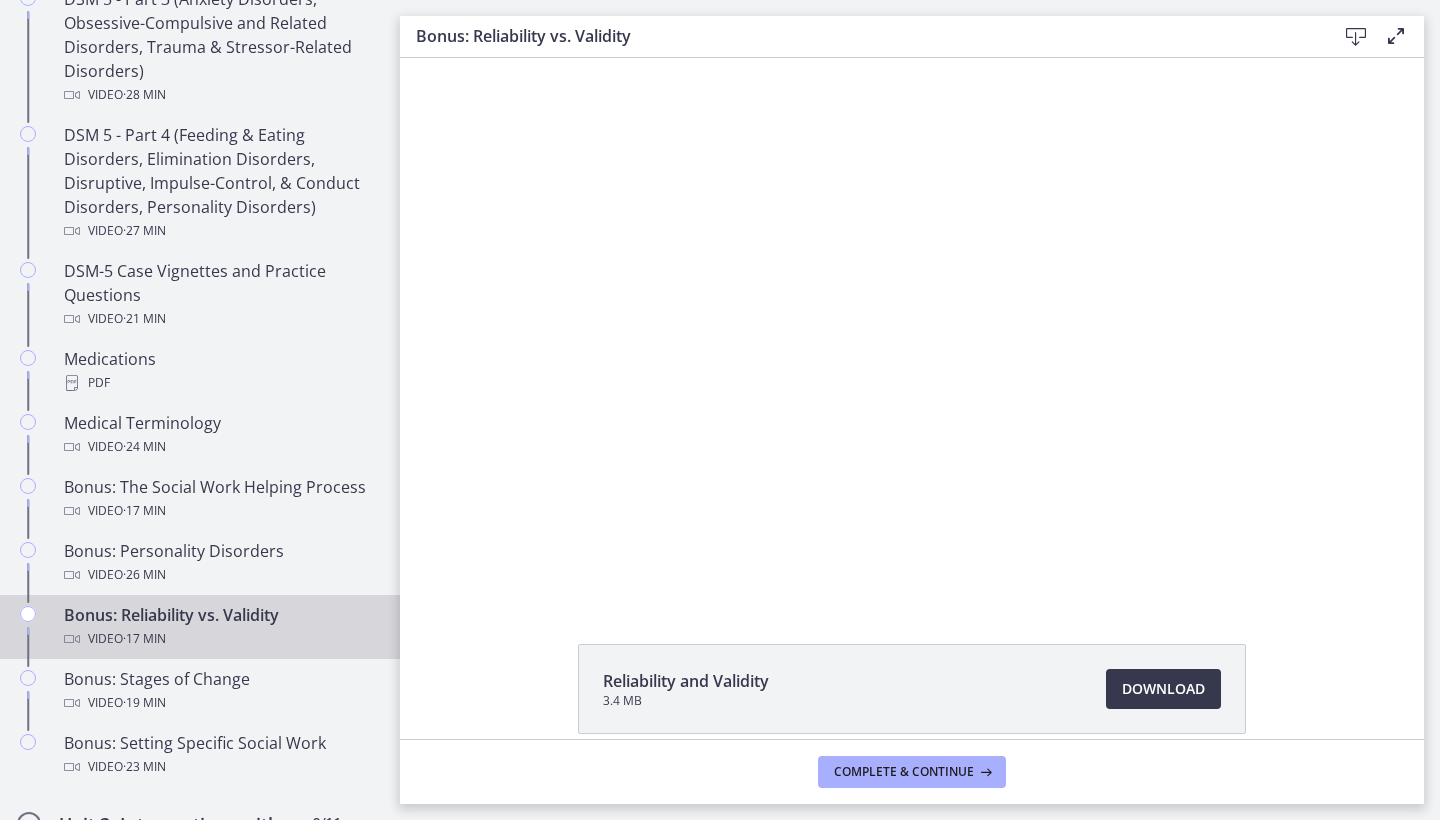 scroll, scrollTop: 0, scrollLeft: 0, axis: both 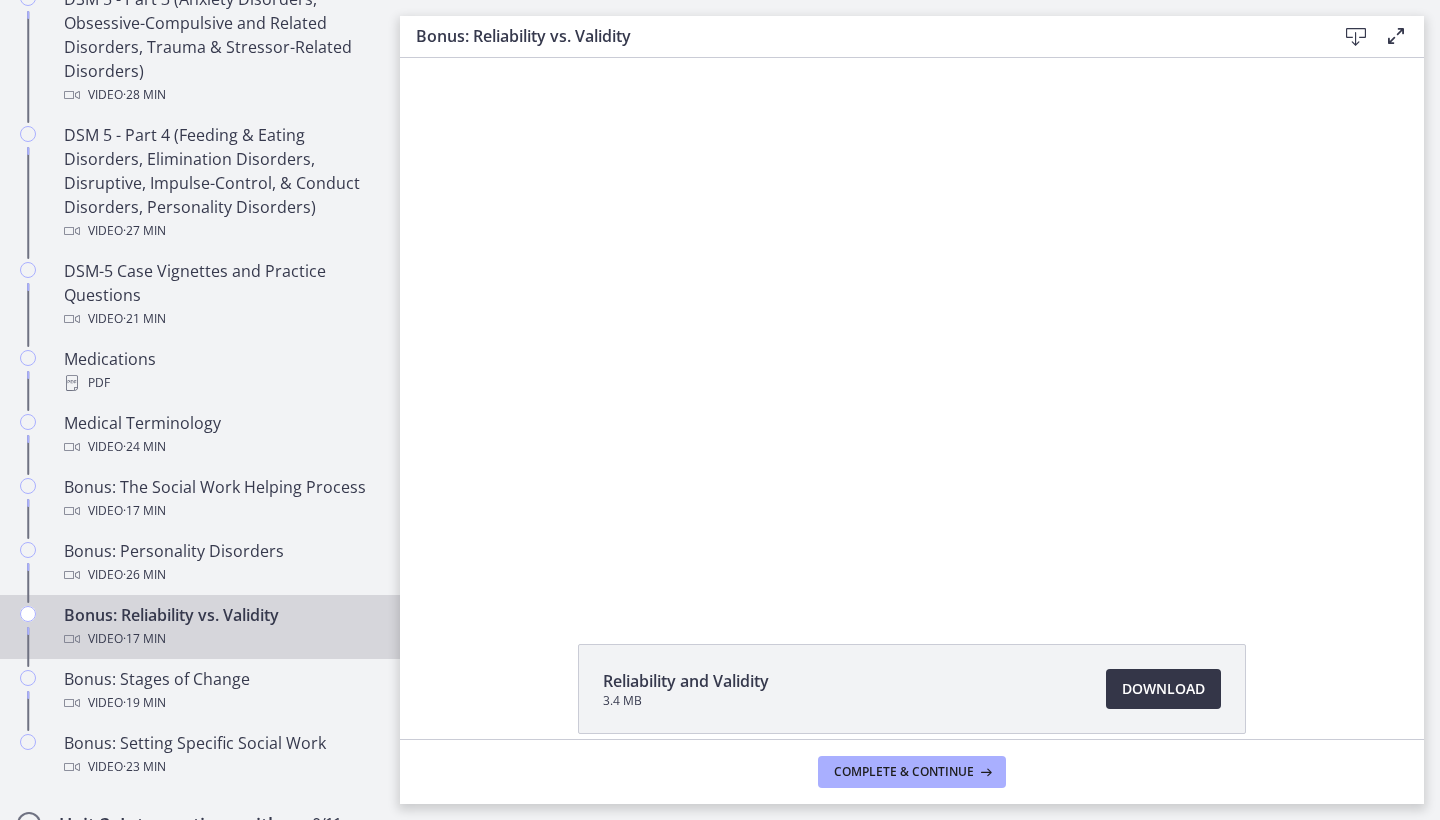 click on "Download
Opens in a new window" at bounding box center (1163, 689) 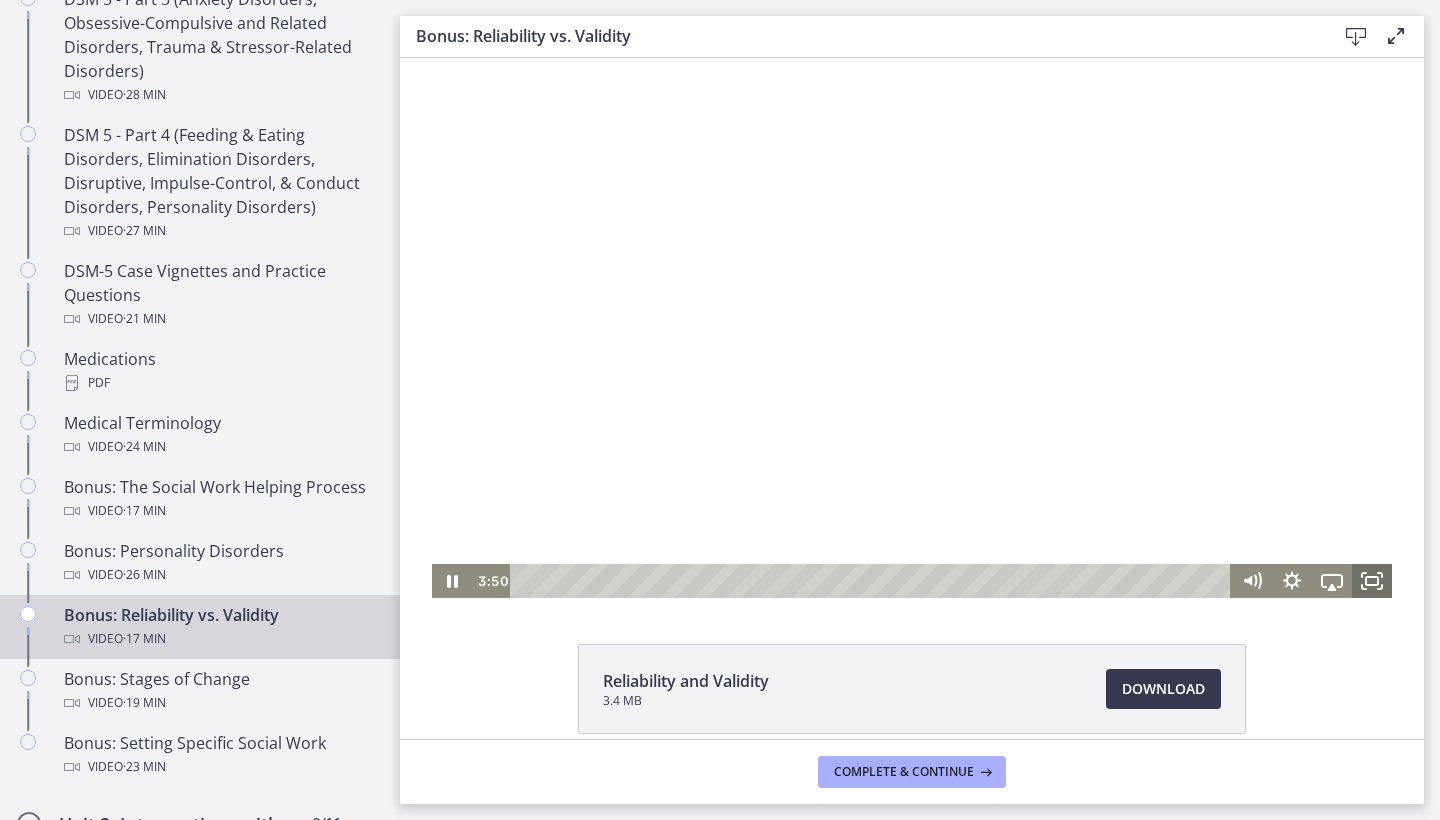 click 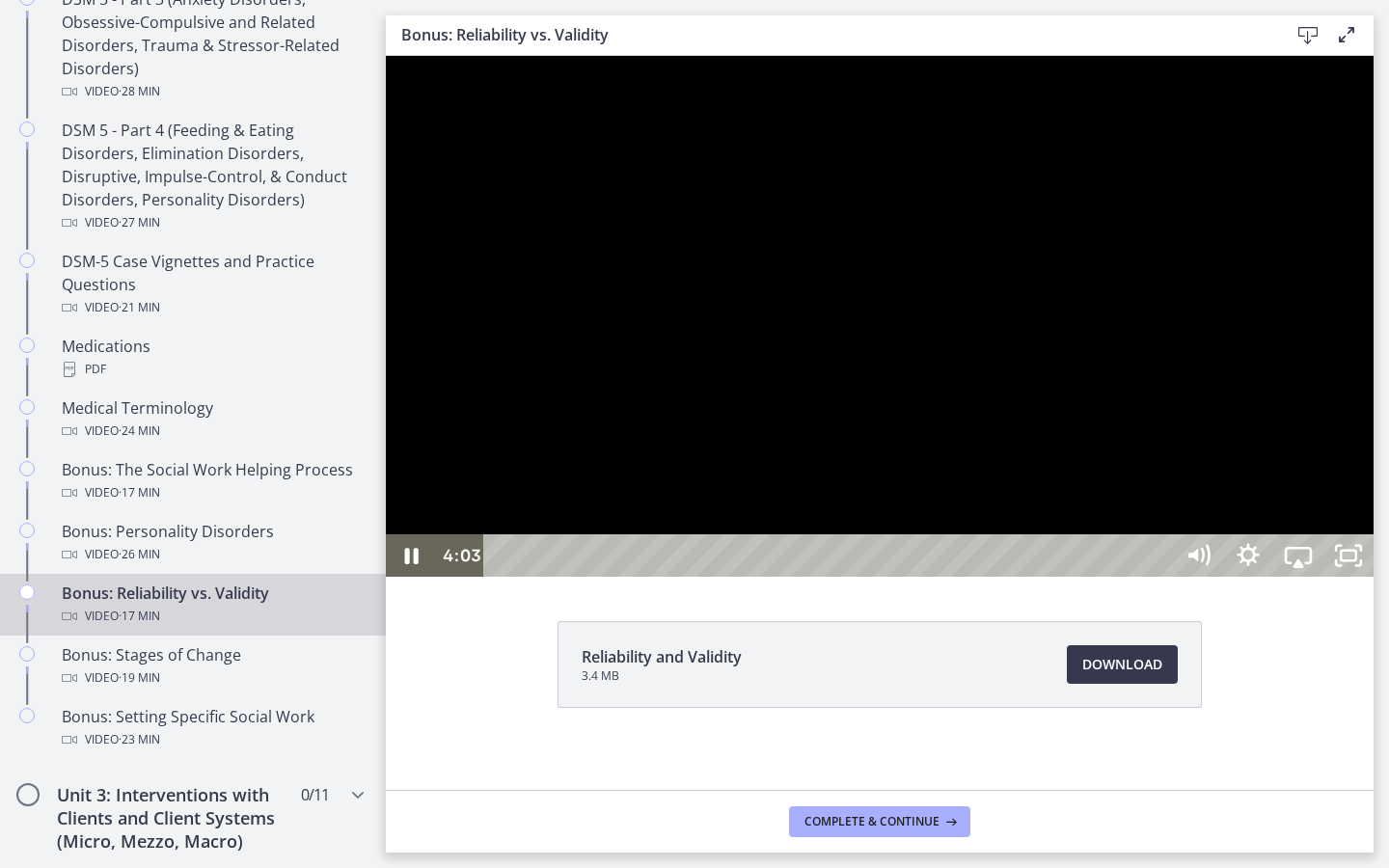 click at bounding box center [880, 316] 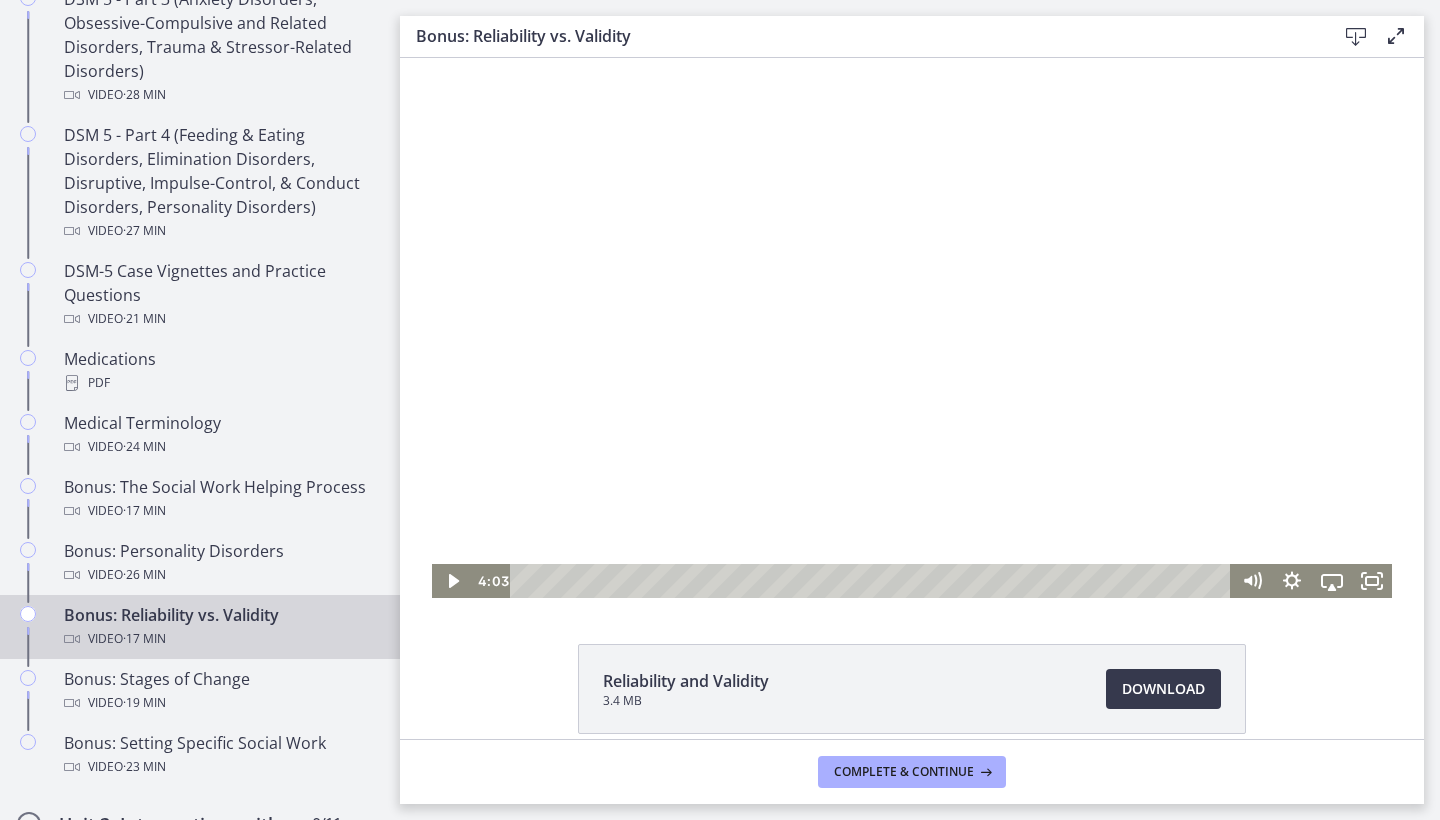 click at bounding box center (912, 328) 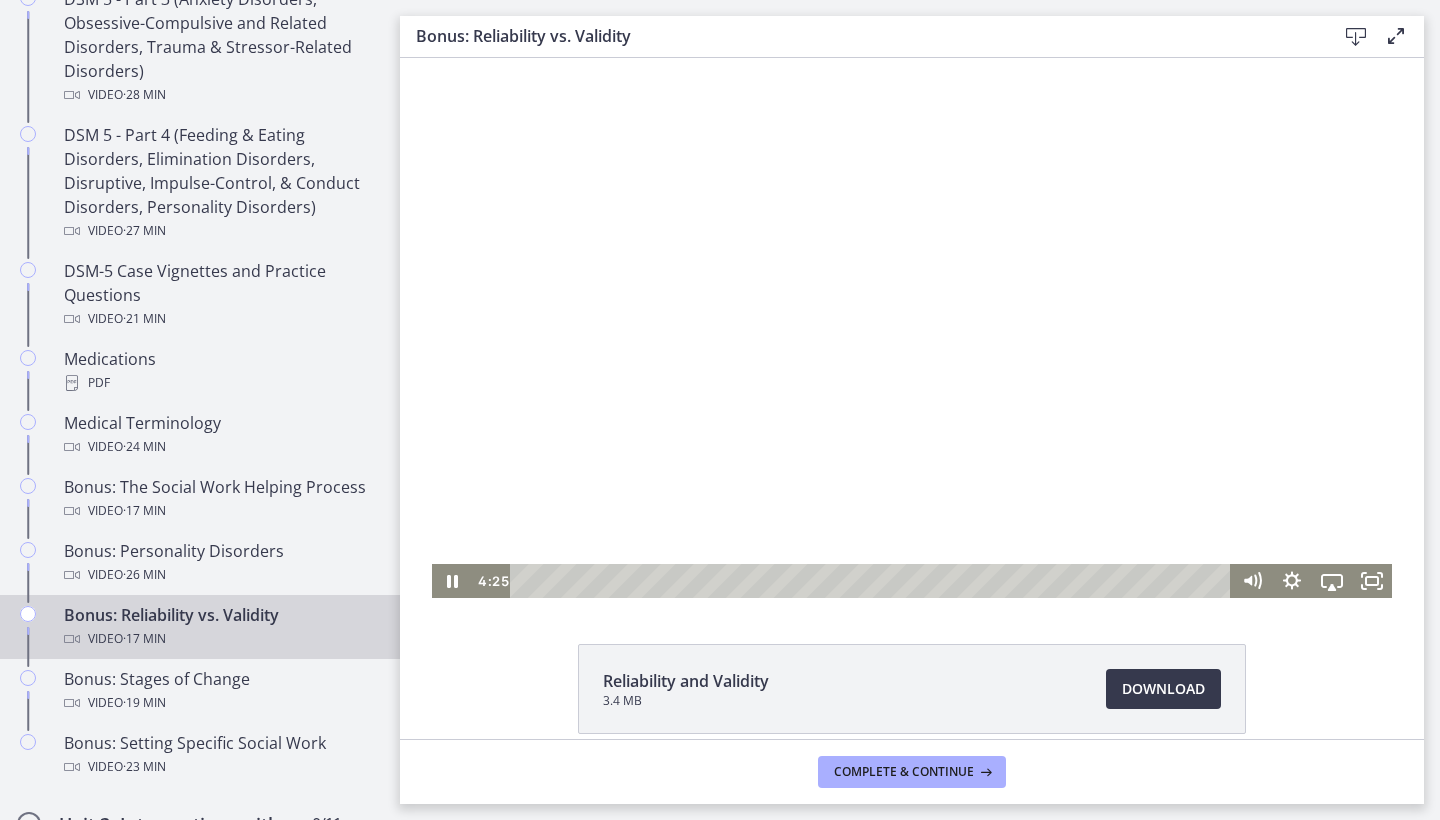 click at bounding box center (912, 328) 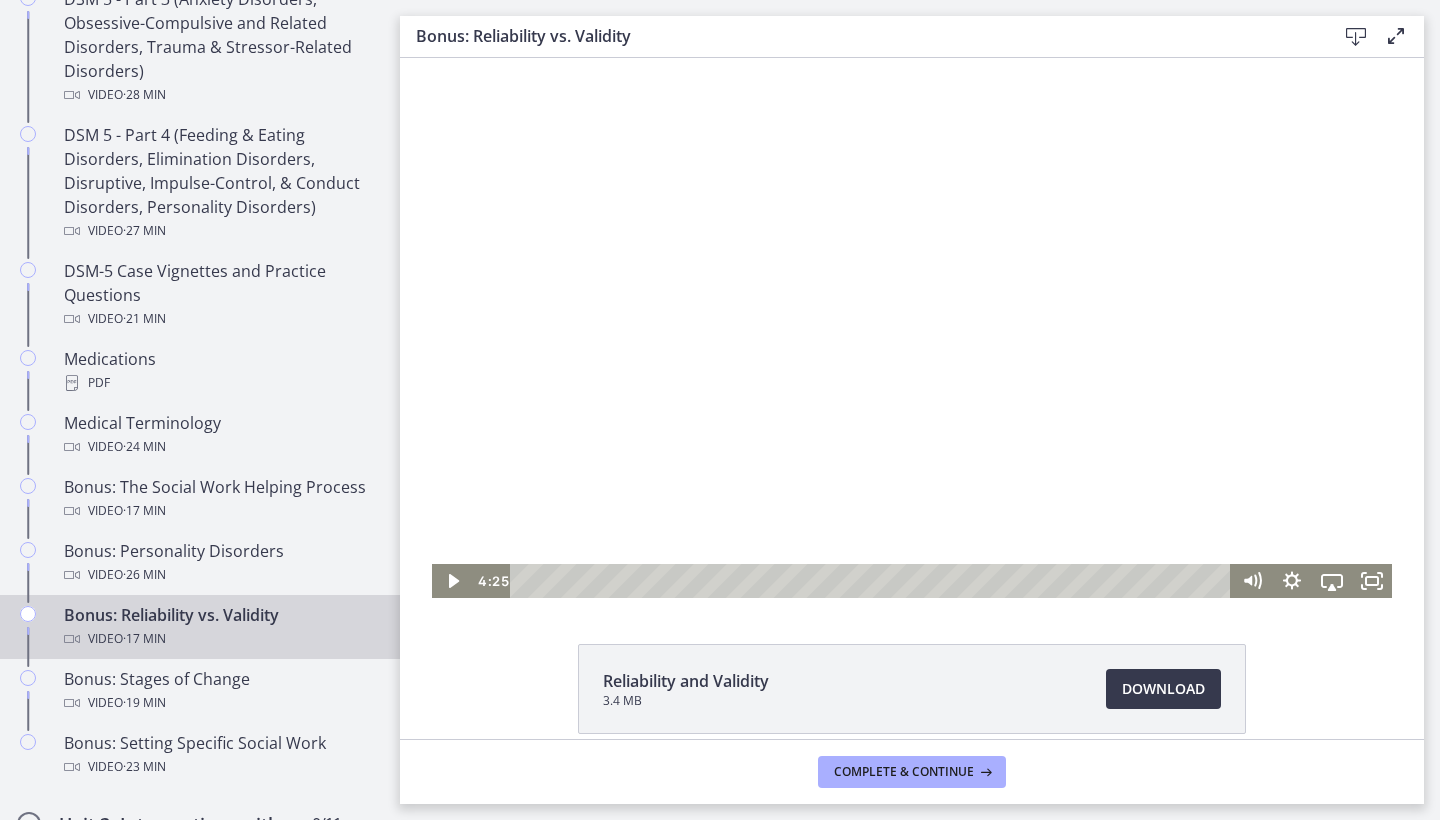 click at bounding box center [912, 328] 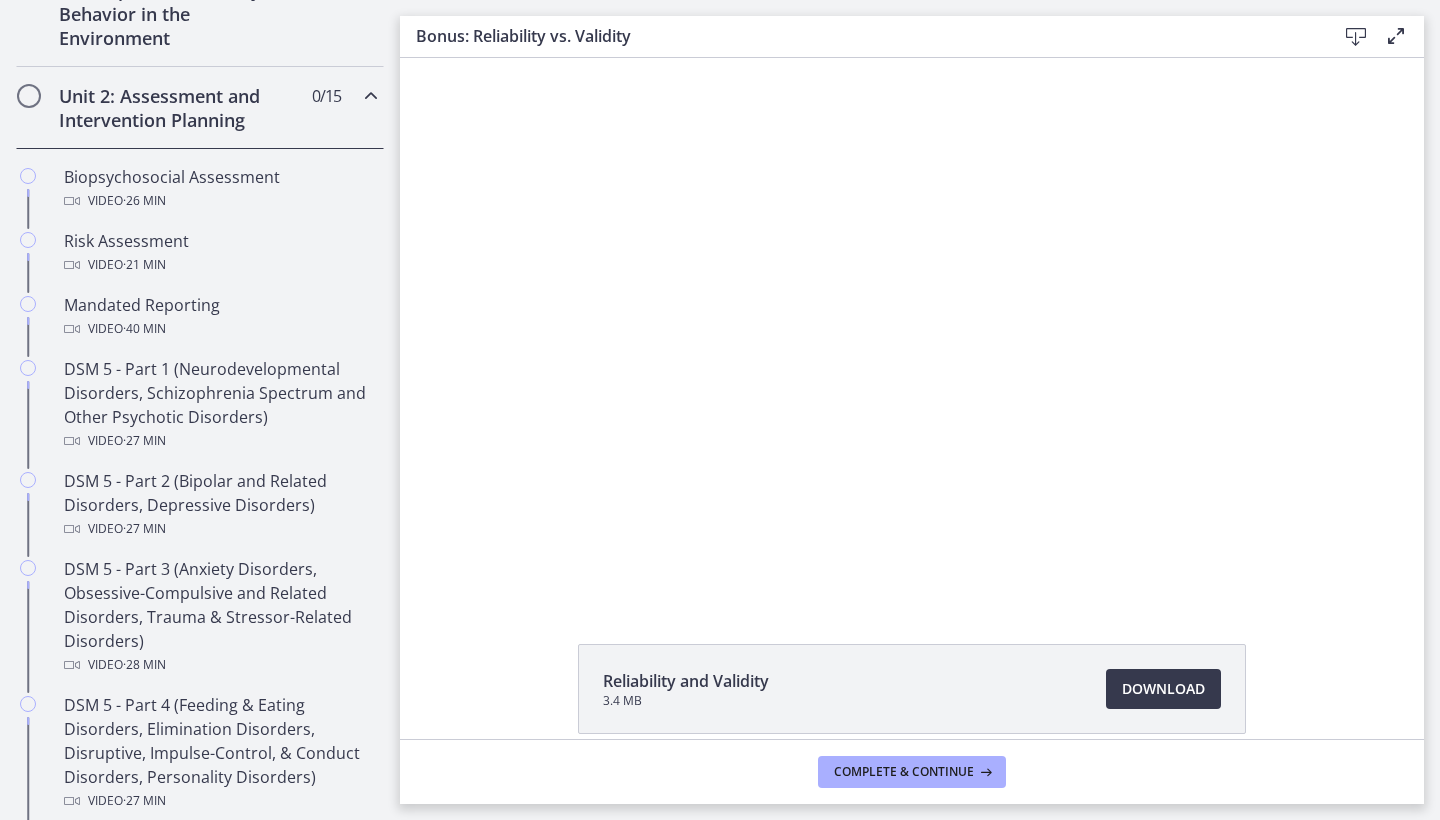scroll, scrollTop: 631, scrollLeft: 0, axis: vertical 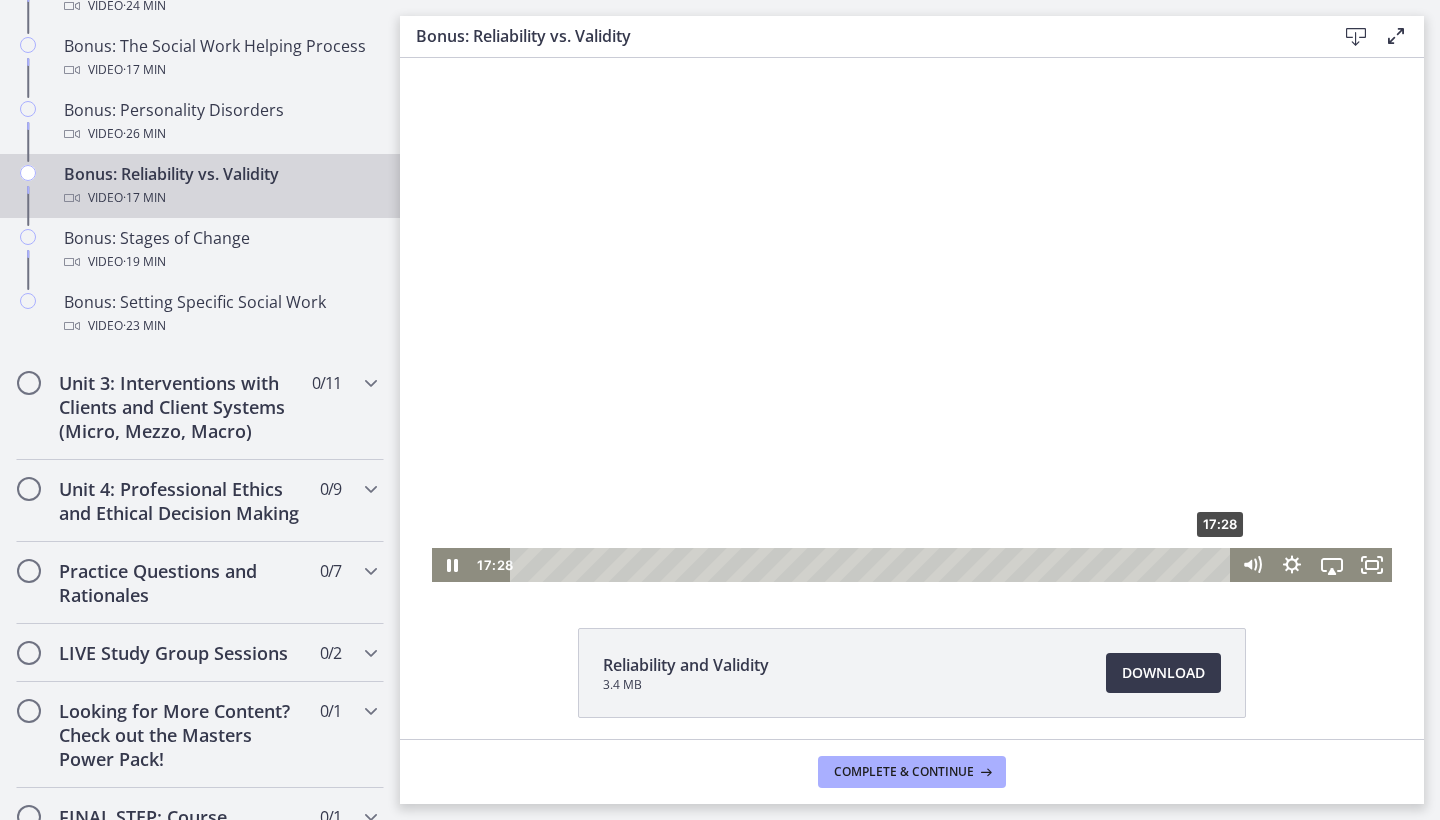 drag, startPoint x: 1174, startPoint y: 562, endPoint x: 1231, endPoint y: 560, distance: 57.035076 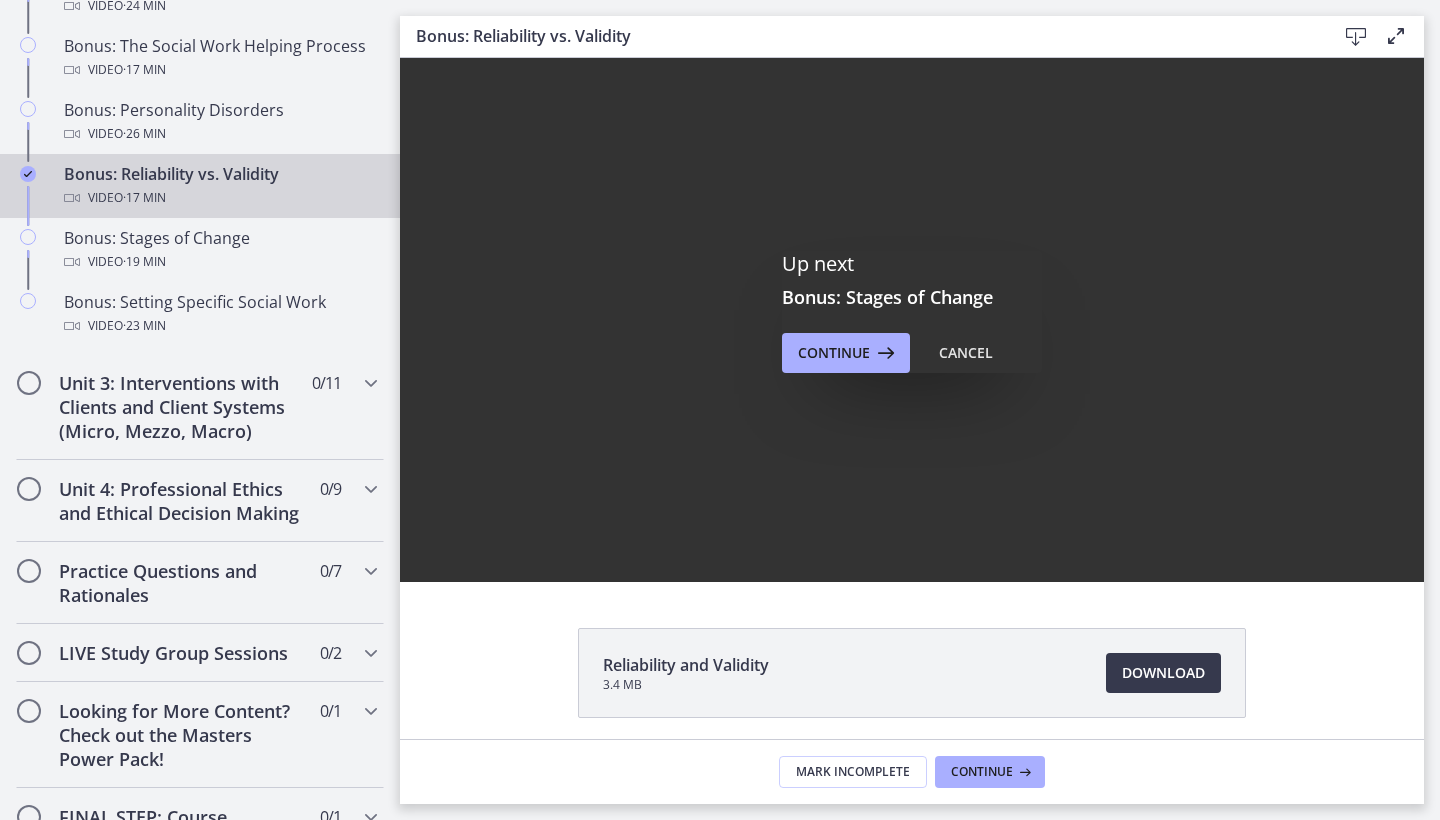scroll, scrollTop: 0, scrollLeft: 0, axis: both 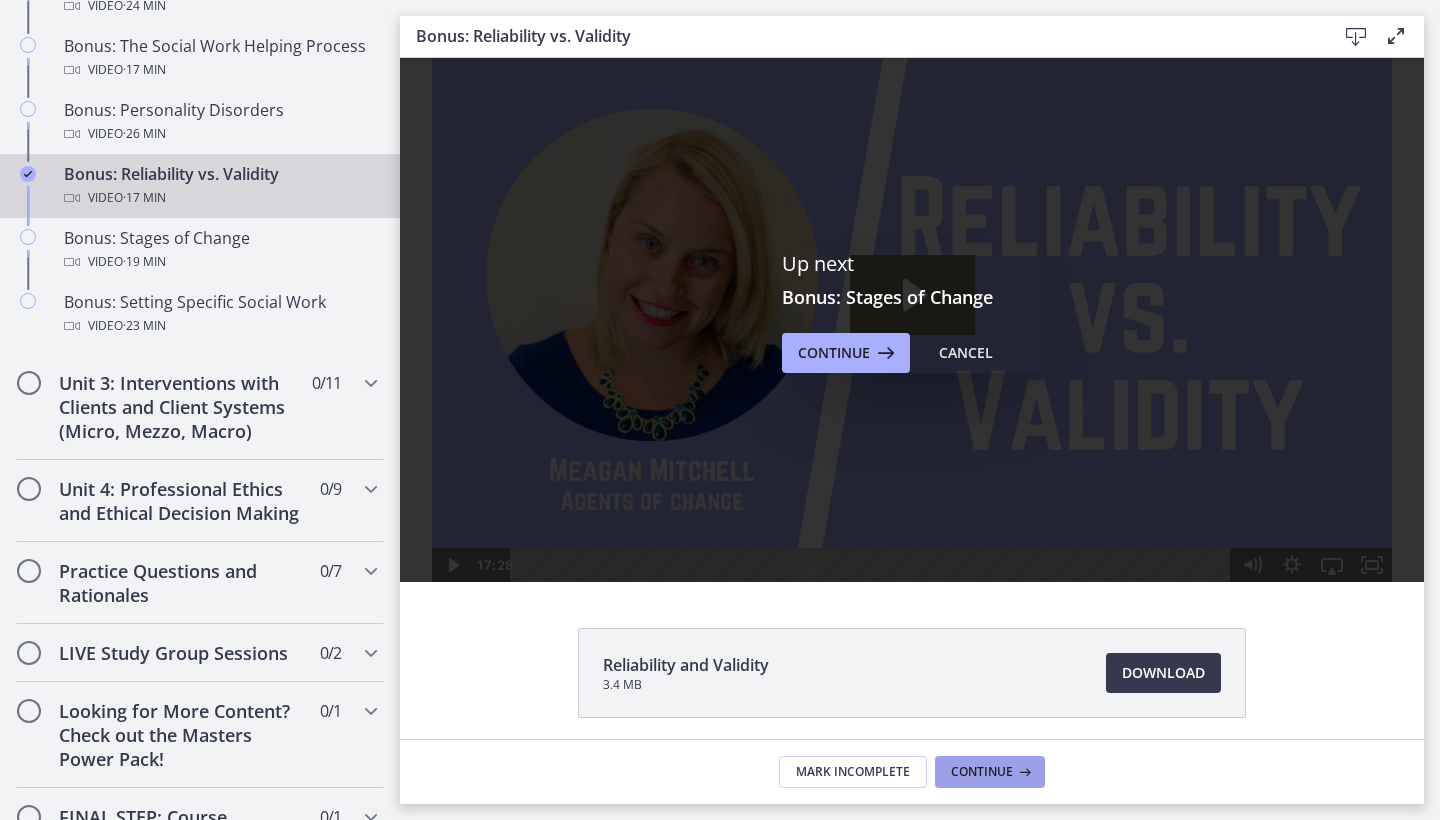 click on "Continue" at bounding box center [982, 772] 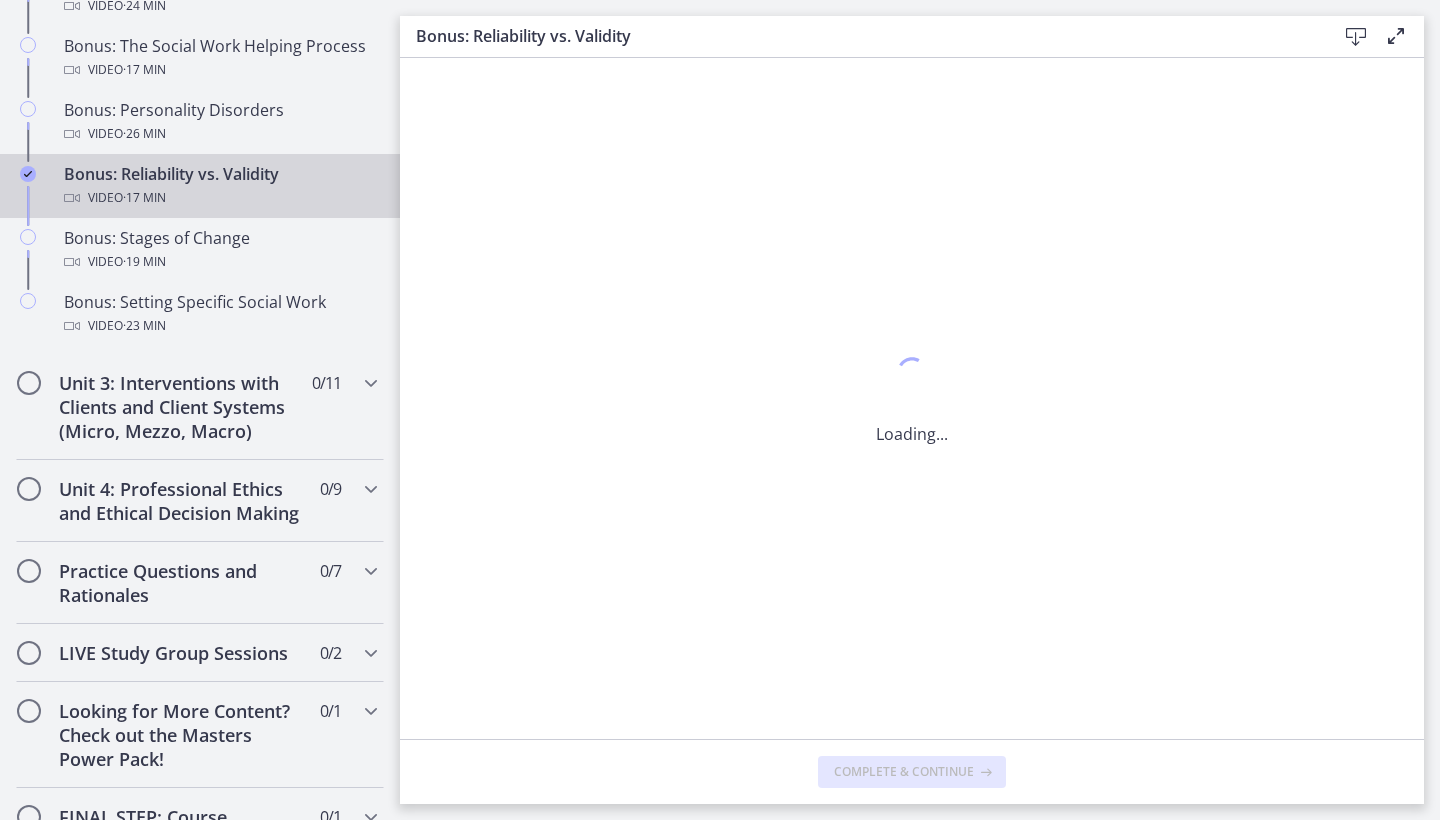 scroll, scrollTop: 0, scrollLeft: 0, axis: both 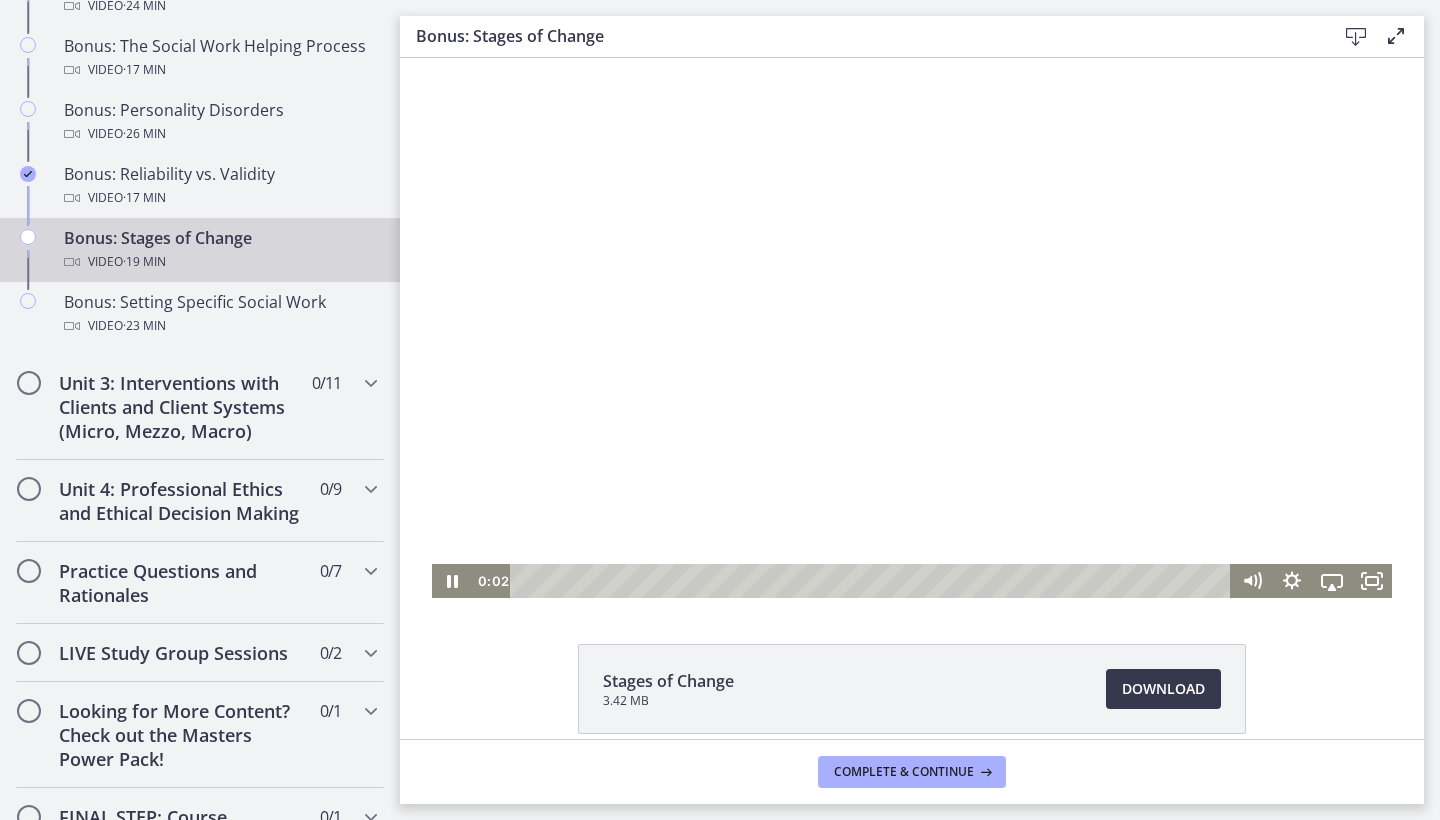 click at bounding box center [873, 581] 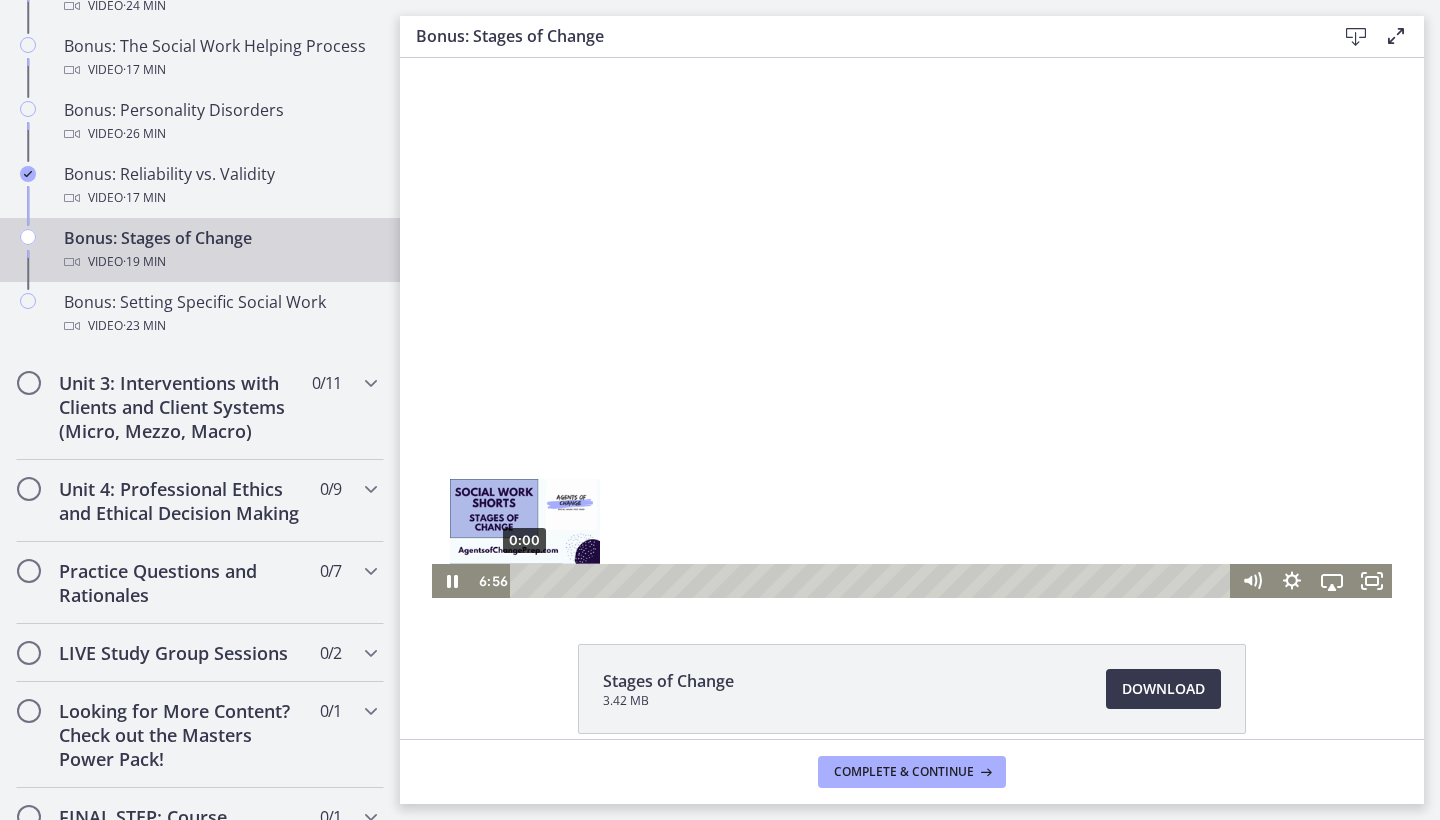 click on "0:00" at bounding box center [873, 581] 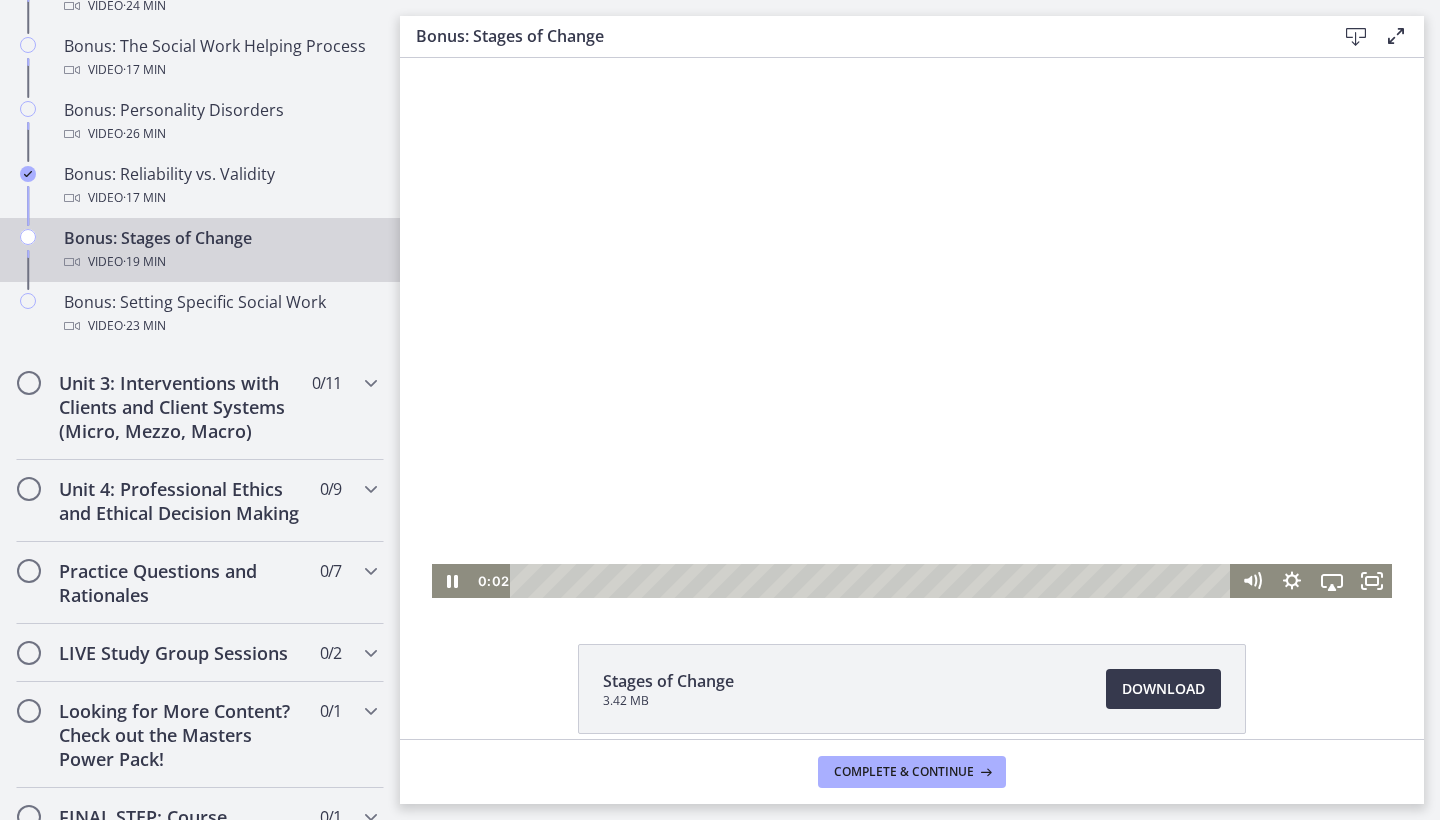 click at bounding box center (912, 328) 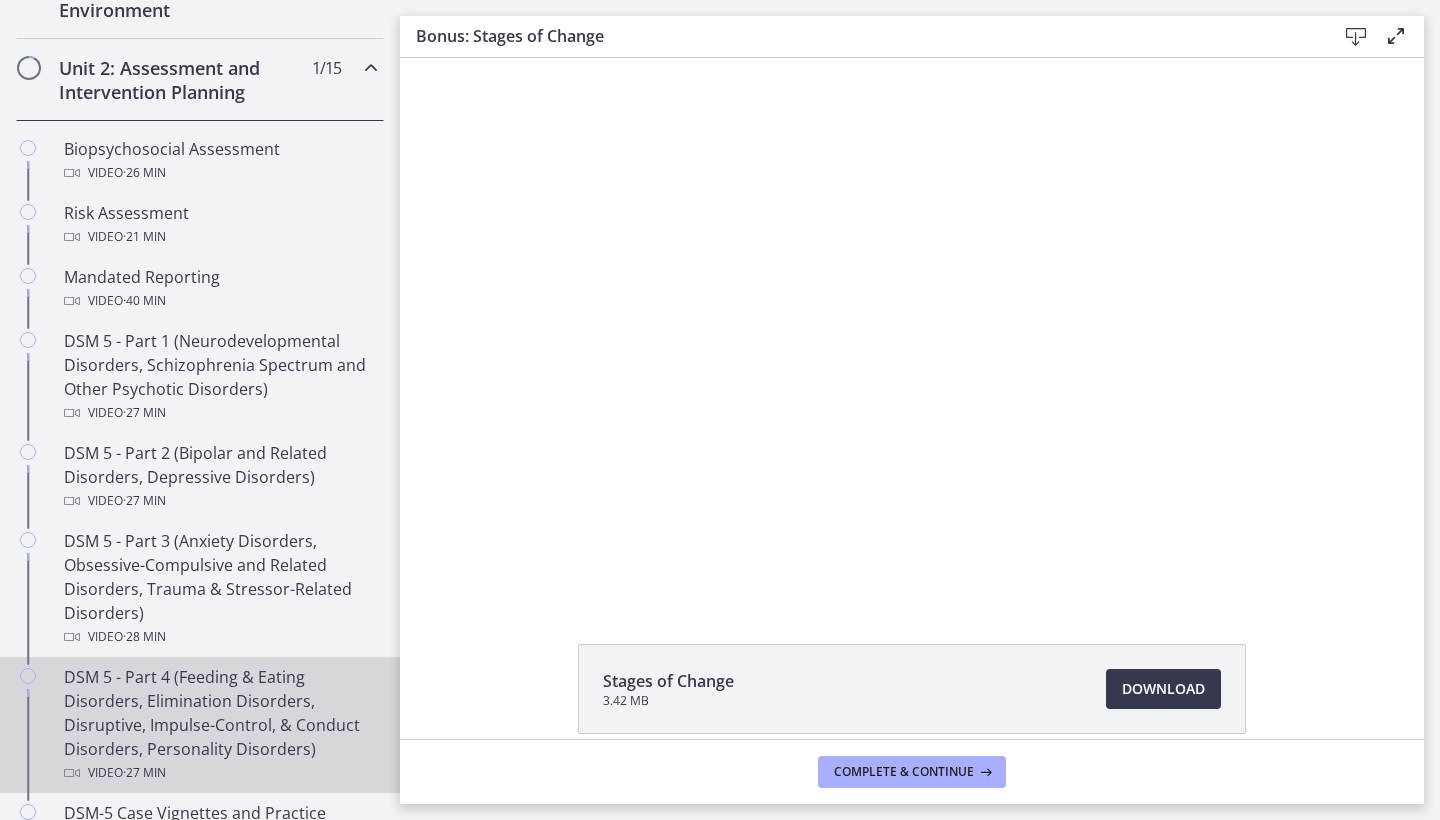 scroll, scrollTop: 612, scrollLeft: 0, axis: vertical 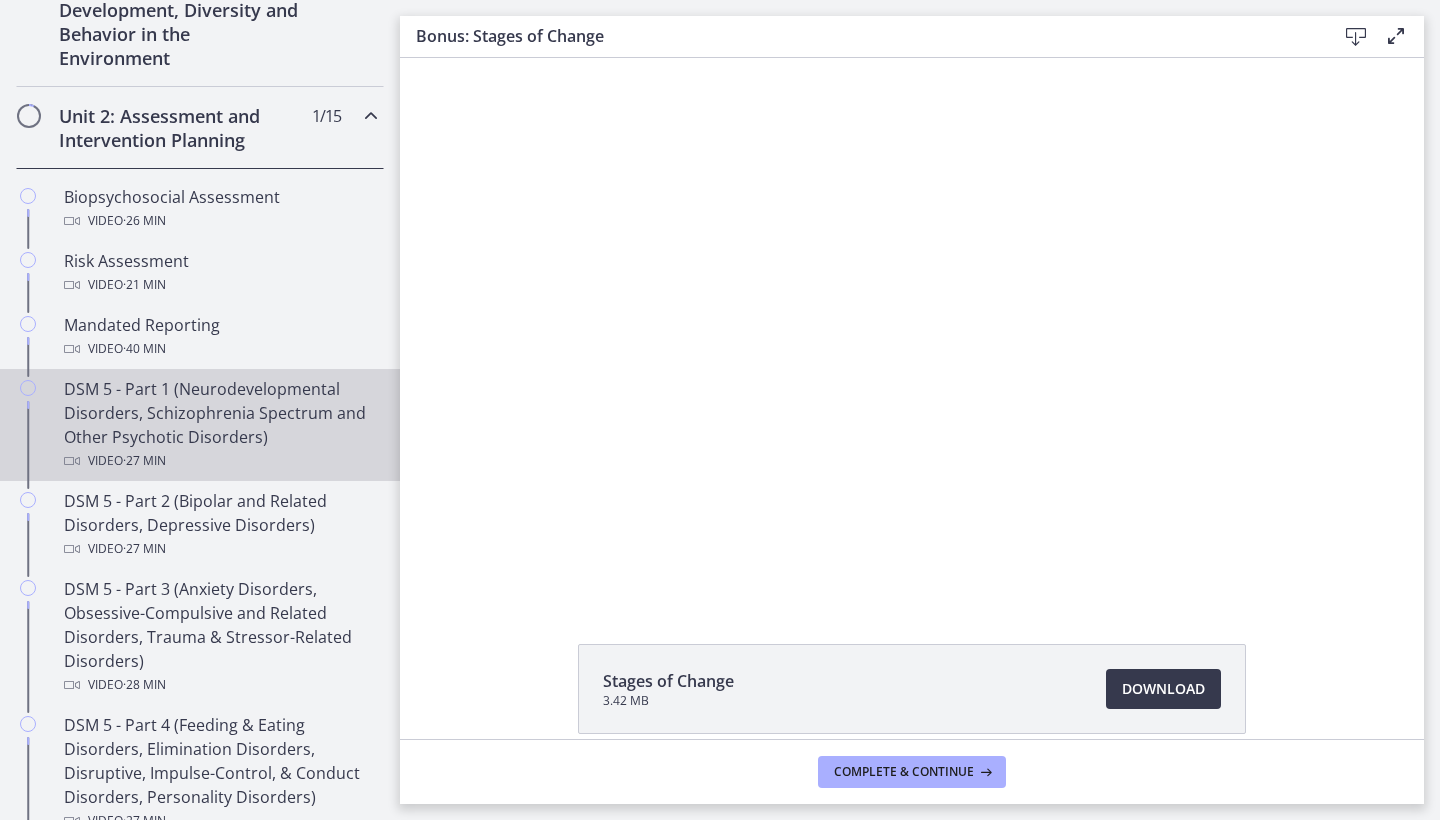 click on "DSM 5 - Part 1 (Neurodevelopmental Disorders, Schizophrenia Spectrum and Other Psychotic Disorders)
Video
·  27 min" at bounding box center [220, 425] 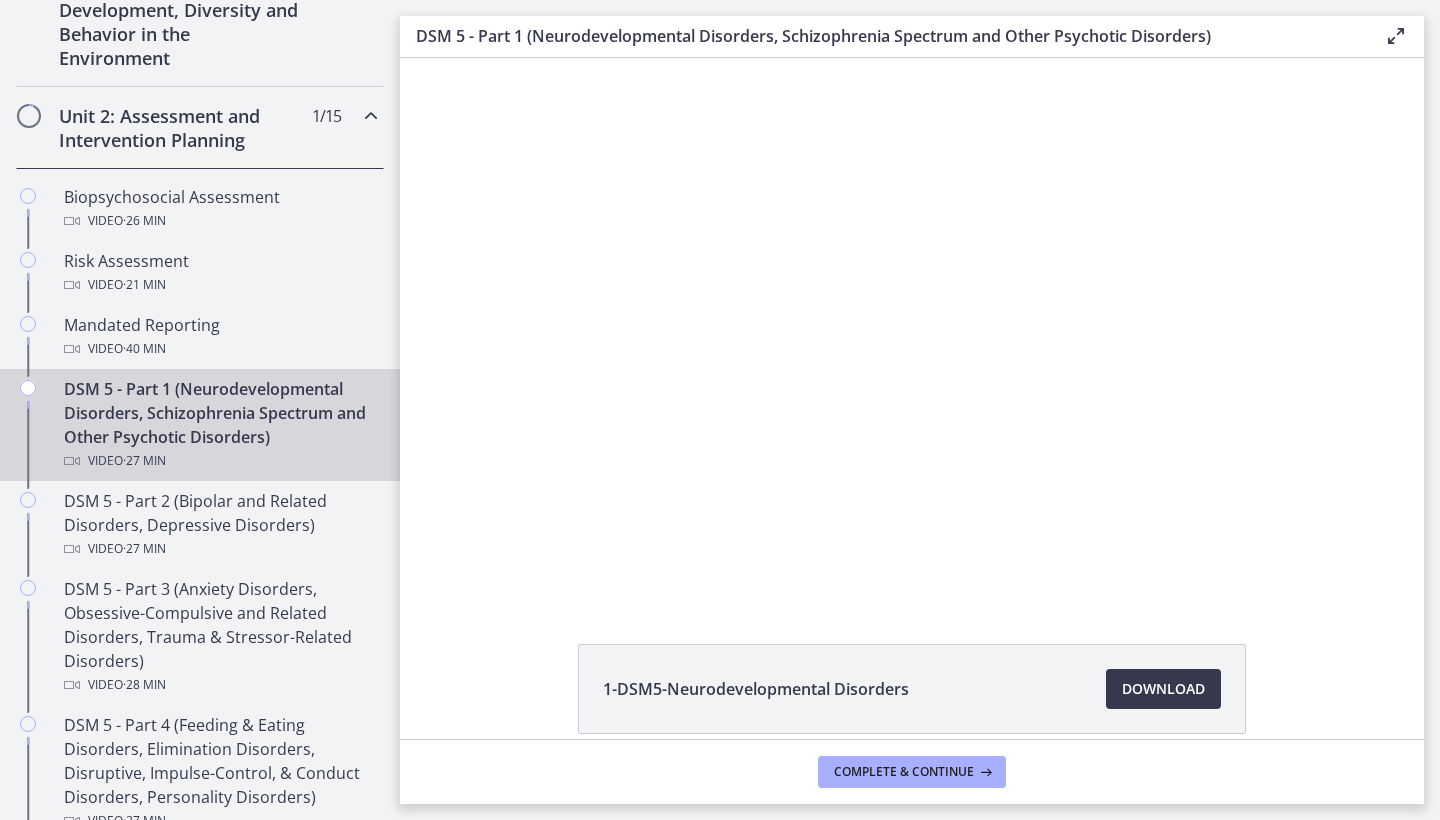 scroll, scrollTop: 0, scrollLeft: 0, axis: both 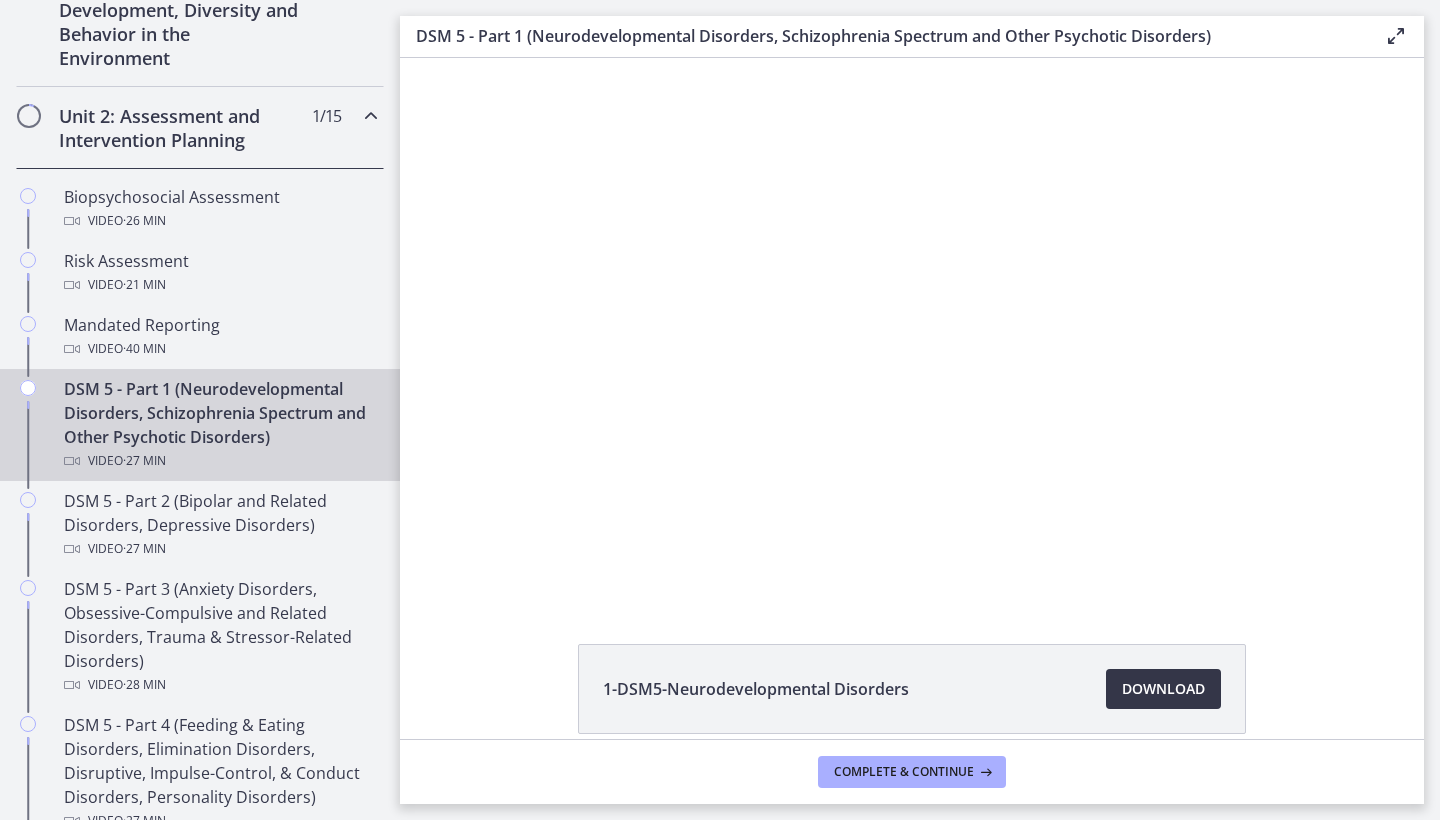click on "Download
Opens in a new window" at bounding box center [1163, 689] 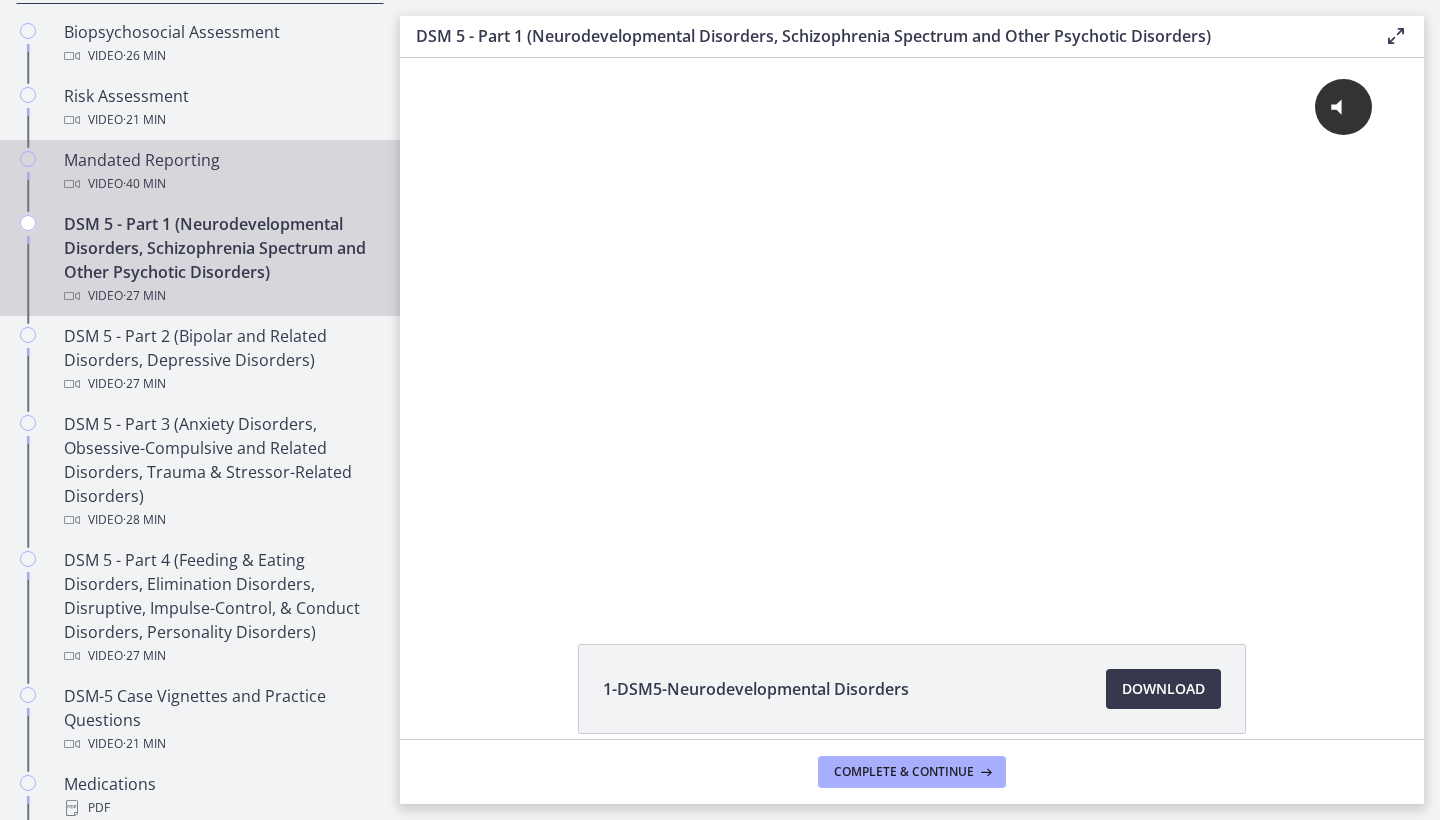 scroll, scrollTop: 793, scrollLeft: 0, axis: vertical 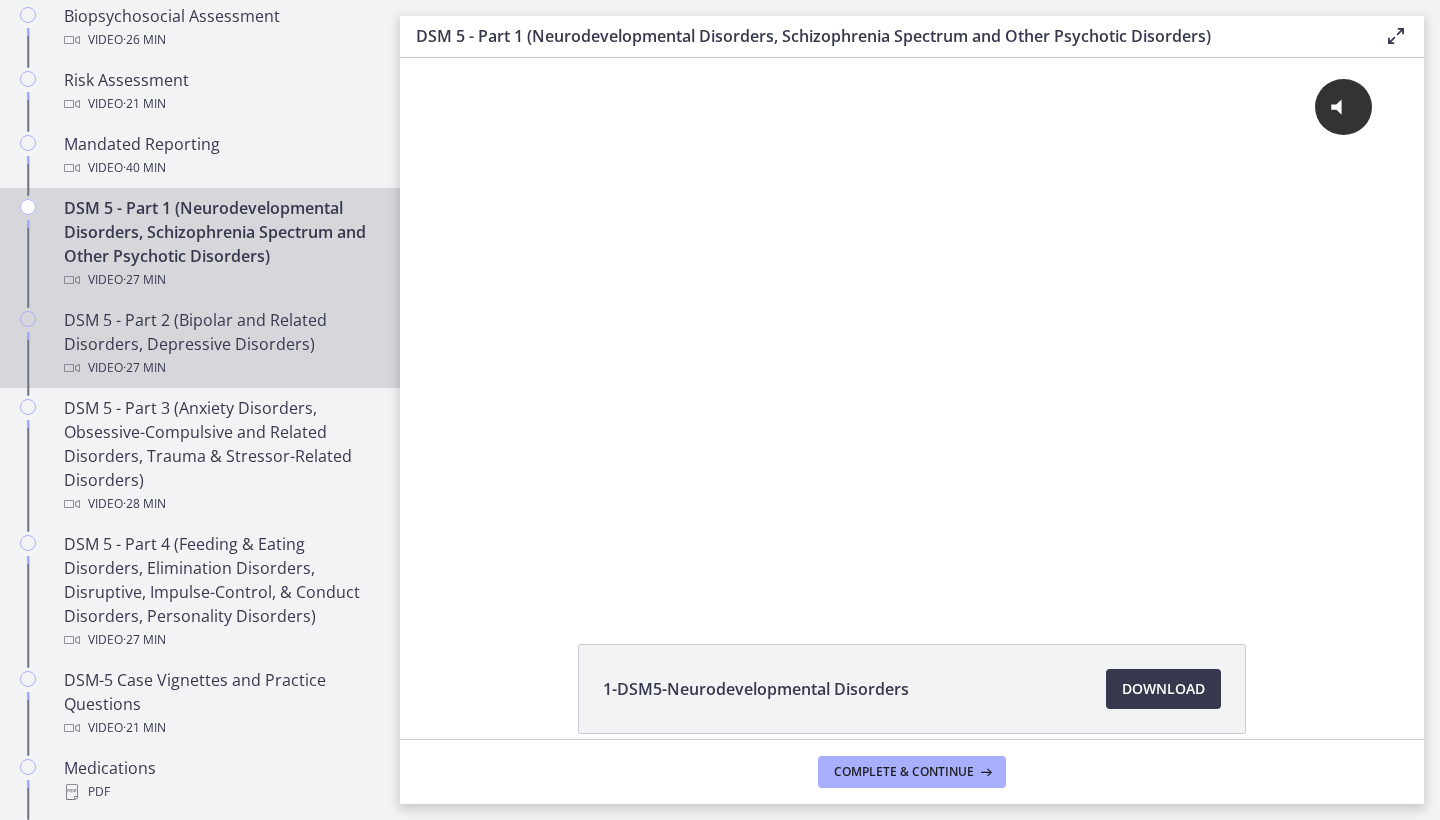 click on "DSM 5 - Part 2 (Bipolar and Related Disorders, Depressive Disorders)
Video
·  27 min" at bounding box center (220, 344) 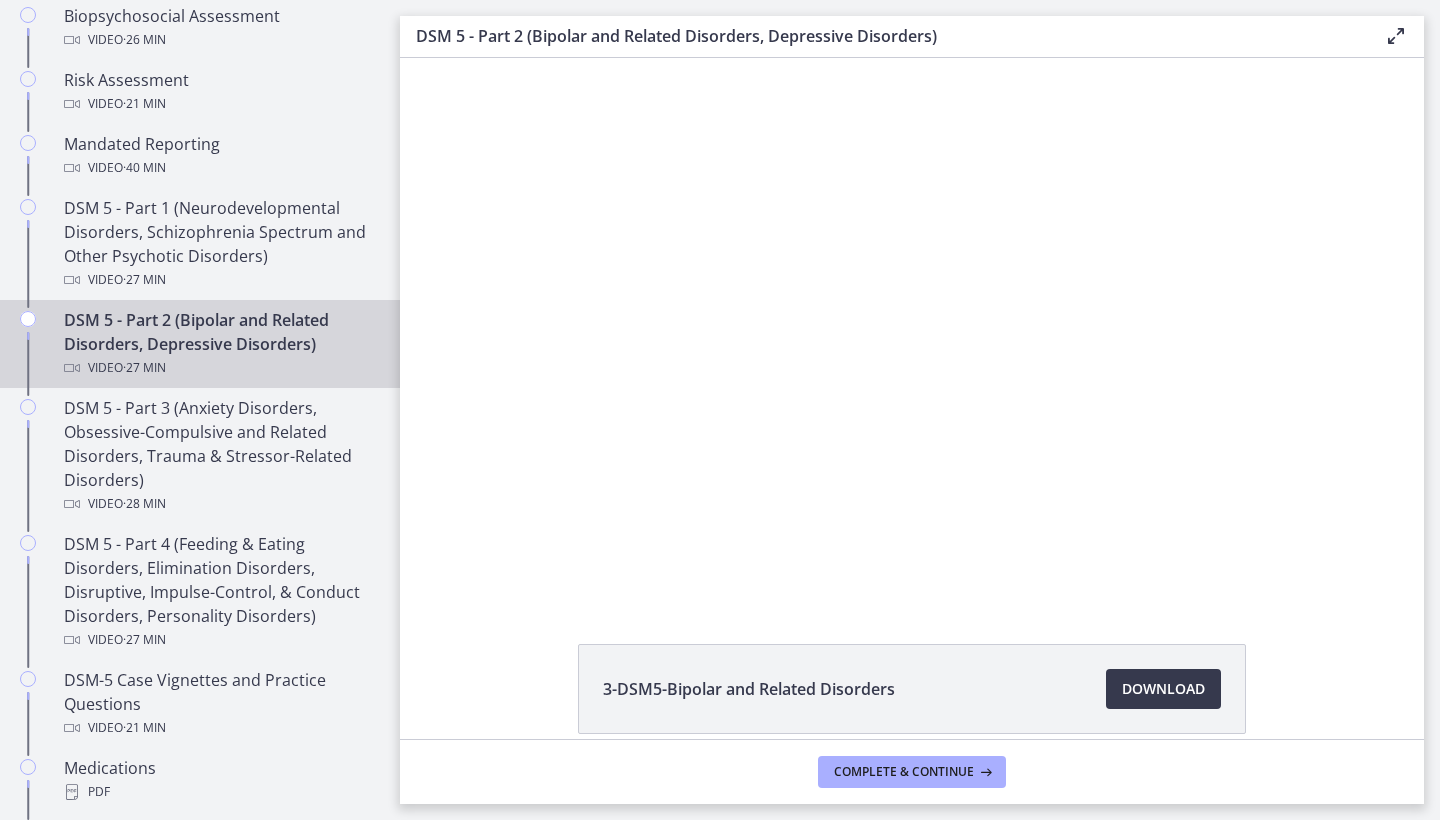 scroll, scrollTop: 0, scrollLeft: 0, axis: both 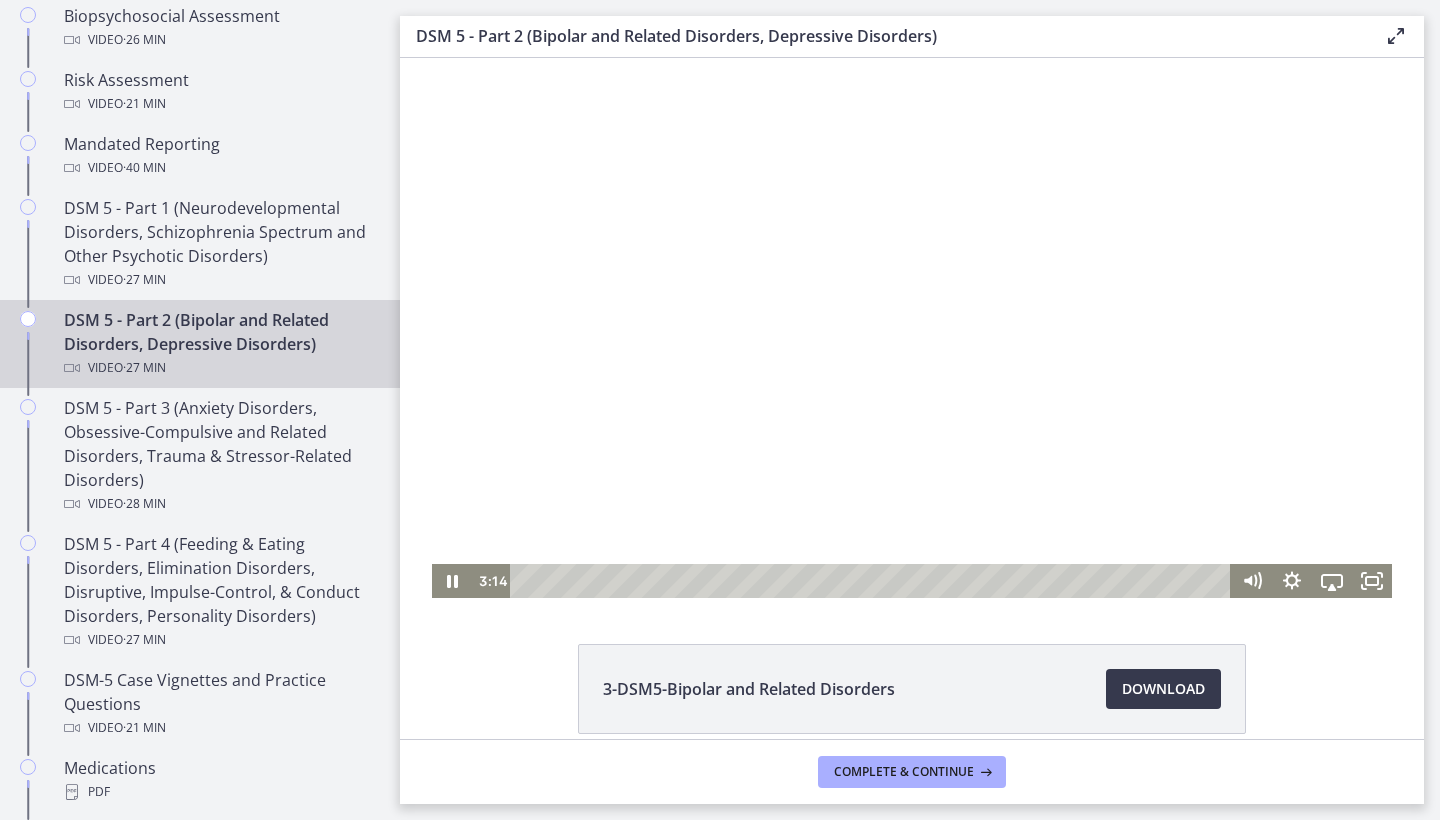 click at bounding box center [912, 328] 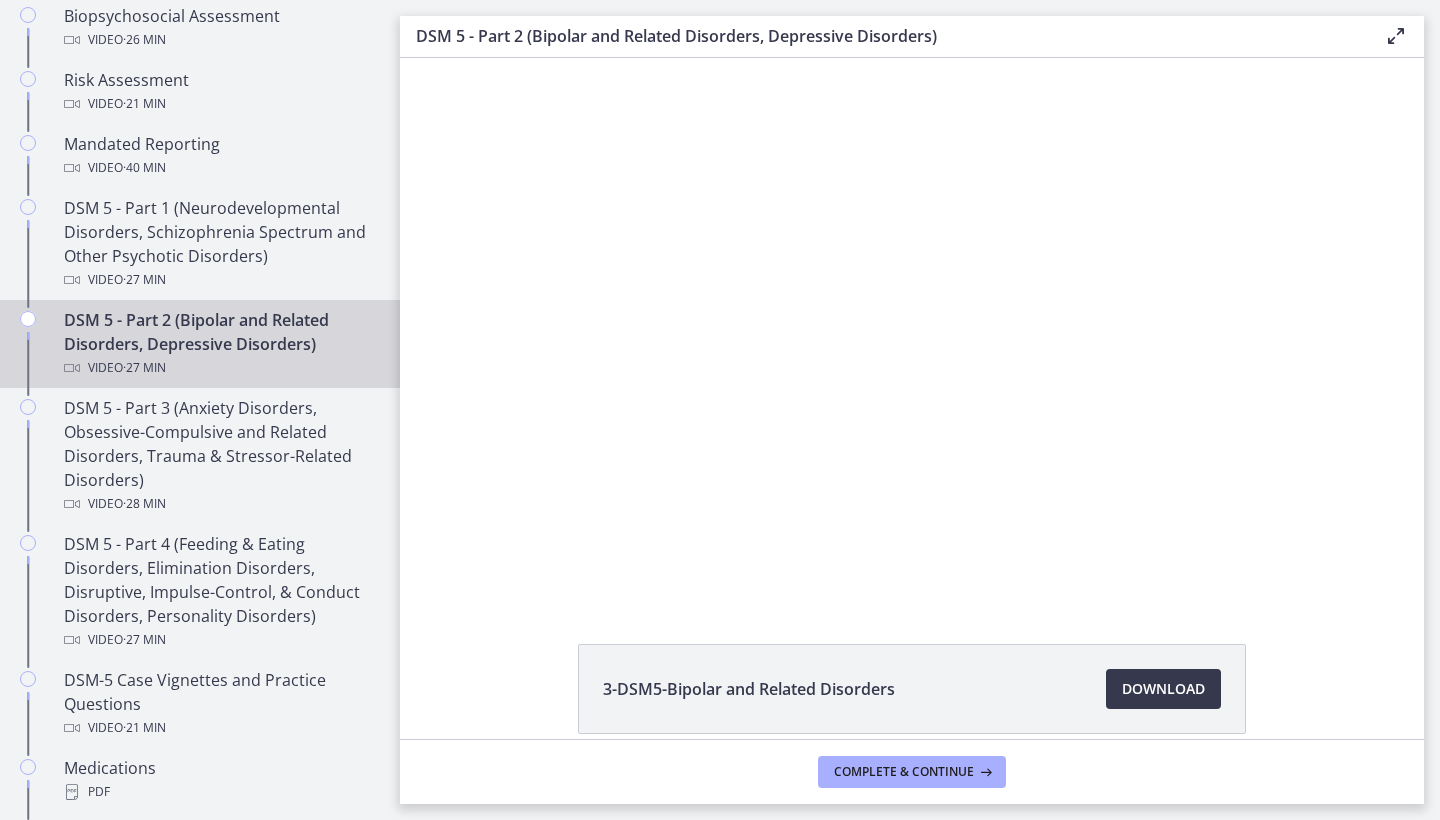 click on "3-DSM5-Bipolar and Related Disorders
Download
Opens in a new window" at bounding box center [912, 689] 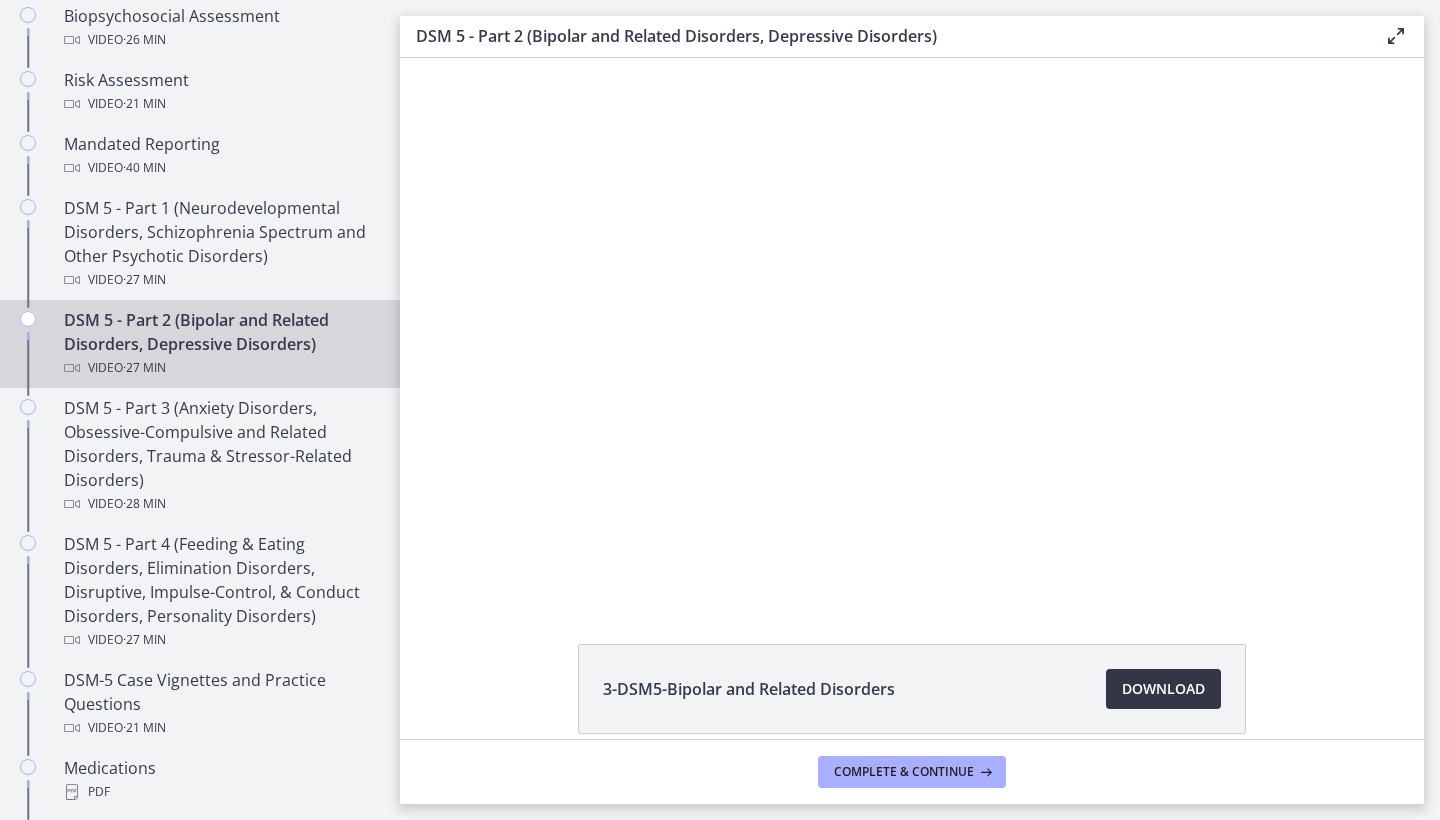click on "Download
Opens in a new window" at bounding box center [1163, 689] 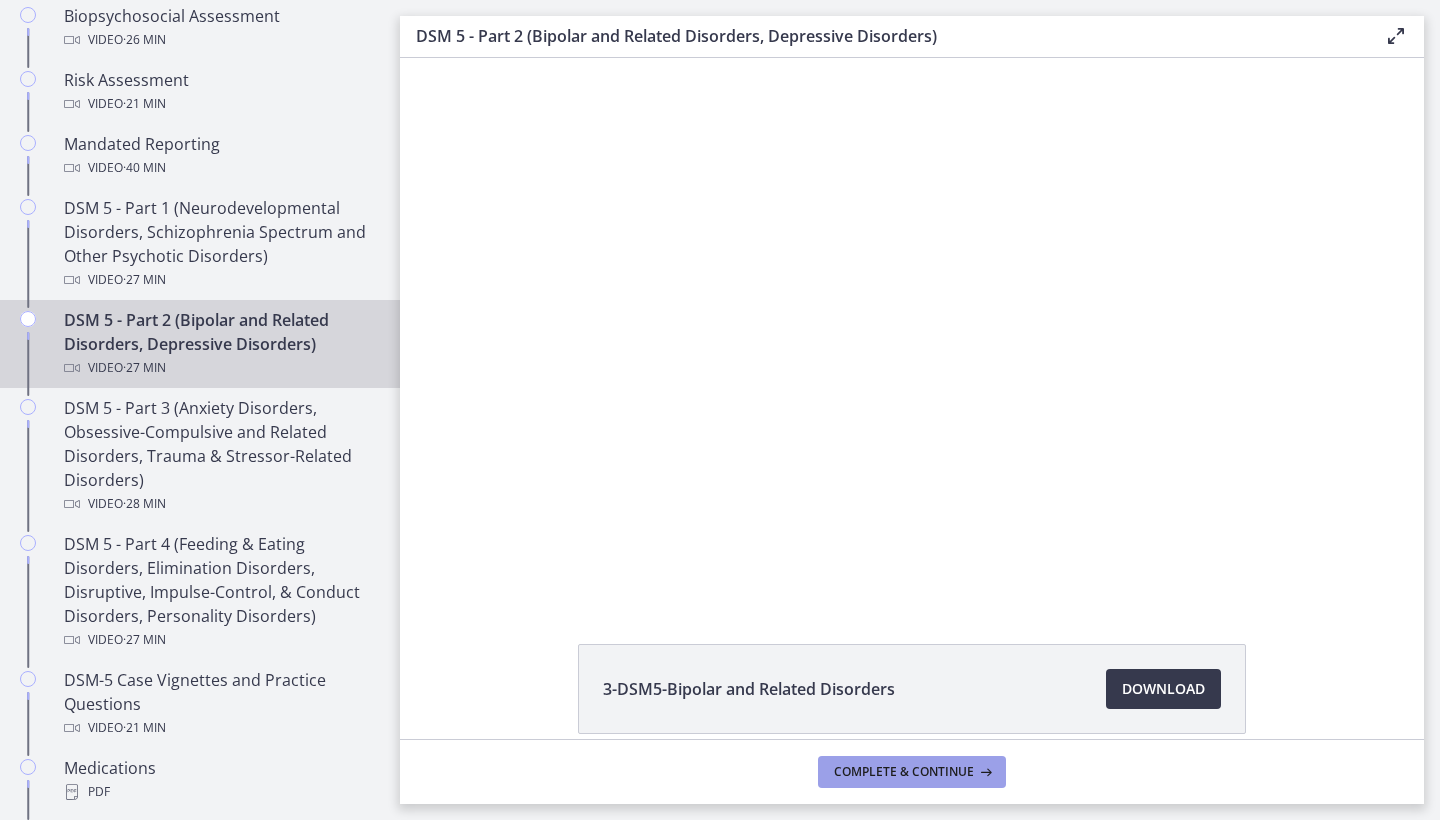 click on "Complete & continue" at bounding box center (904, 772) 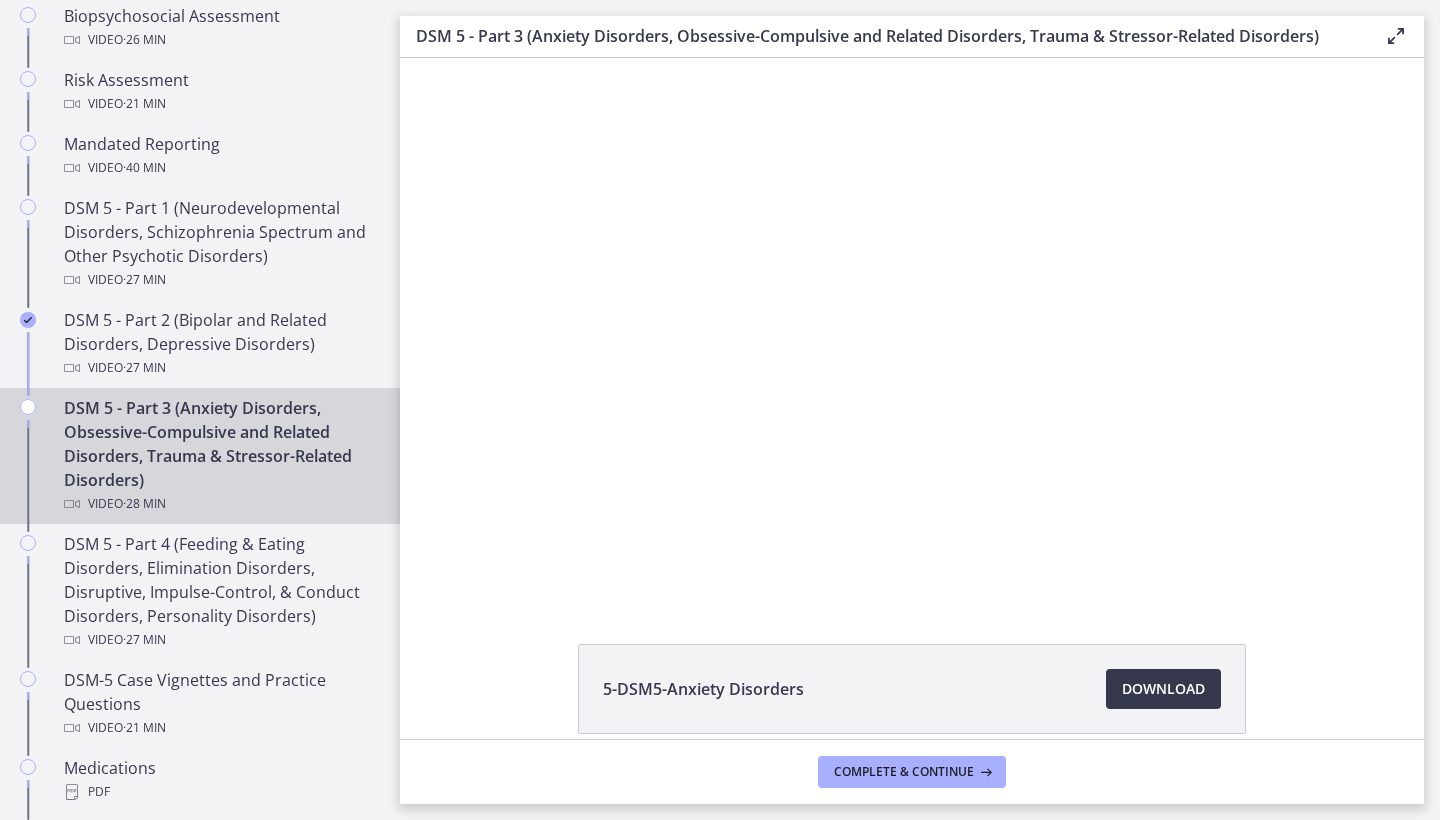 scroll, scrollTop: 0, scrollLeft: 0, axis: both 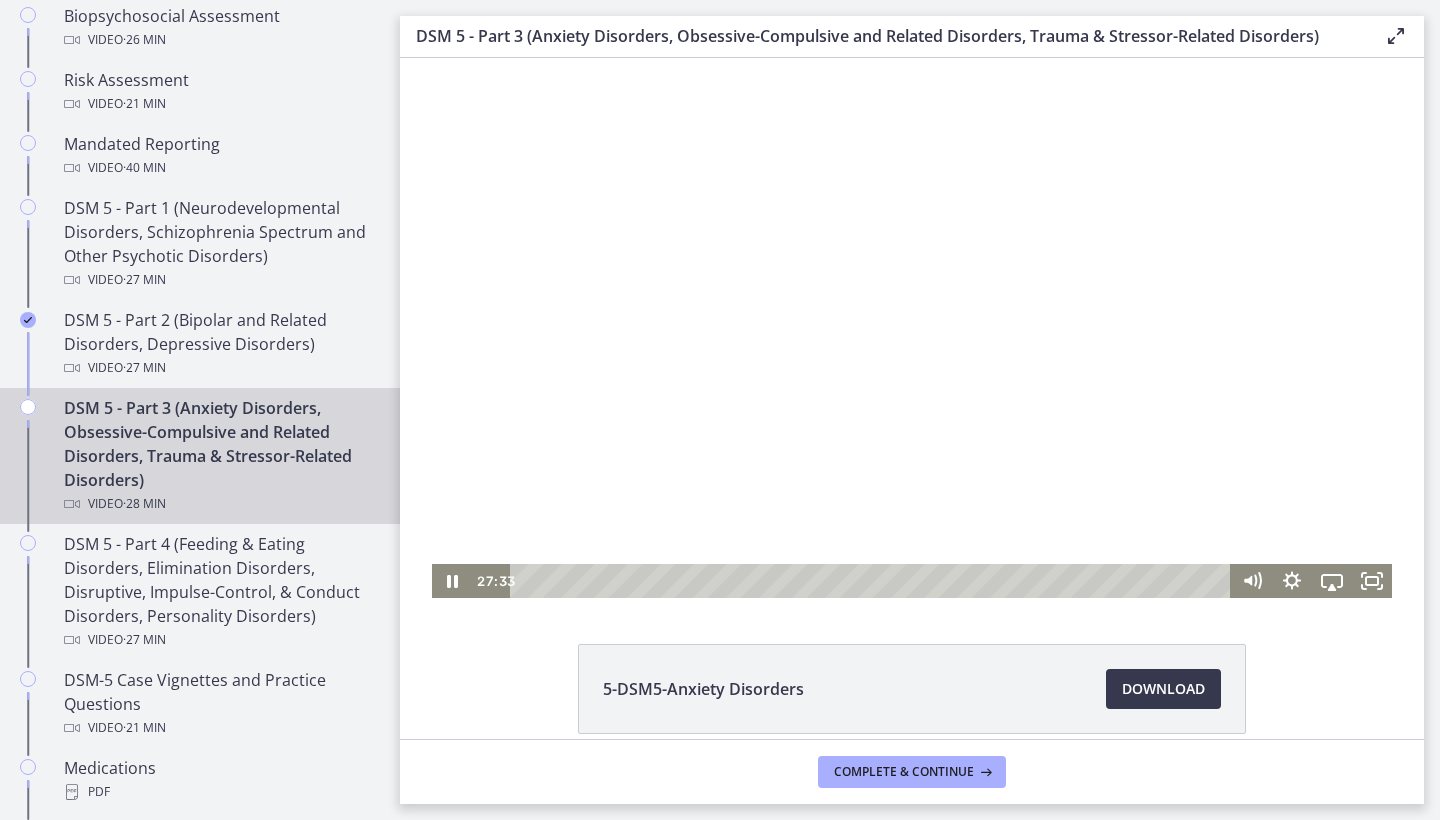 click at bounding box center (912, 328) 